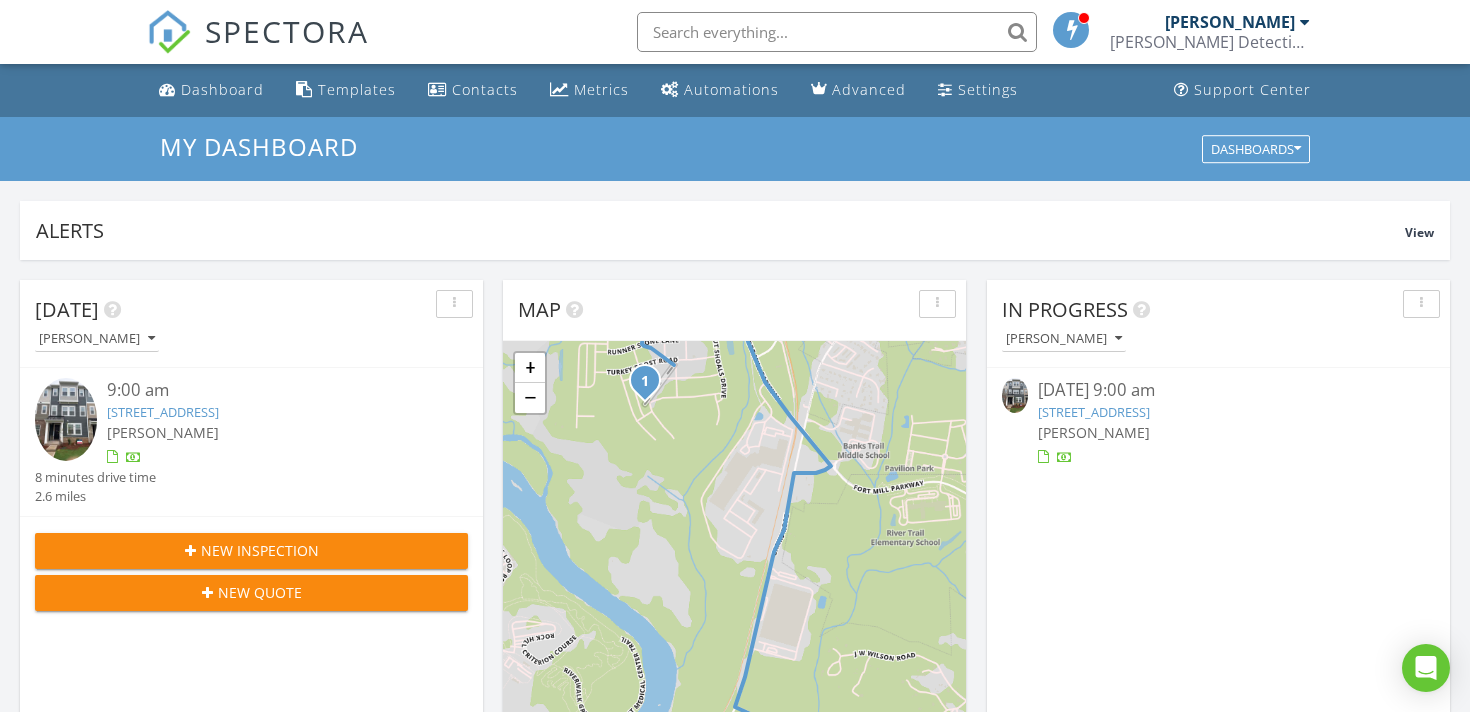 scroll, scrollTop: 0, scrollLeft: 0, axis: both 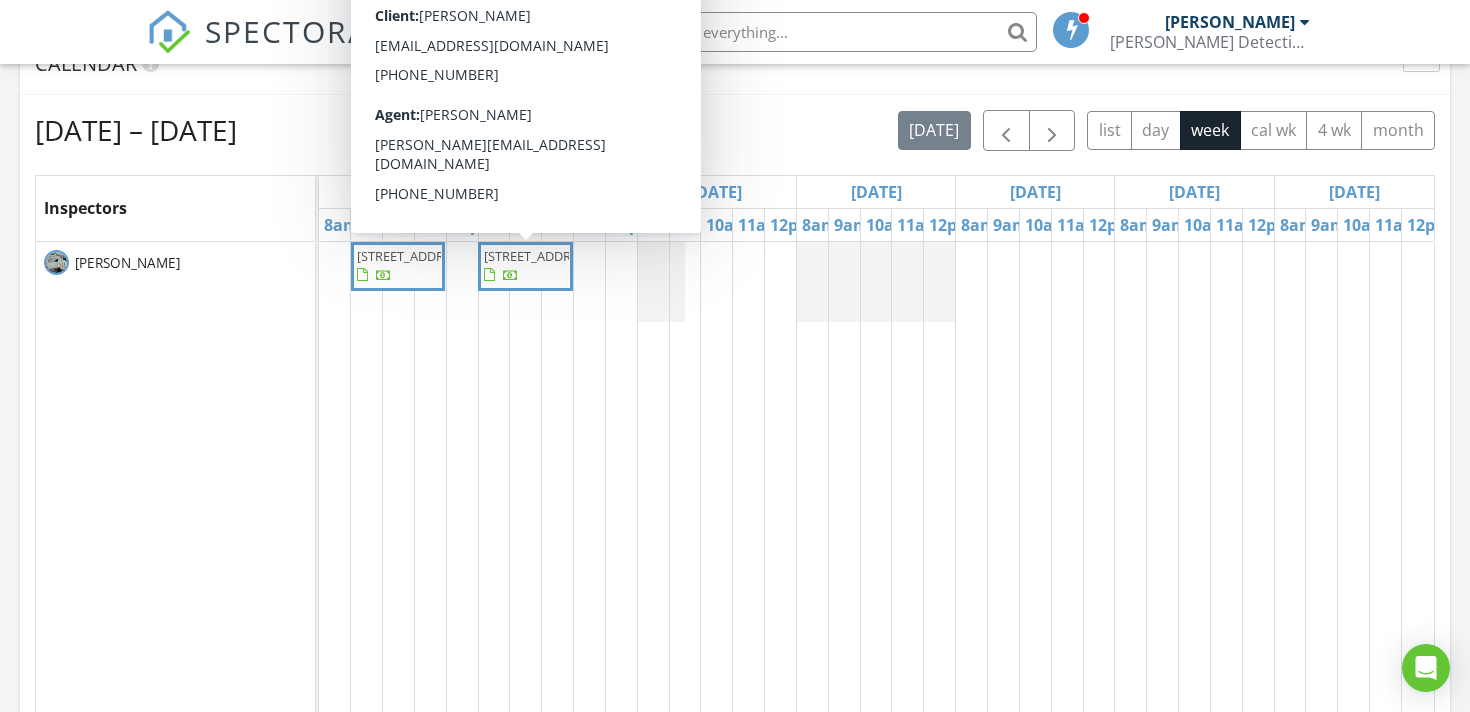 click on "4124 Skyboat Cir, Fort Mill 29715" at bounding box center (540, 256) 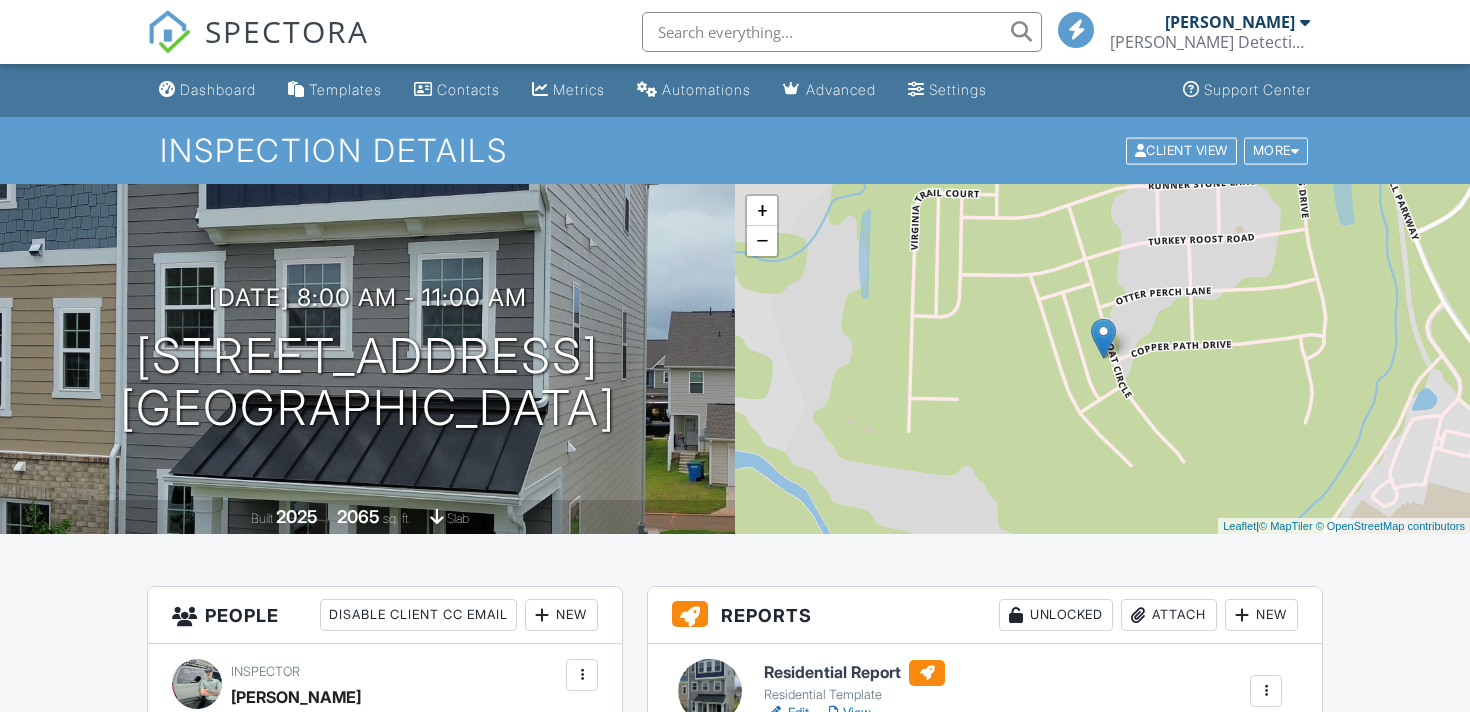 scroll, scrollTop: 0, scrollLeft: 0, axis: both 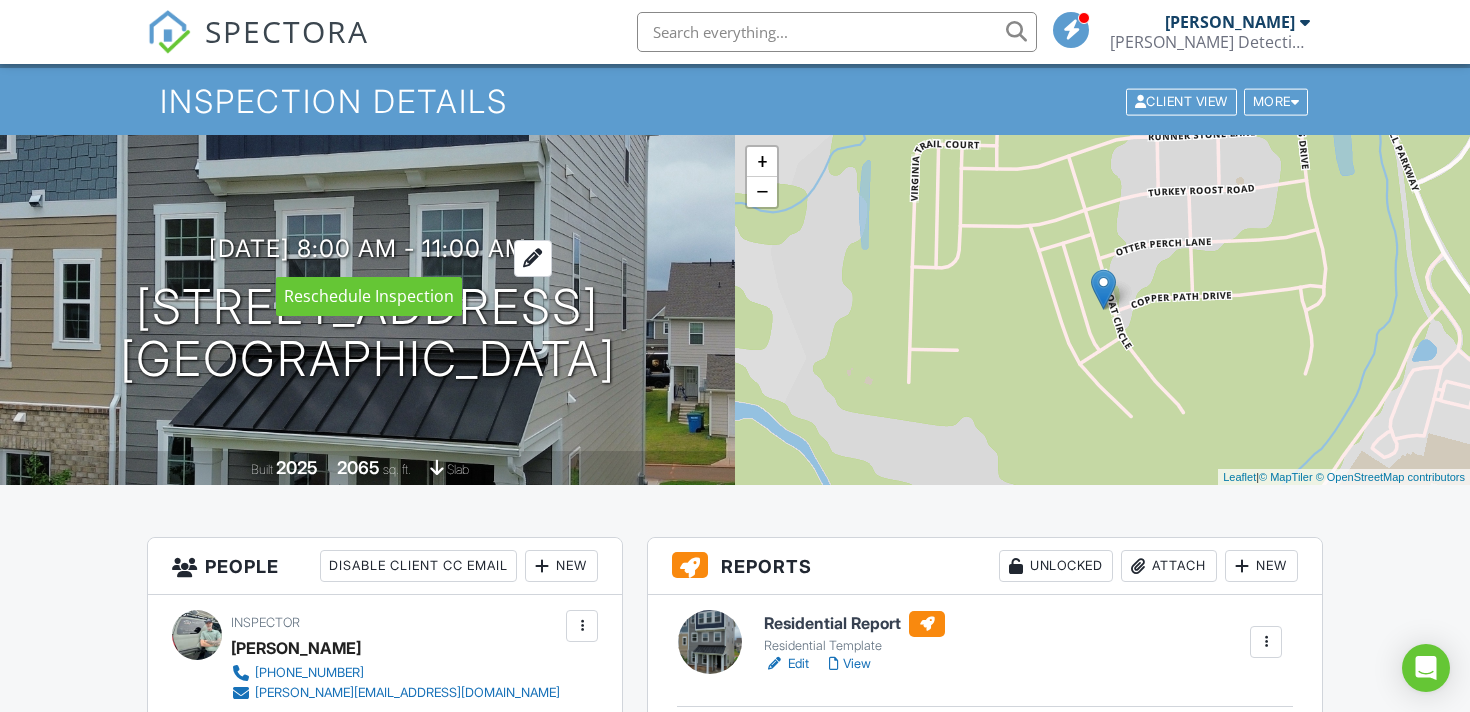 click at bounding box center [533, 258] 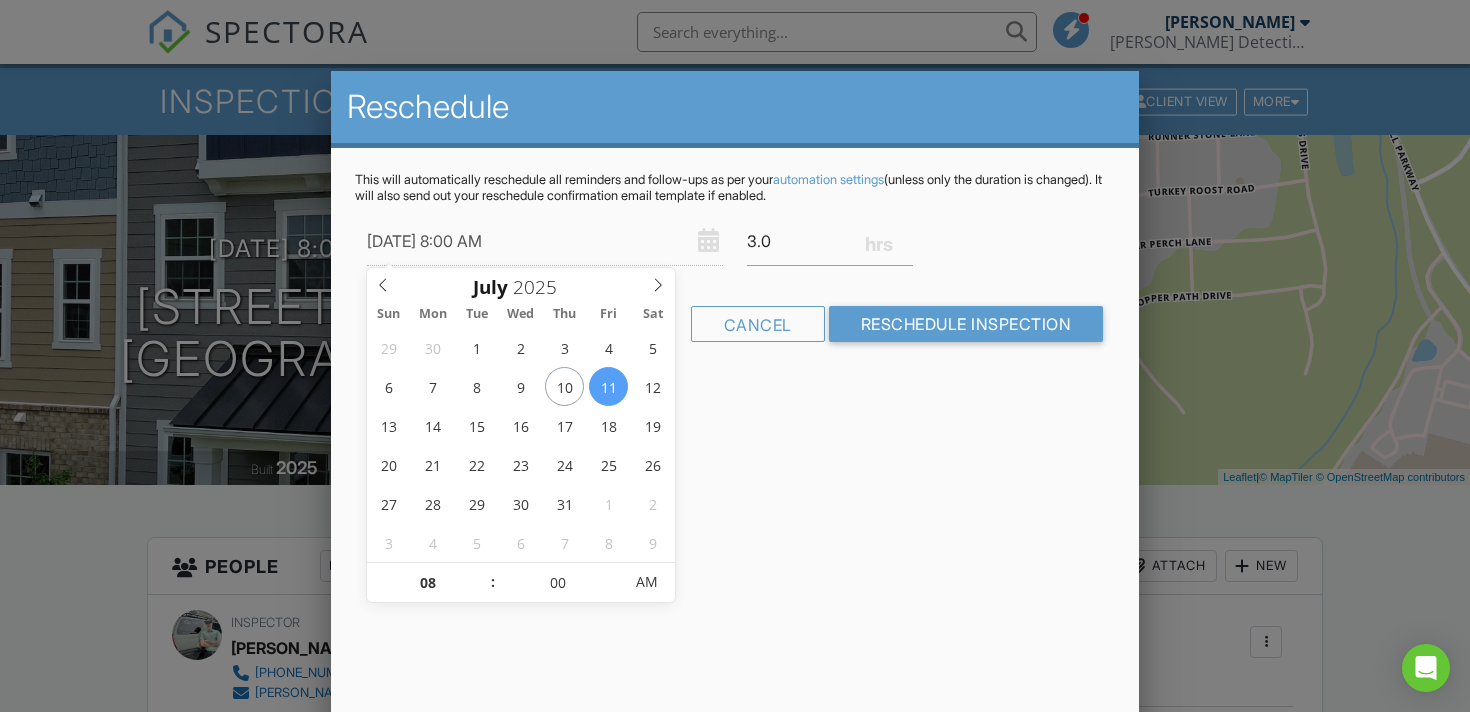 click on "Reschedule
This will automatically reschedule all reminders and follow-ups as per your  automation settings  (unless only the duration is changed). It will also send out your reschedule confirmation email template if enabled.
07/11/2025 8:00 AM
3.0
Warning: this date/time is in the past.
Cancel
Reschedule Inspection" at bounding box center (735, 421) 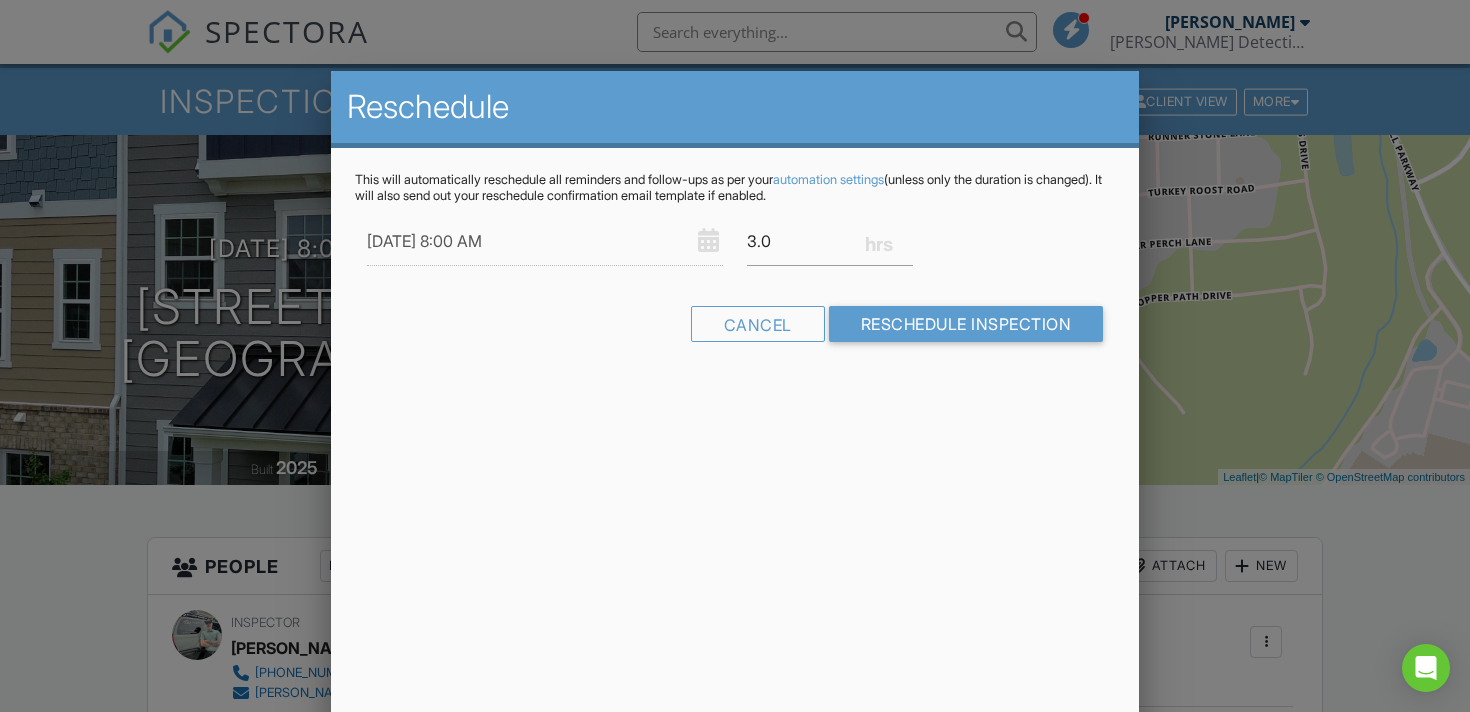click at bounding box center [735, 345] 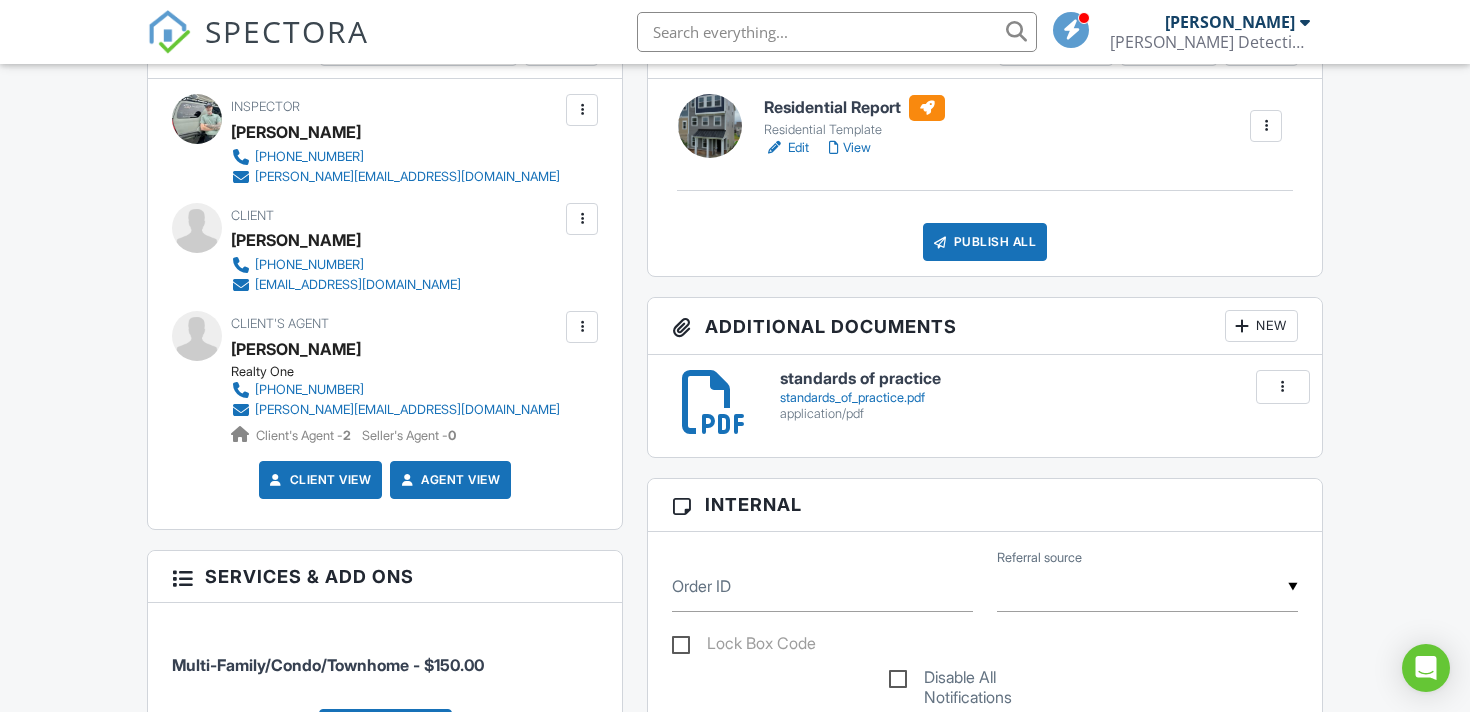 scroll, scrollTop: 568, scrollLeft: 0, axis: vertical 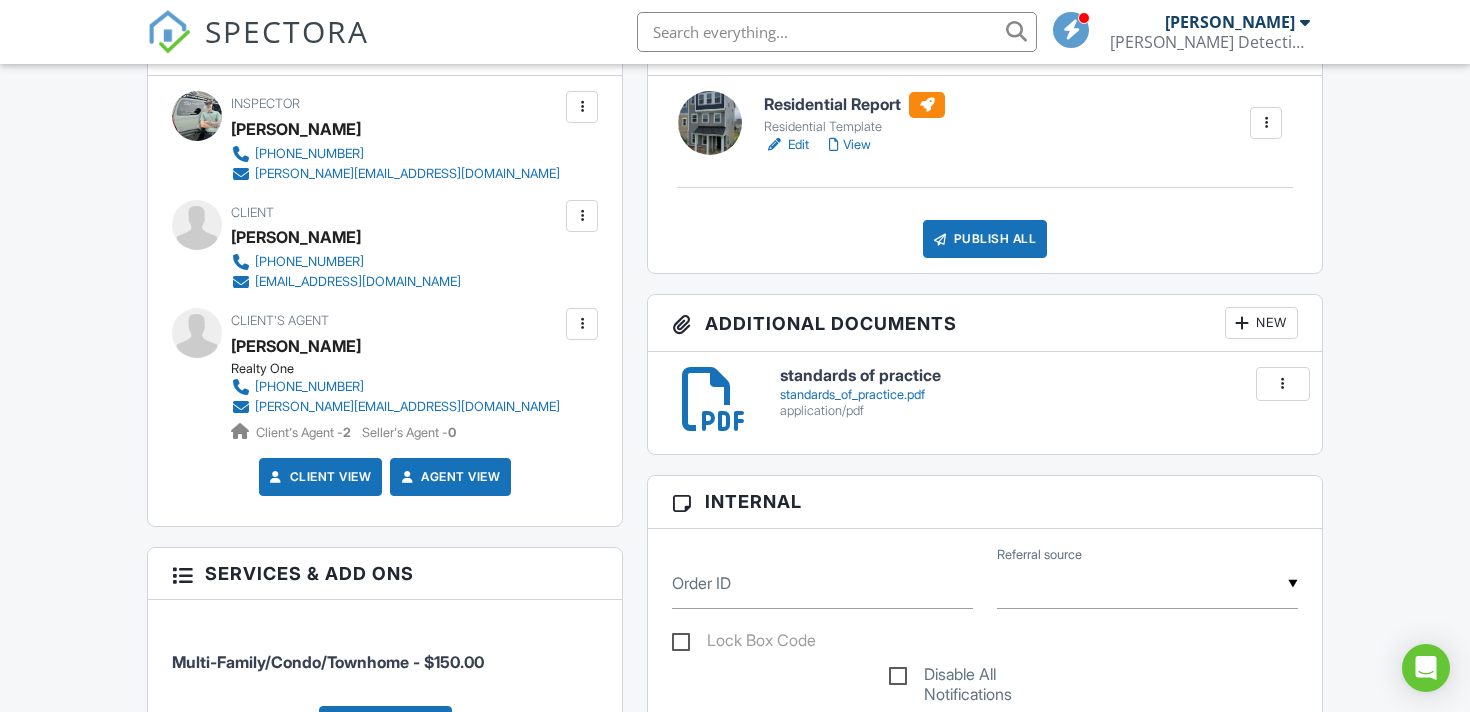 click on "standards_of_practice.pdf" at bounding box center [1039, 395] 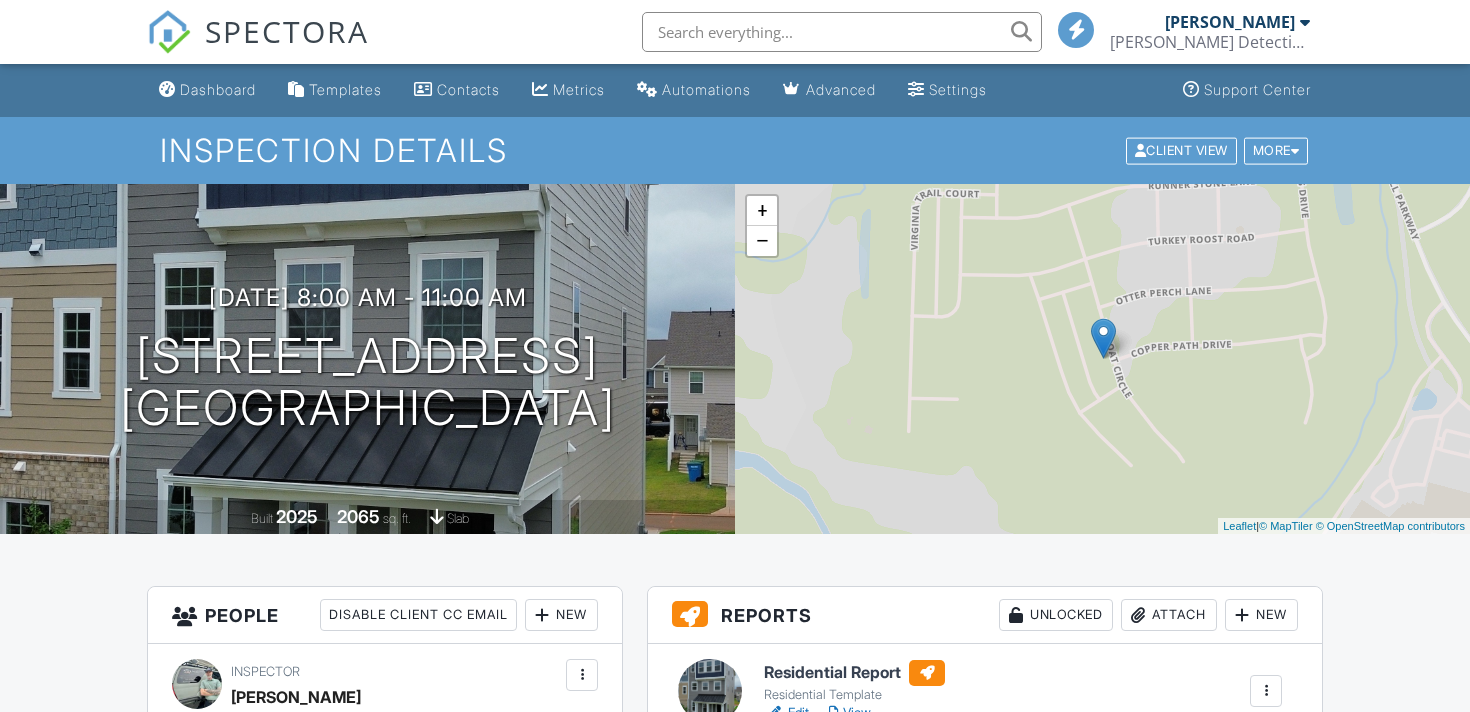 scroll, scrollTop: 0, scrollLeft: 0, axis: both 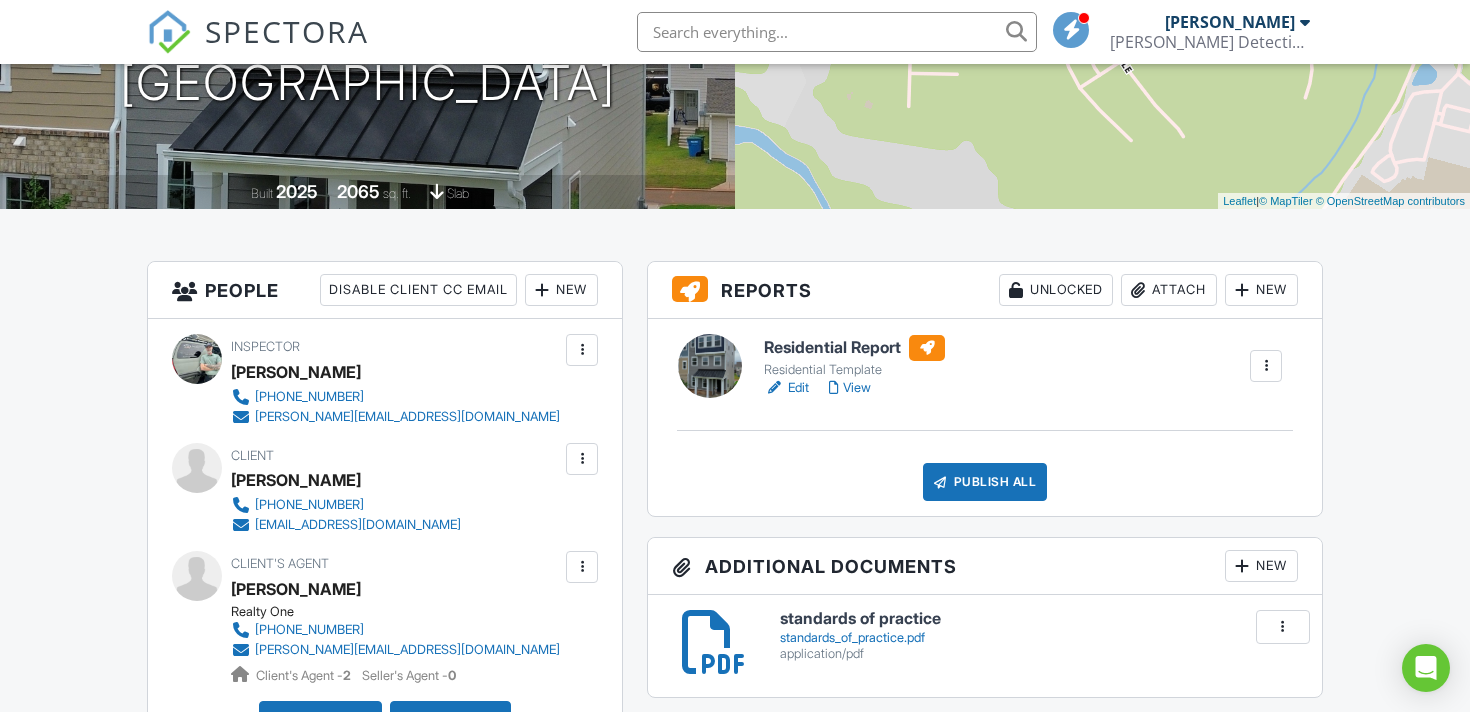 click on "View" at bounding box center (850, 388) 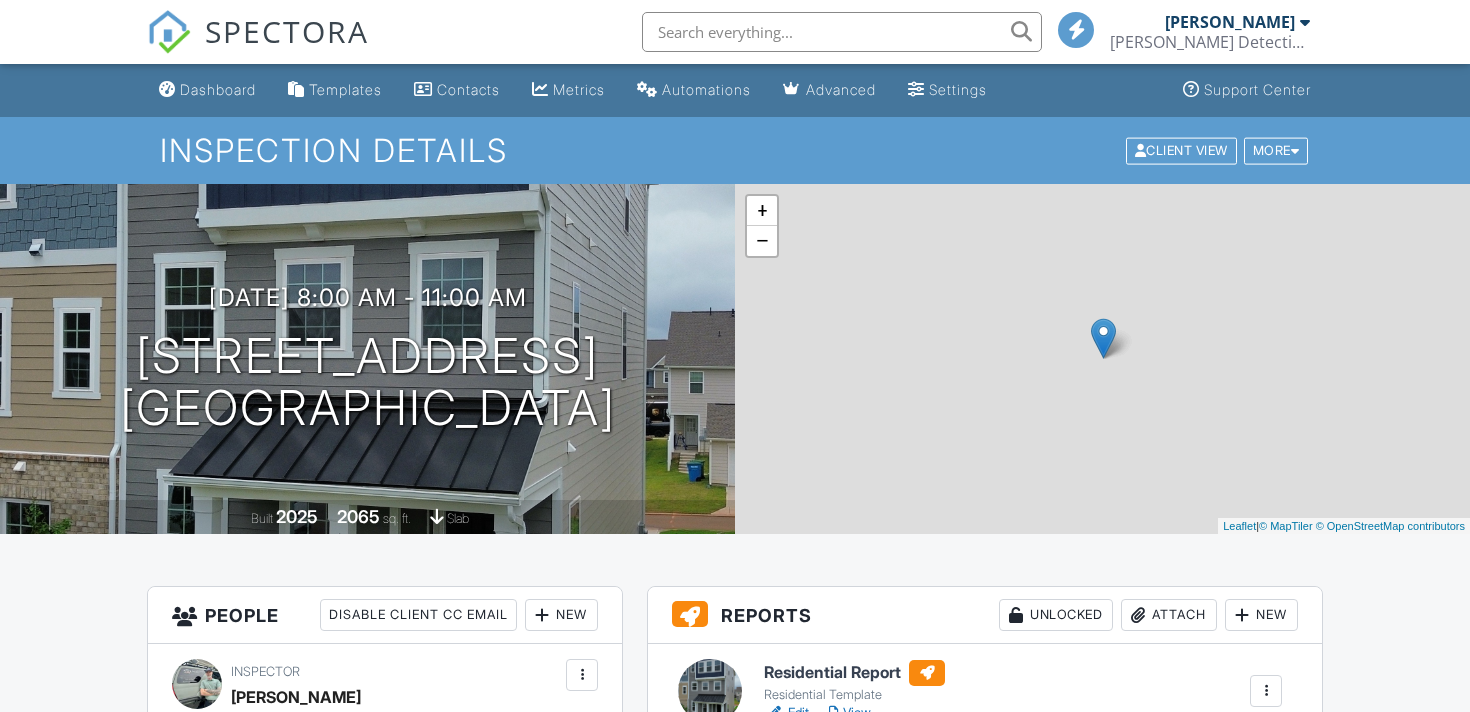 scroll, scrollTop: 0, scrollLeft: 0, axis: both 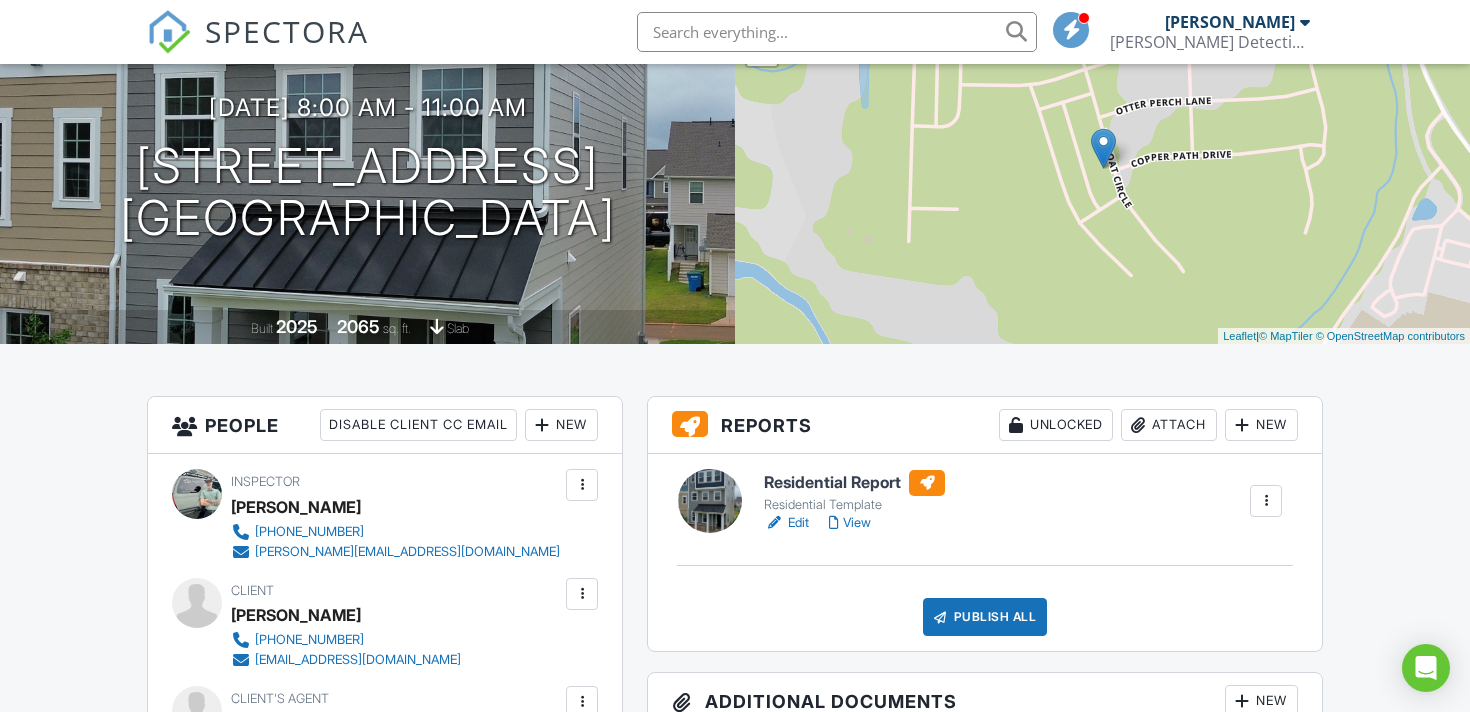click on "View" at bounding box center [850, 523] 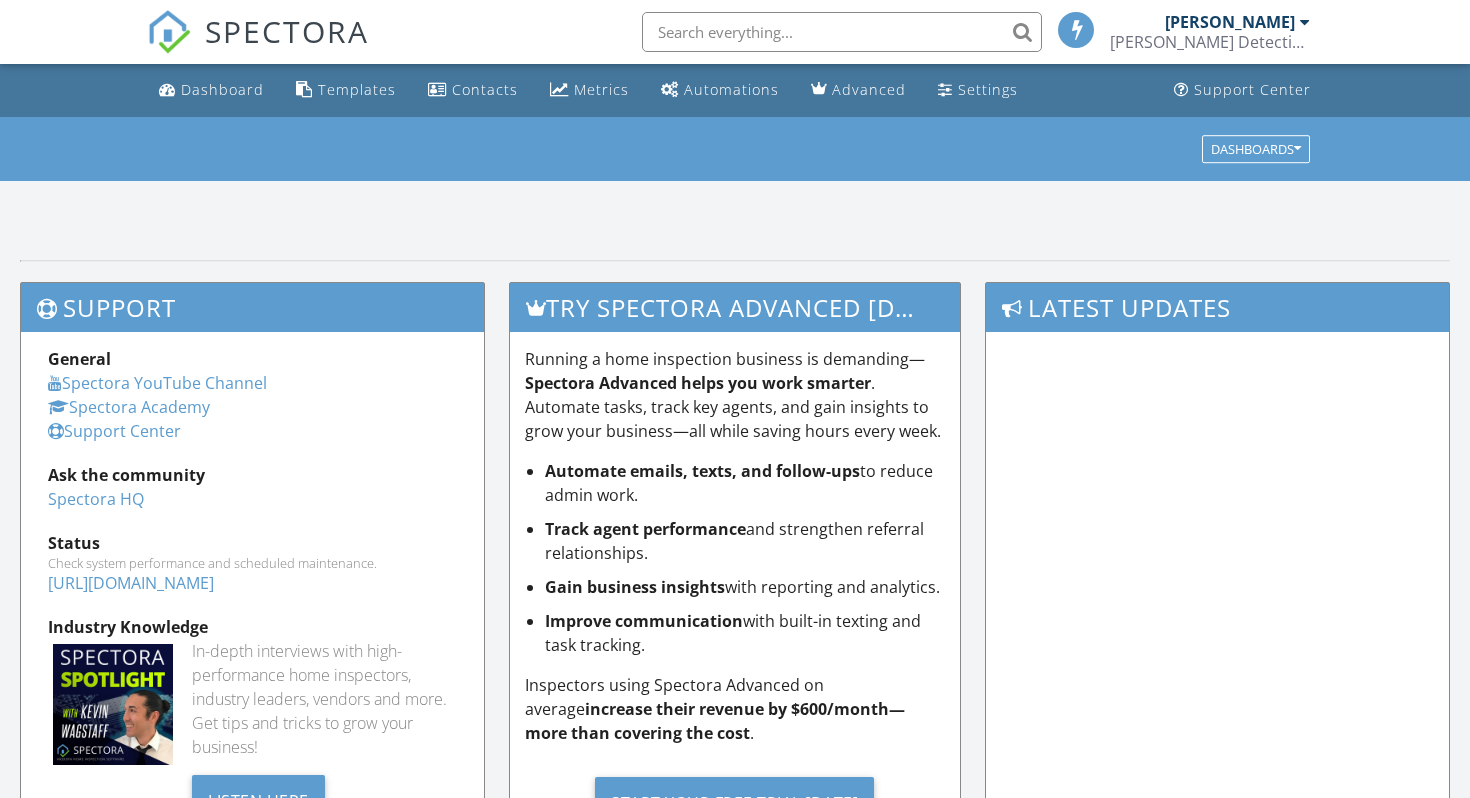 scroll, scrollTop: 0, scrollLeft: 0, axis: both 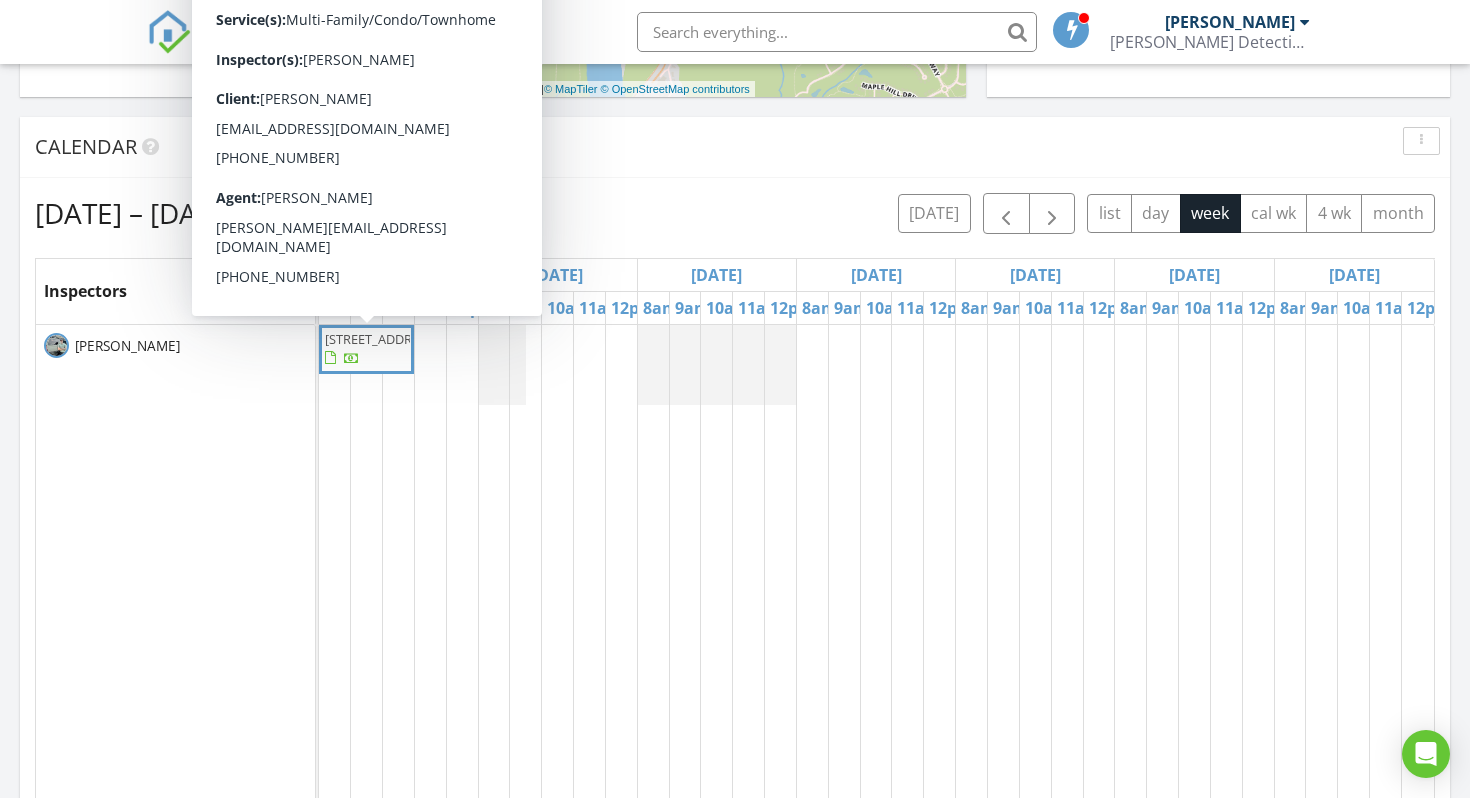click on "[STREET_ADDRESS]" at bounding box center (381, 339) 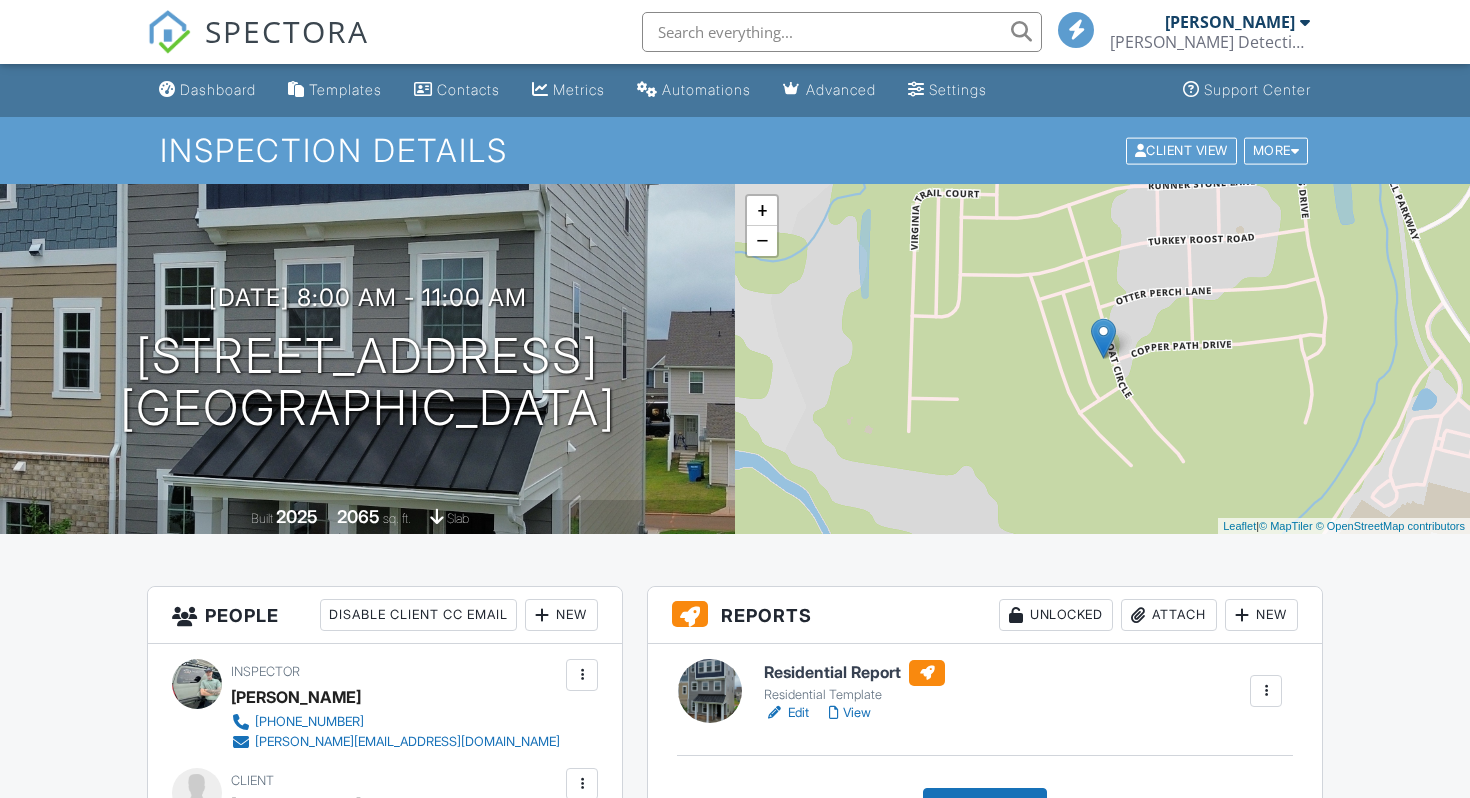 scroll, scrollTop: 0, scrollLeft: 0, axis: both 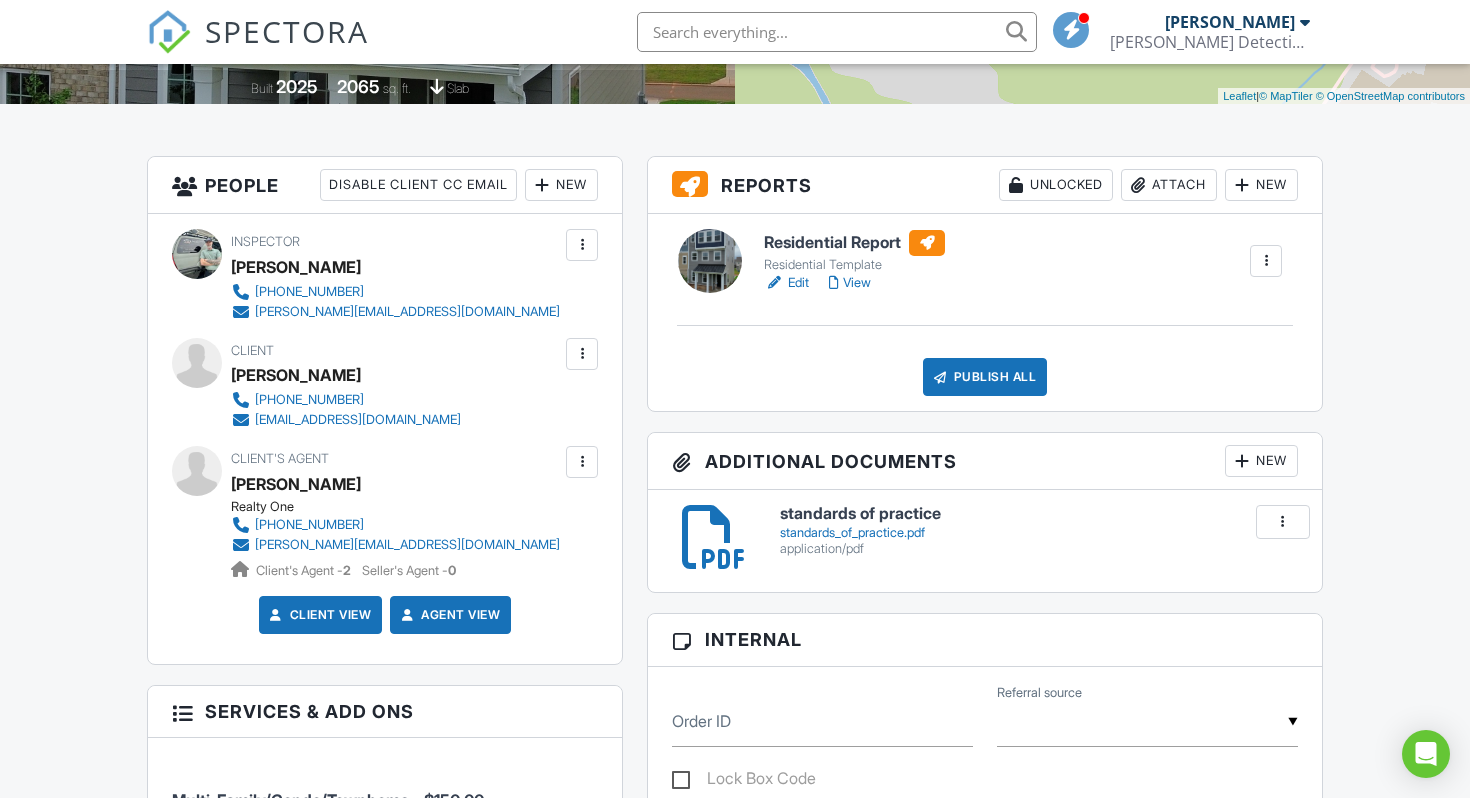 click on "View" at bounding box center [850, 283] 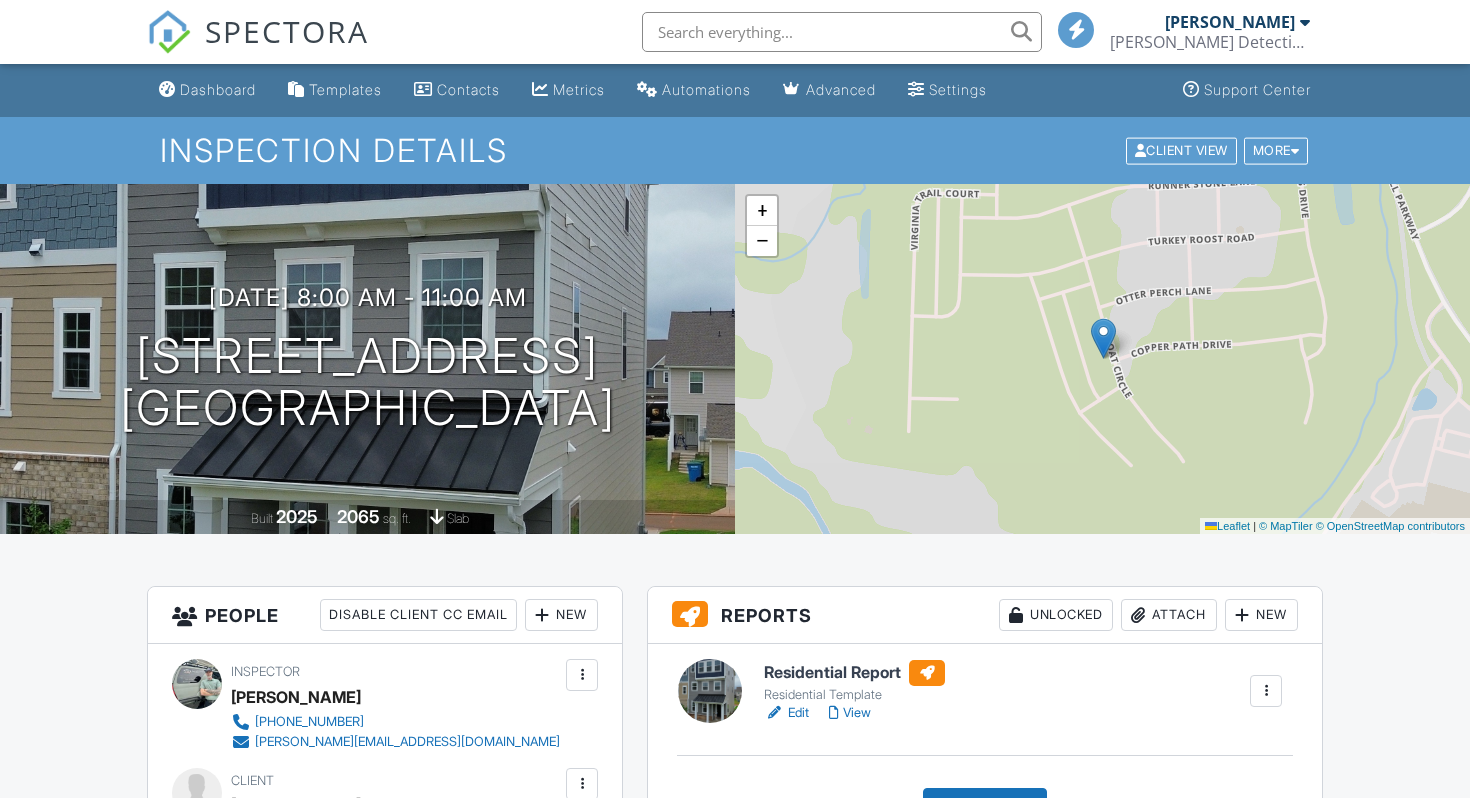 scroll, scrollTop: 0, scrollLeft: 0, axis: both 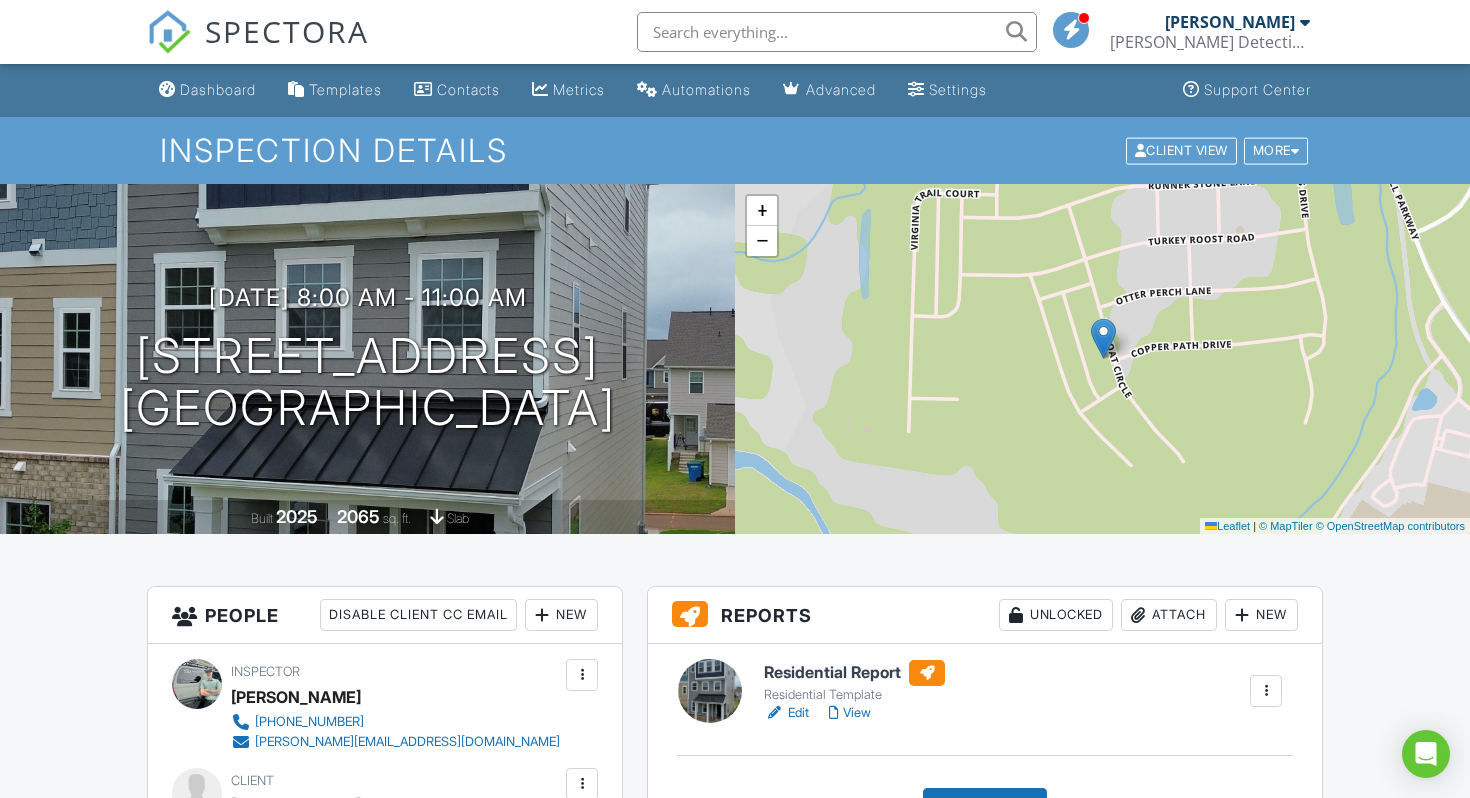 click on "View" at bounding box center (850, 713) 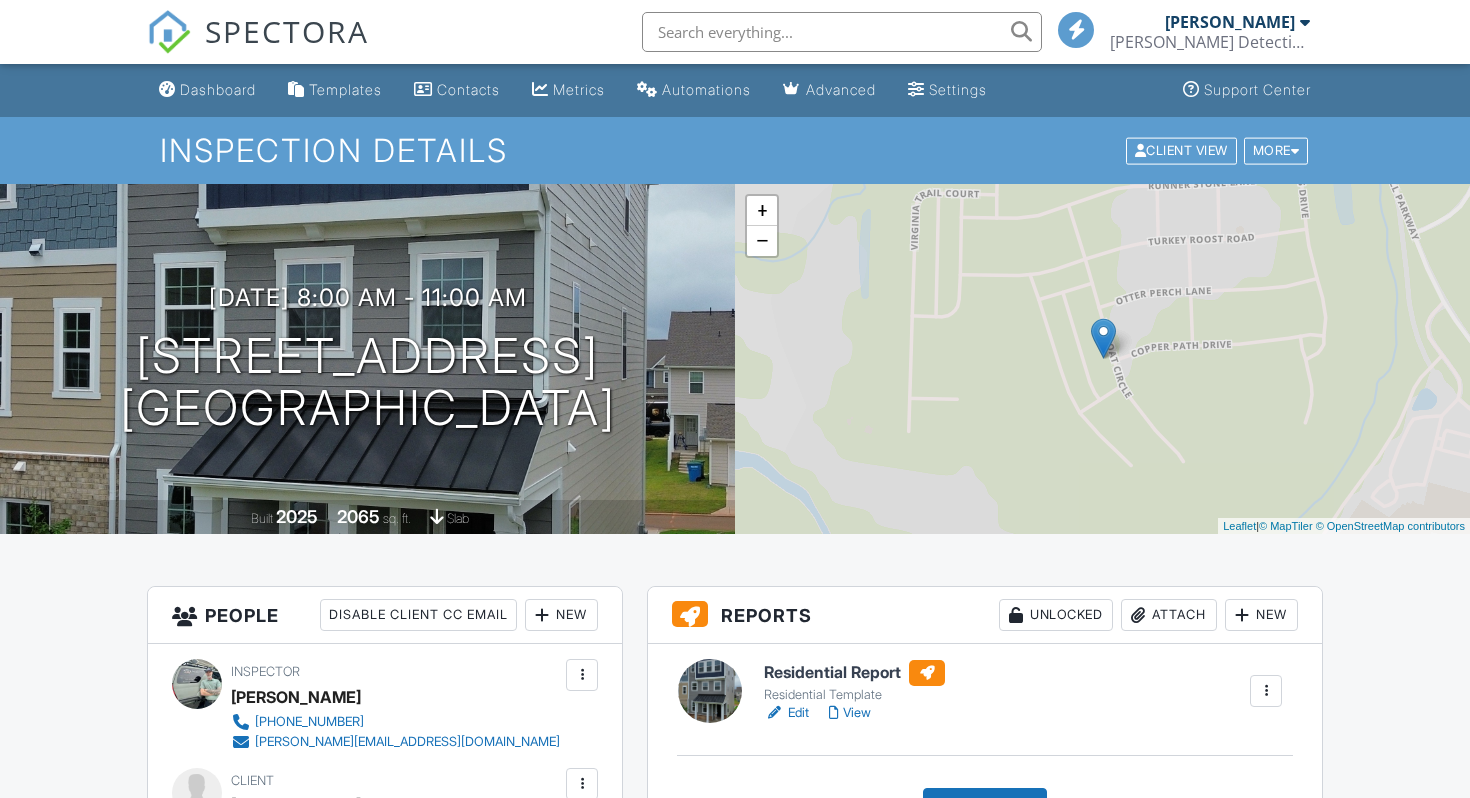 scroll, scrollTop: 0, scrollLeft: 0, axis: both 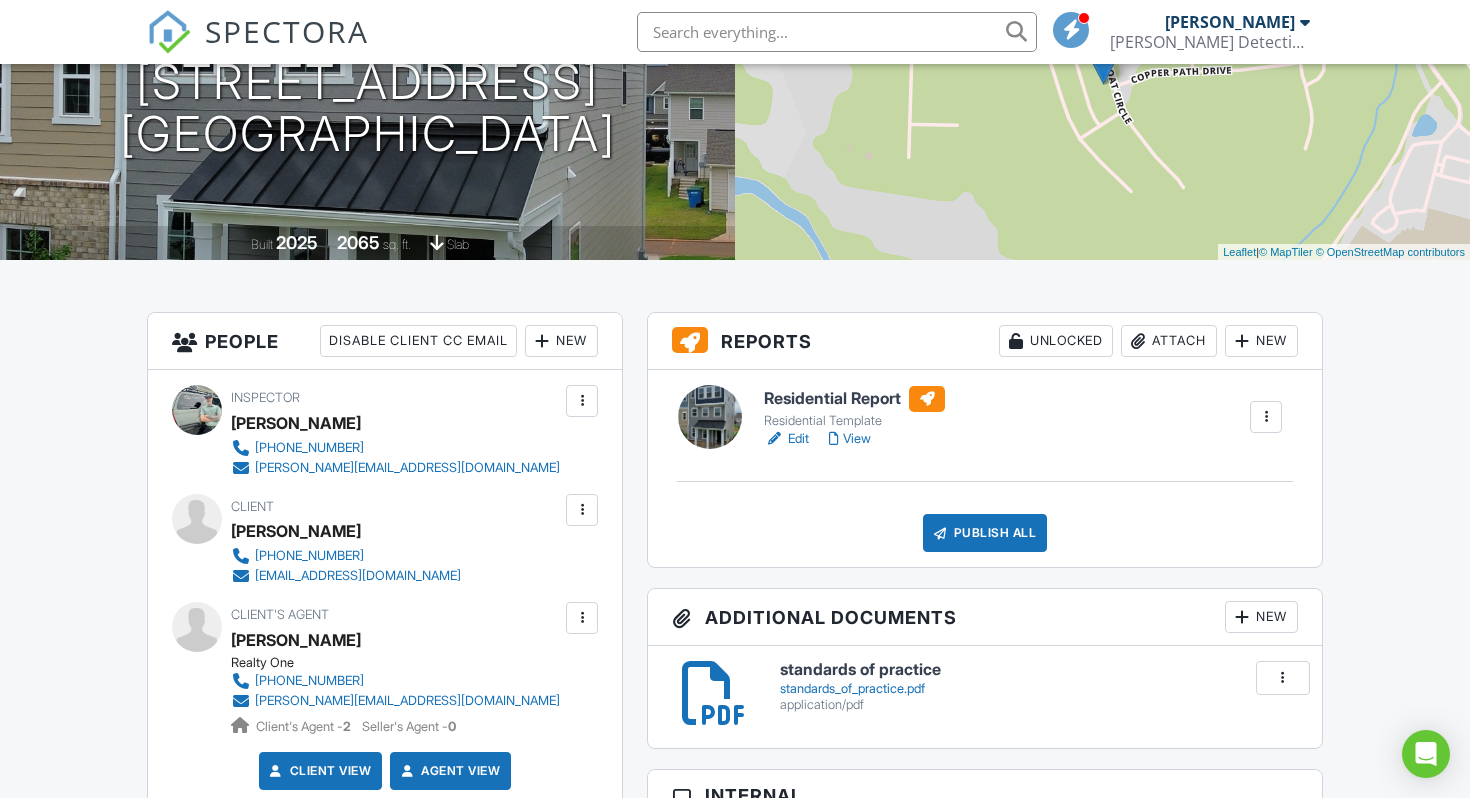 click on "View" at bounding box center [850, 439] 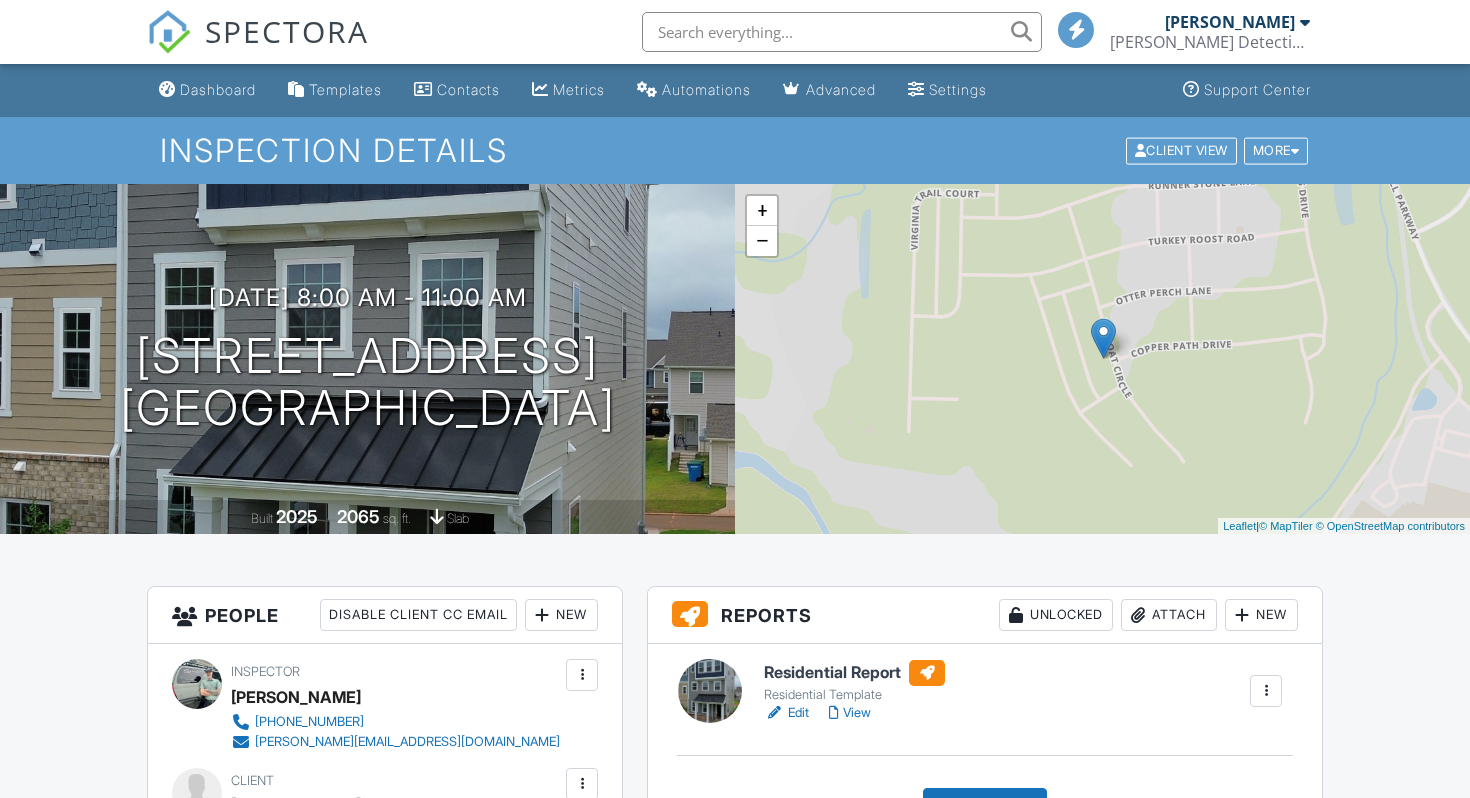 scroll, scrollTop: 0, scrollLeft: 0, axis: both 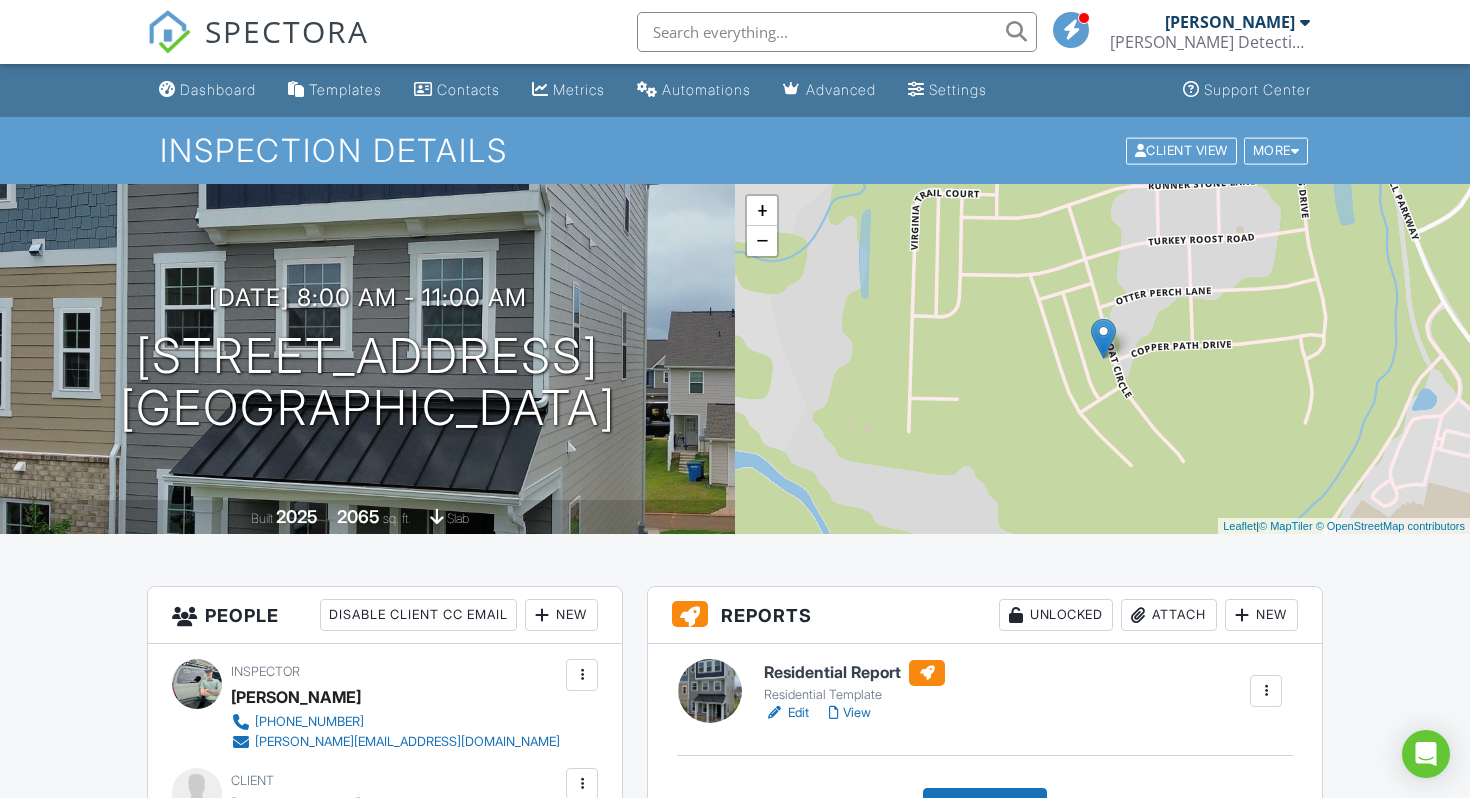 click on "View" at bounding box center (850, 713) 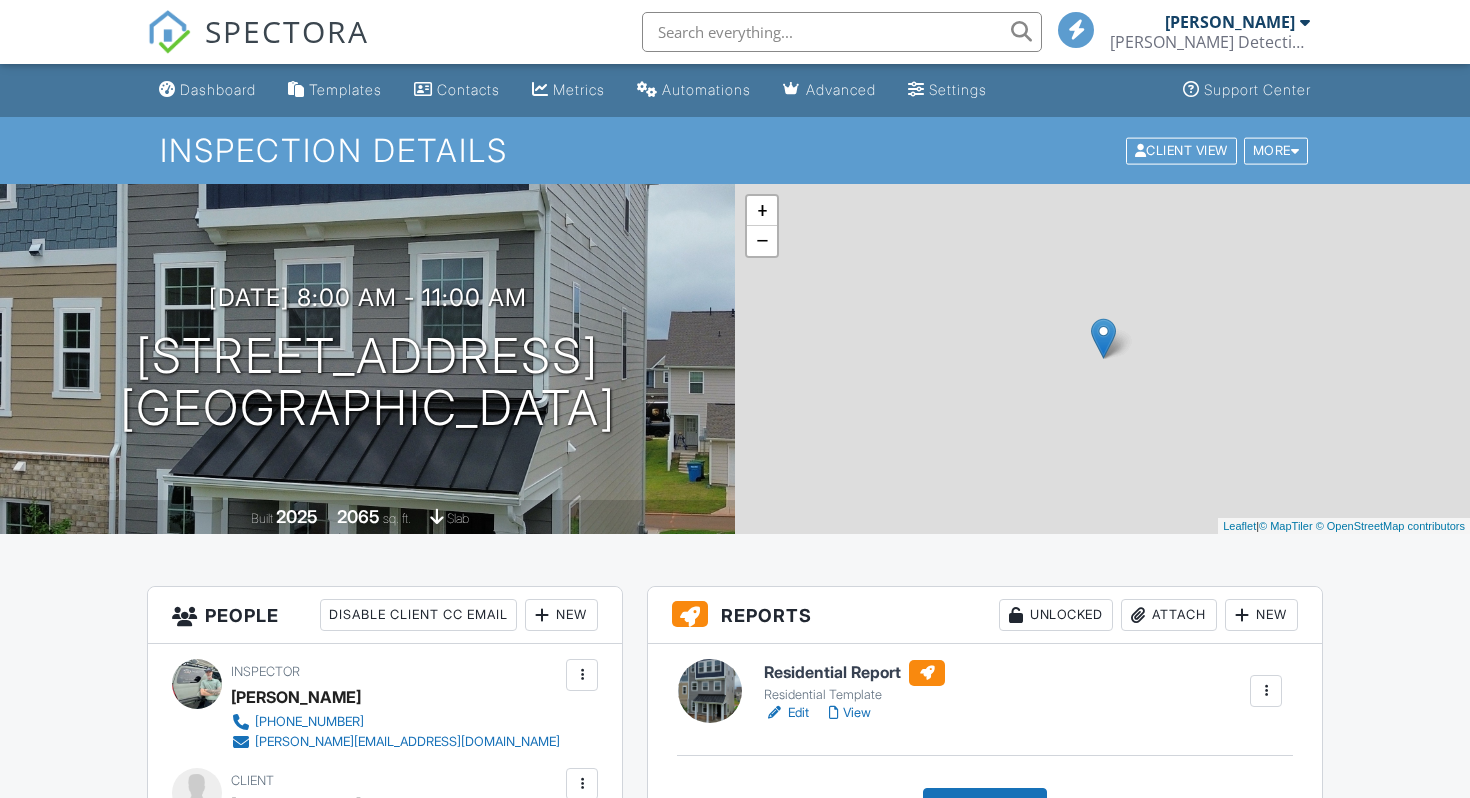 scroll, scrollTop: 0, scrollLeft: 0, axis: both 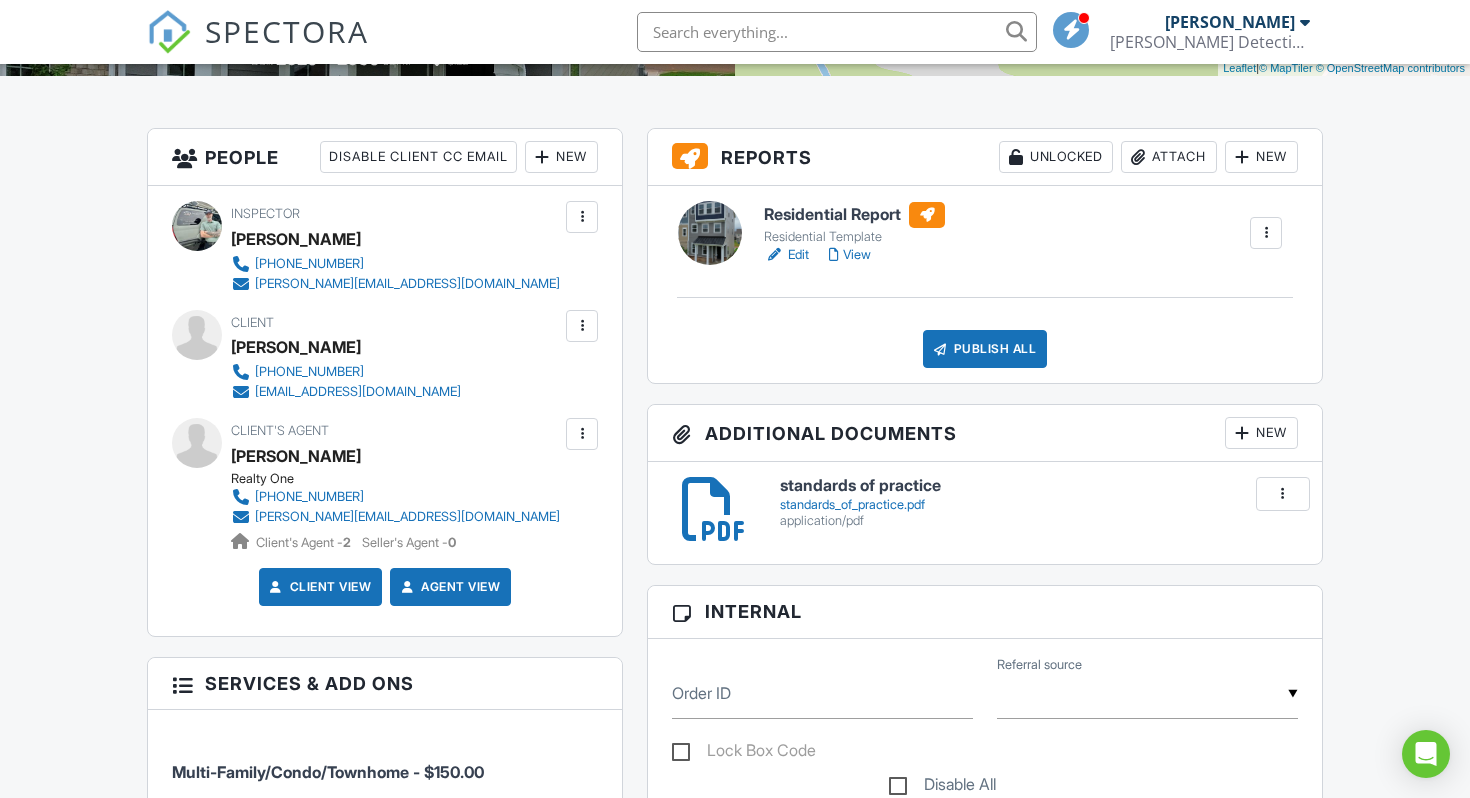 click on "View" at bounding box center (850, 255) 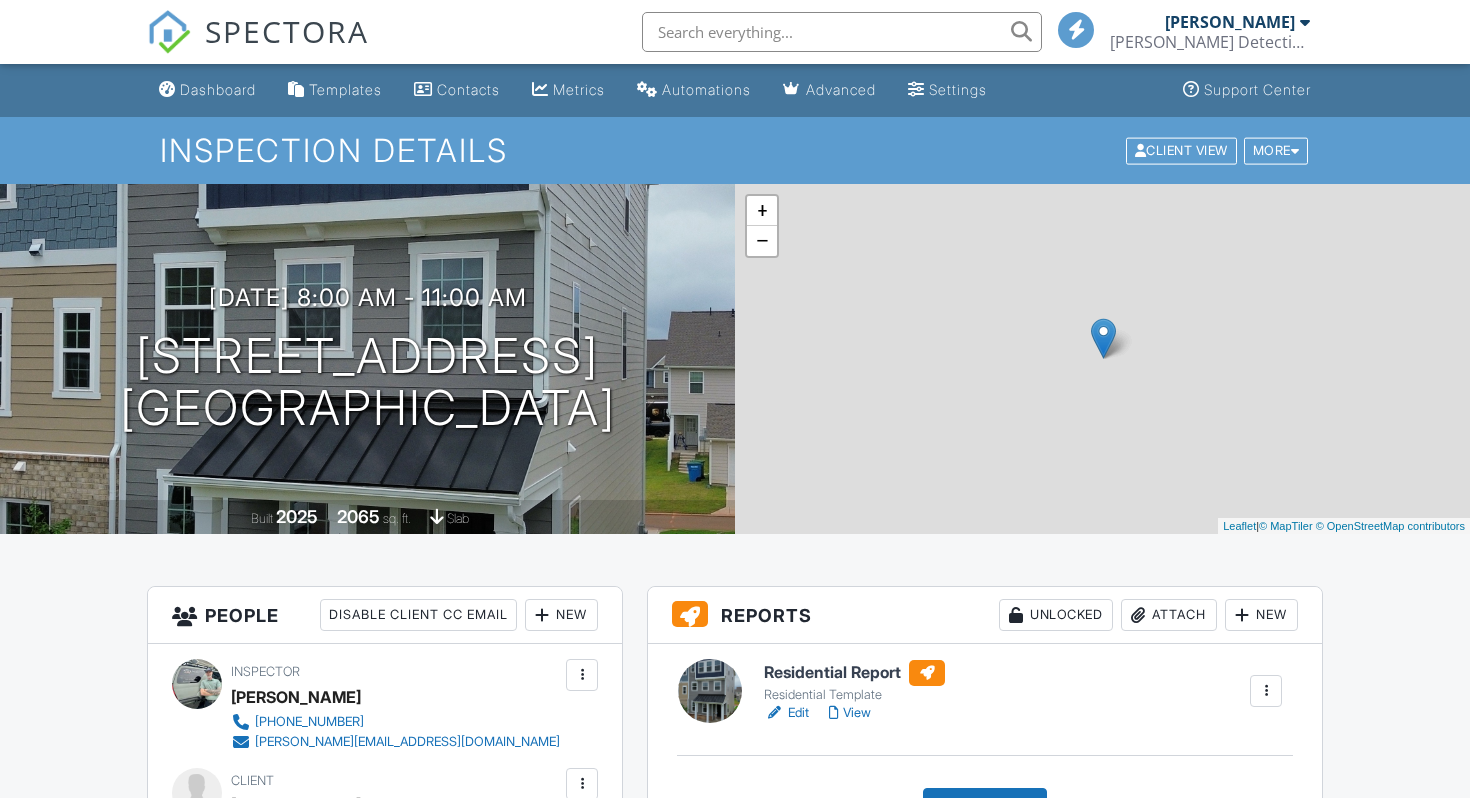 scroll, scrollTop: 0, scrollLeft: 0, axis: both 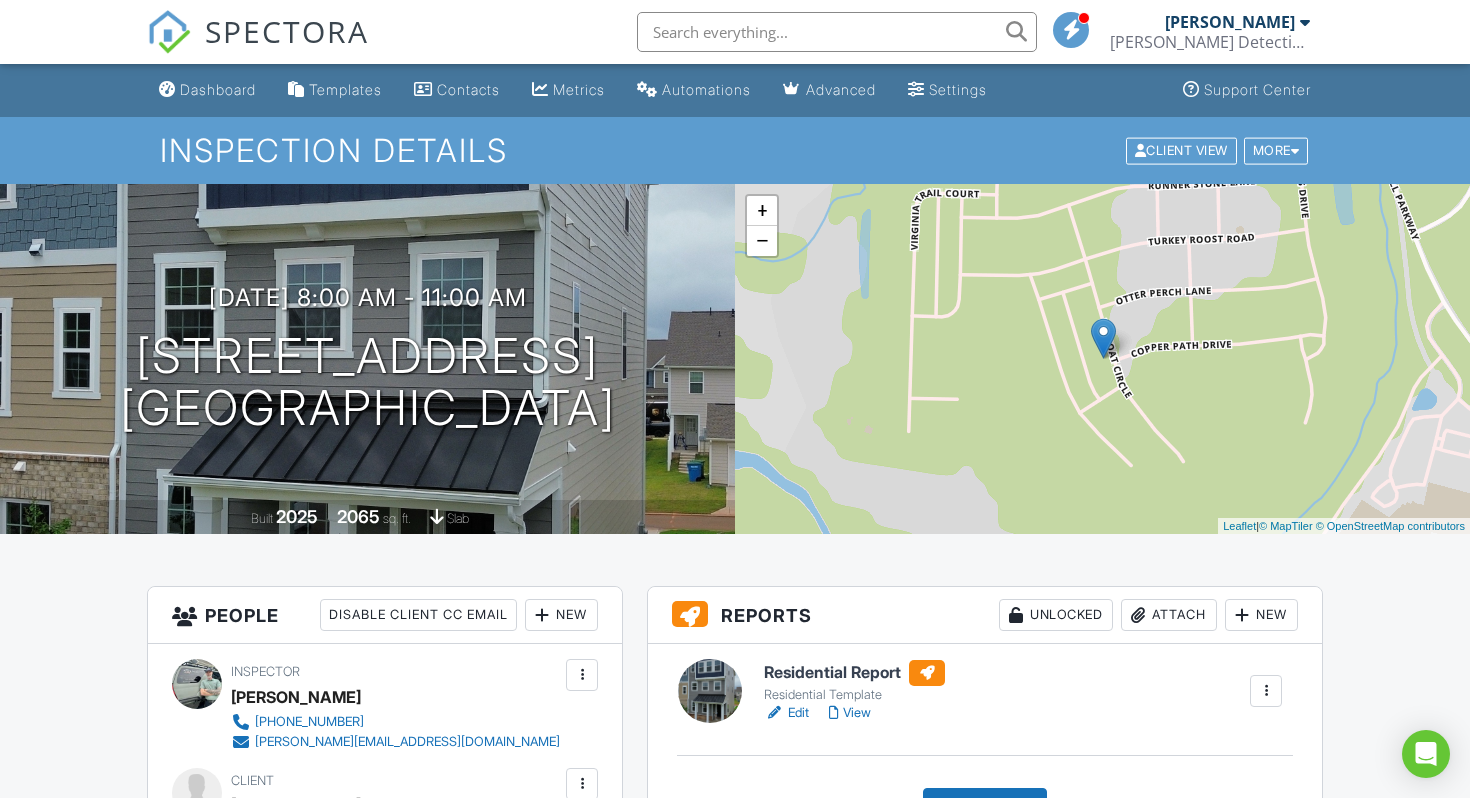 click on "View" at bounding box center (850, 713) 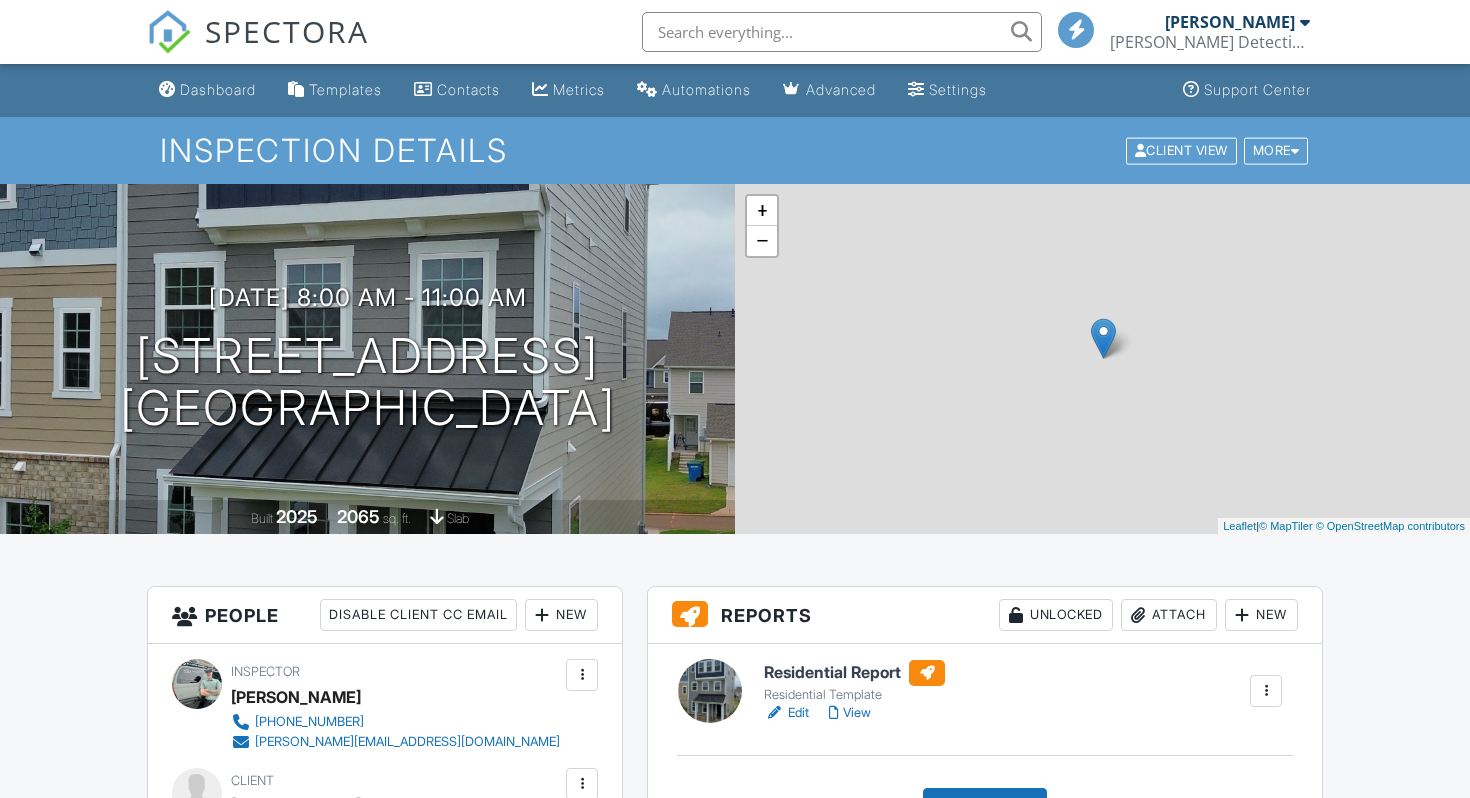 scroll, scrollTop: 0, scrollLeft: 0, axis: both 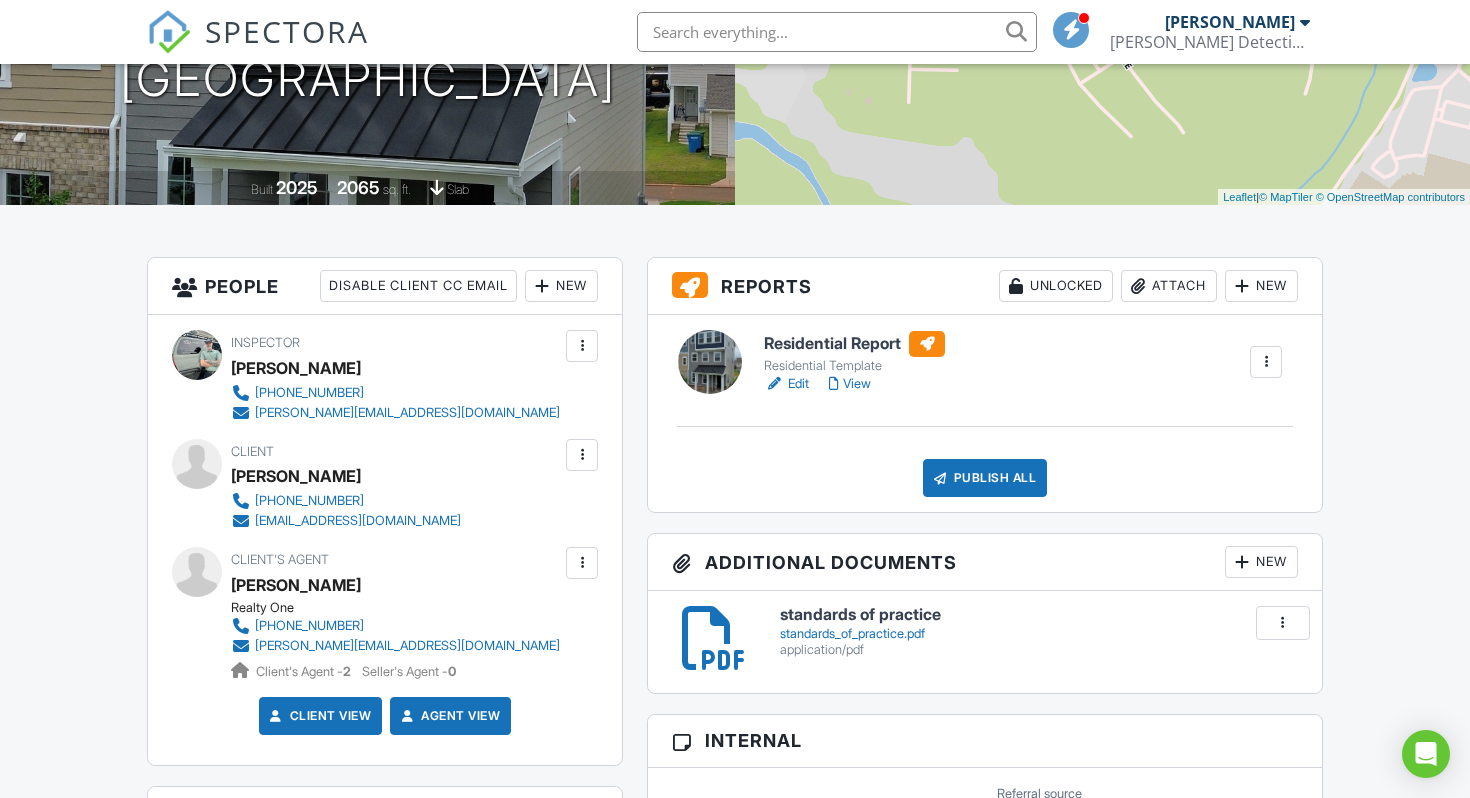 click on "View" at bounding box center (850, 384) 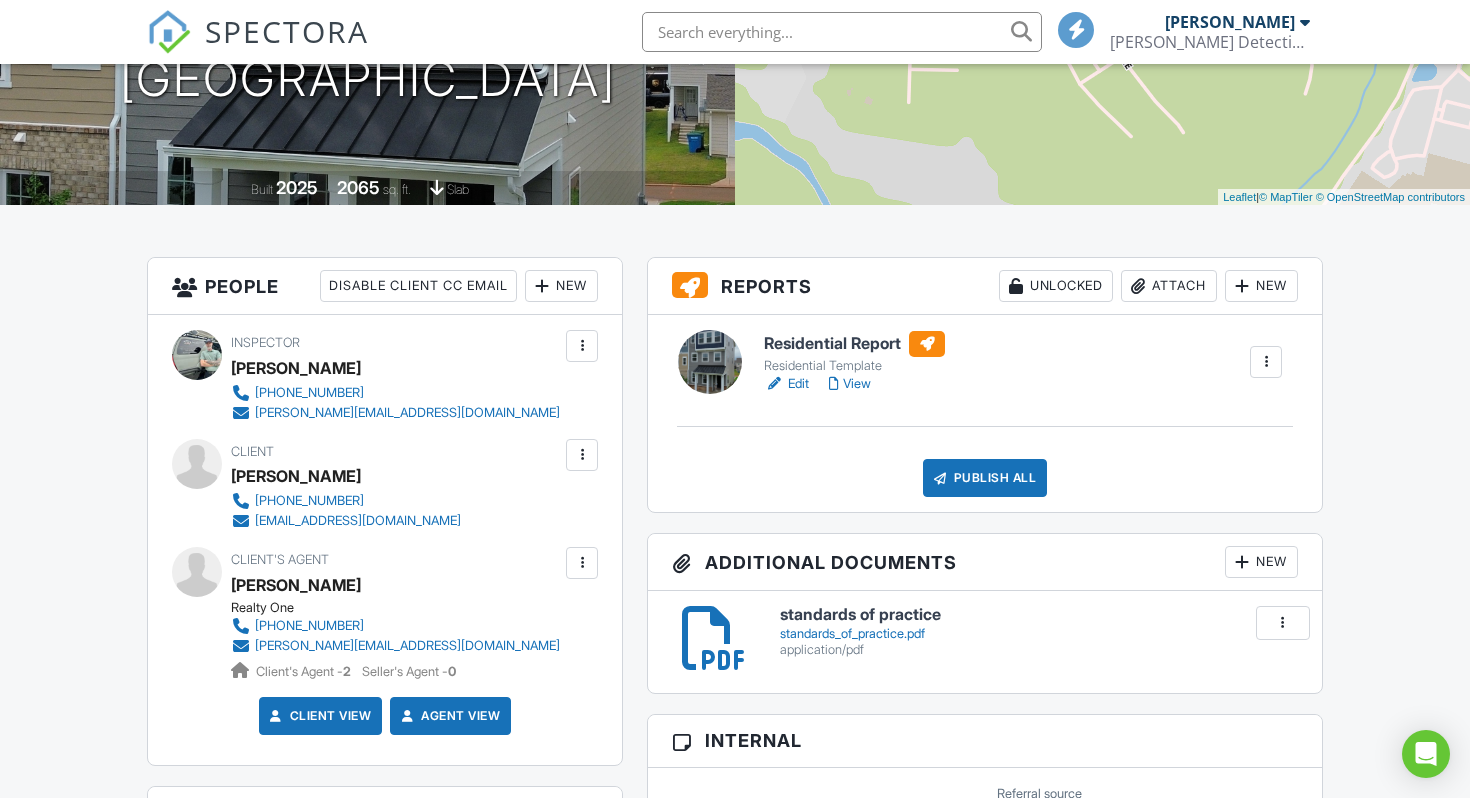 scroll, scrollTop: 329, scrollLeft: 0, axis: vertical 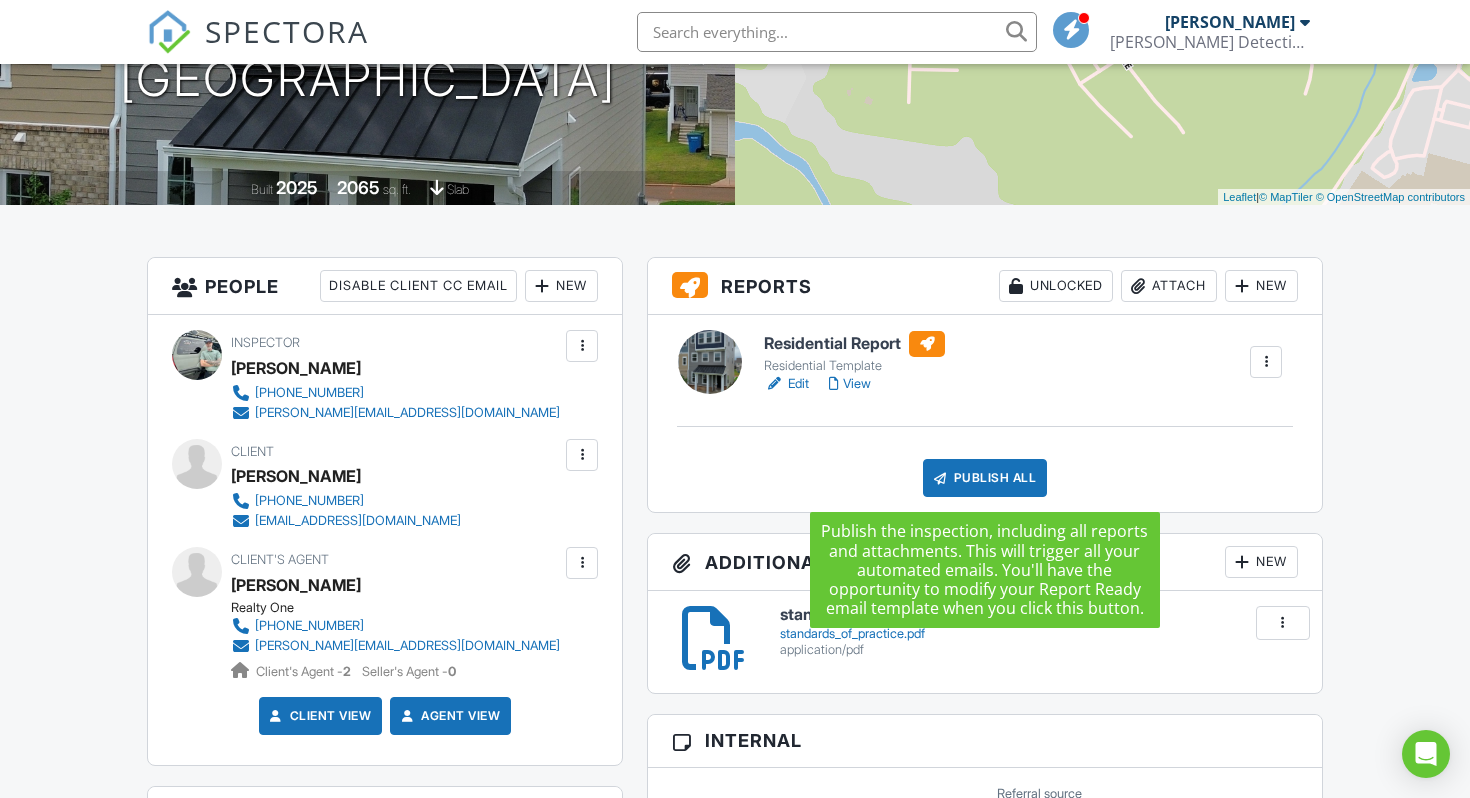 click on "Publish All" at bounding box center [985, 478] 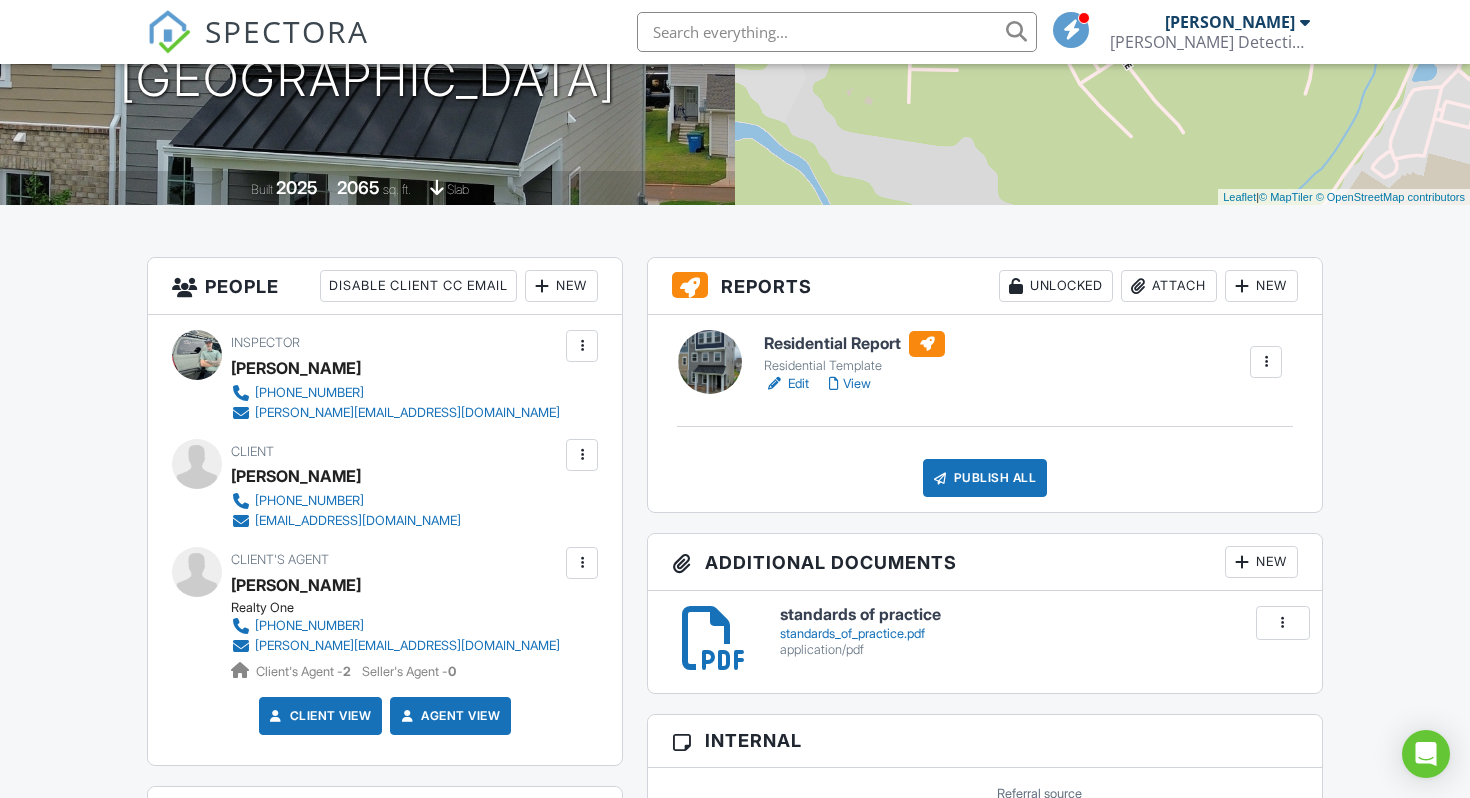 click at bounding box center (1266, 362) 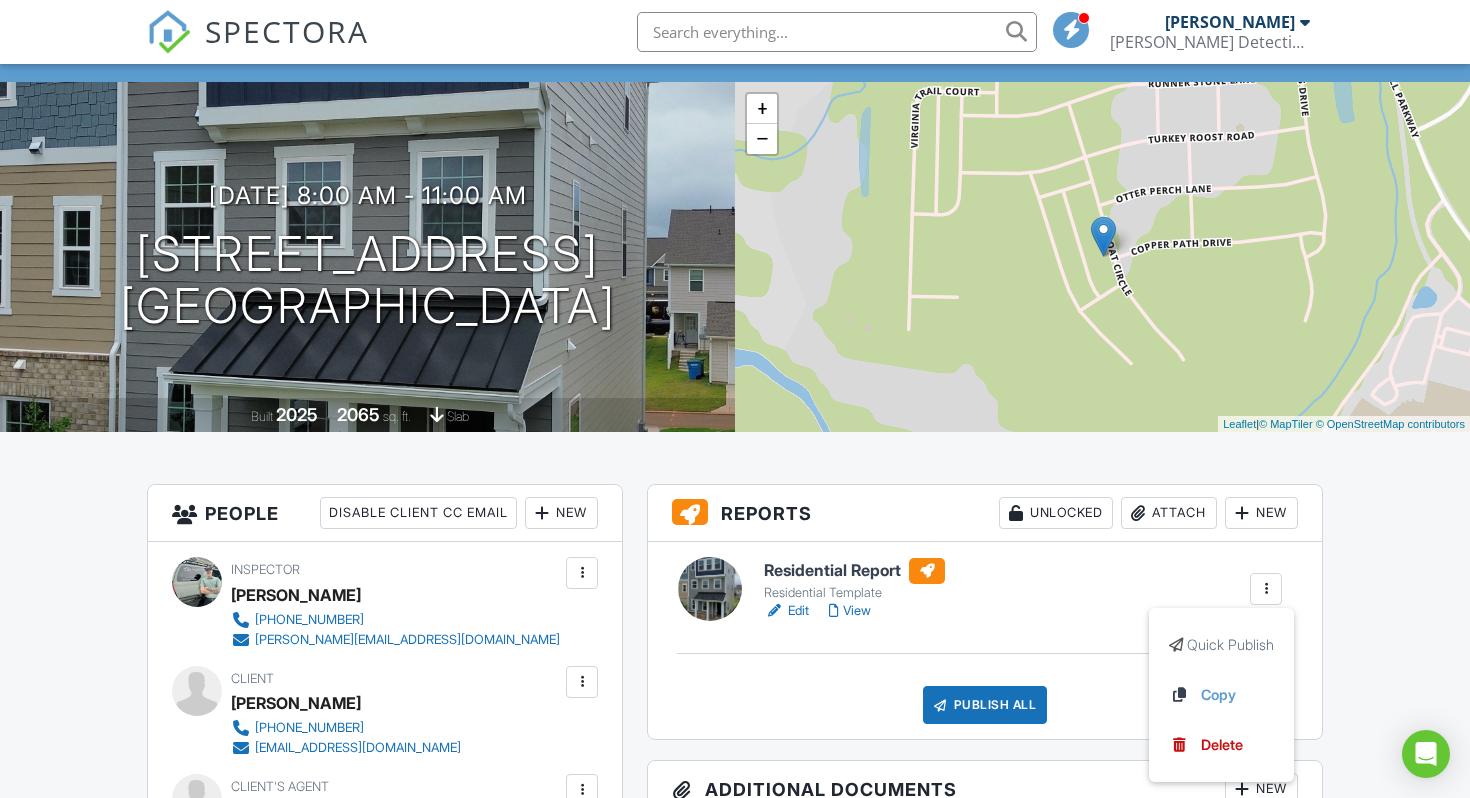 scroll, scrollTop: 121, scrollLeft: 0, axis: vertical 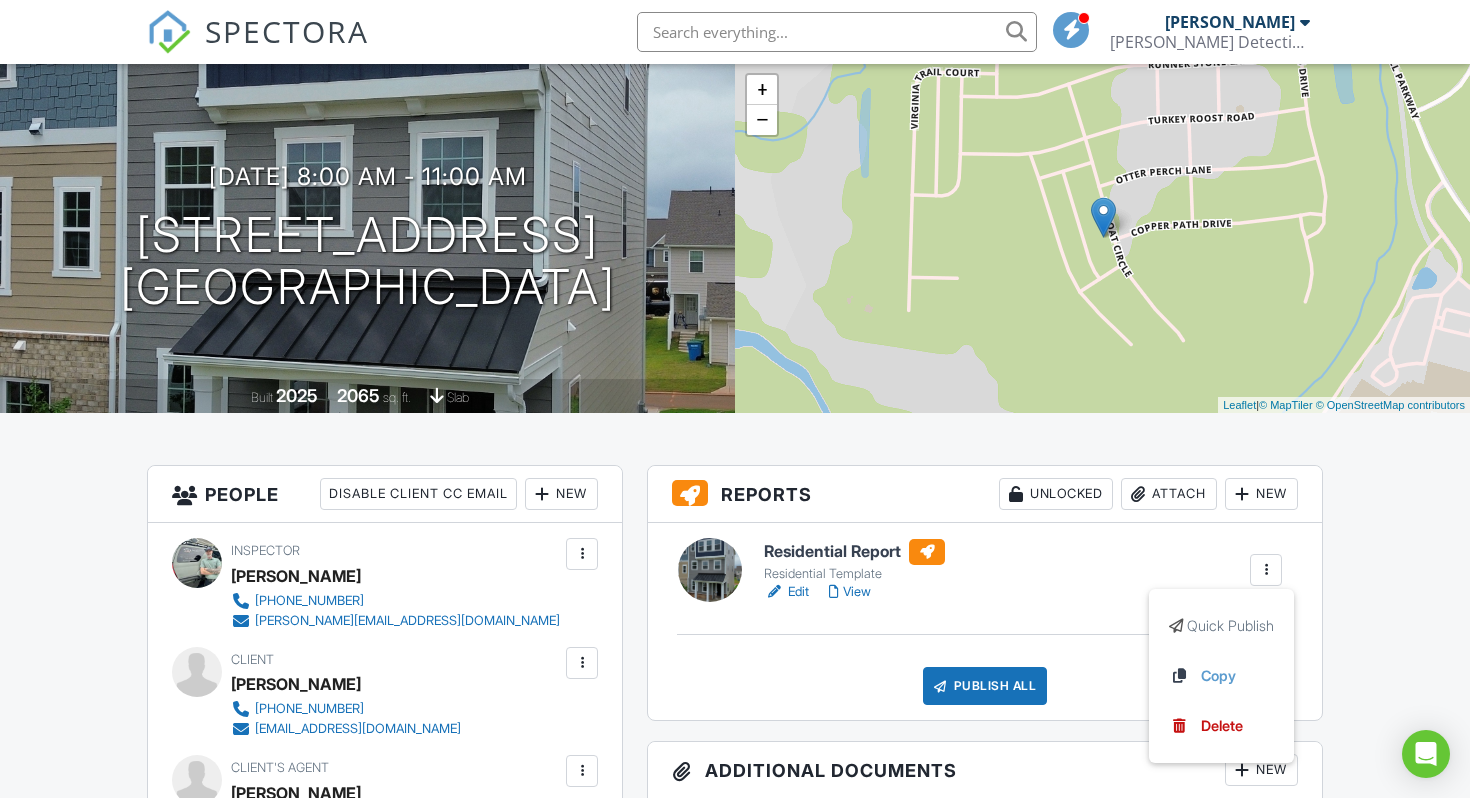 click on "Edit" at bounding box center [786, 592] 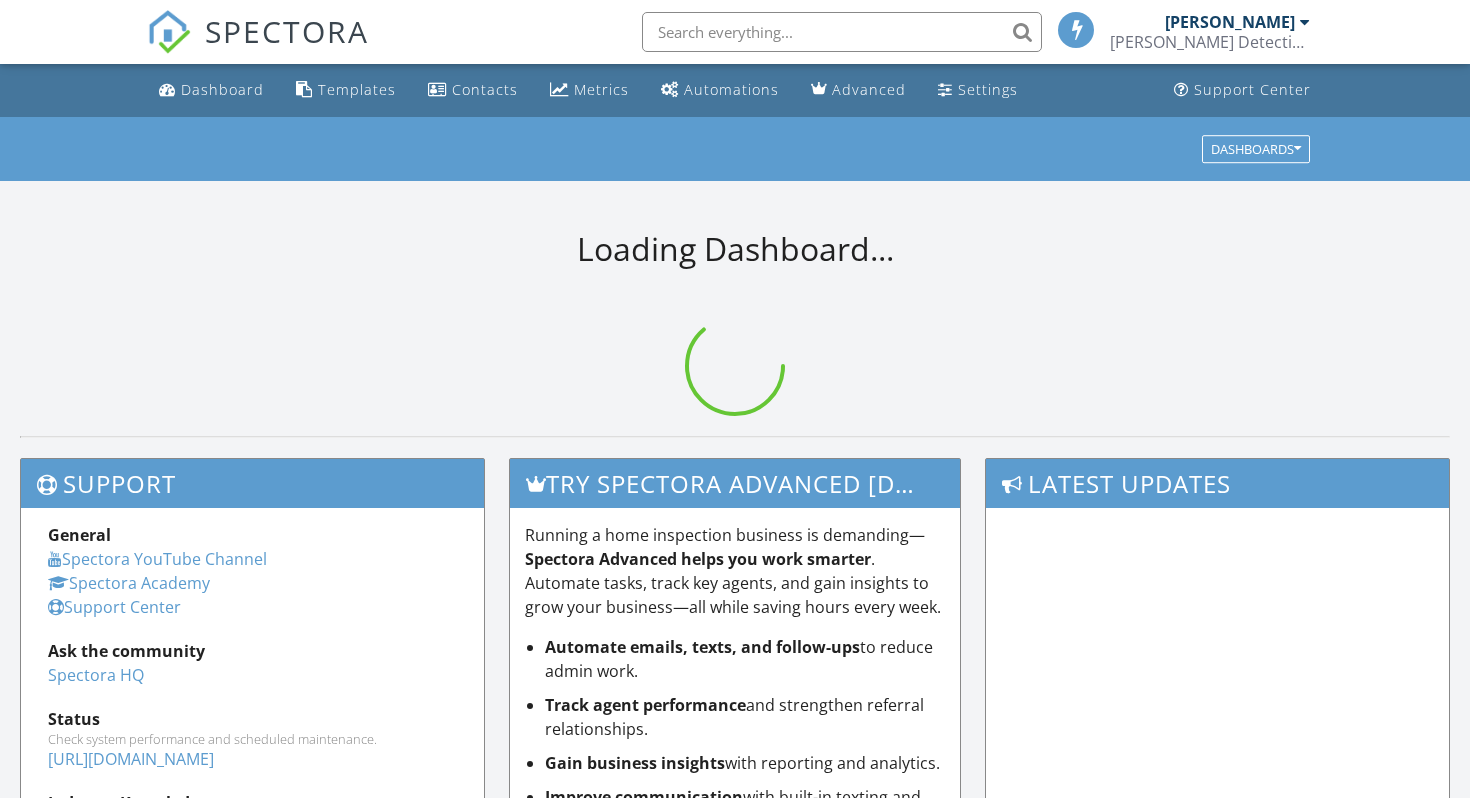 scroll, scrollTop: 0, scrollLeft: 0, axis: both 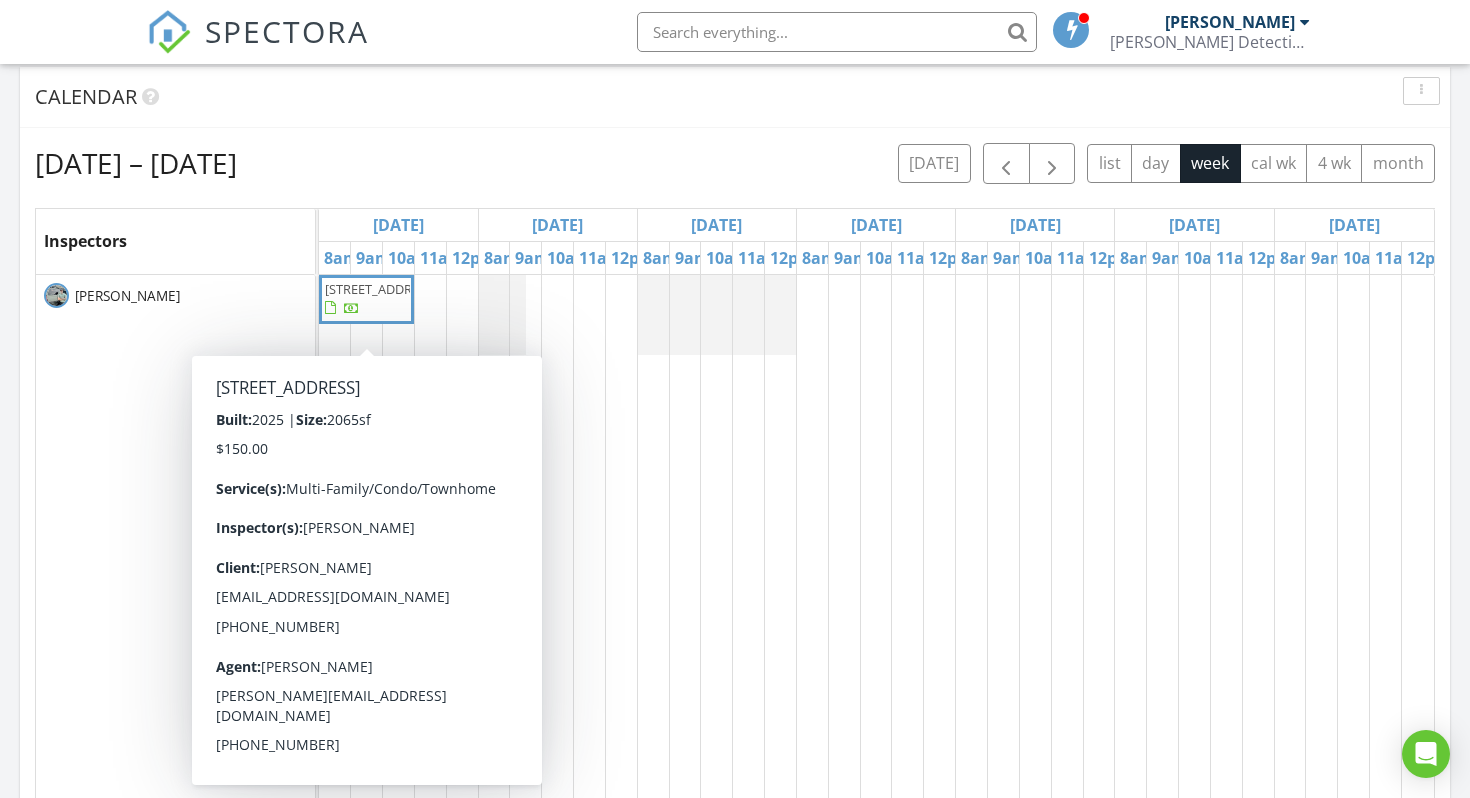 click on "4124 Skyboat Cir, Fort Mill 29715" at bounding box center [381, 289] 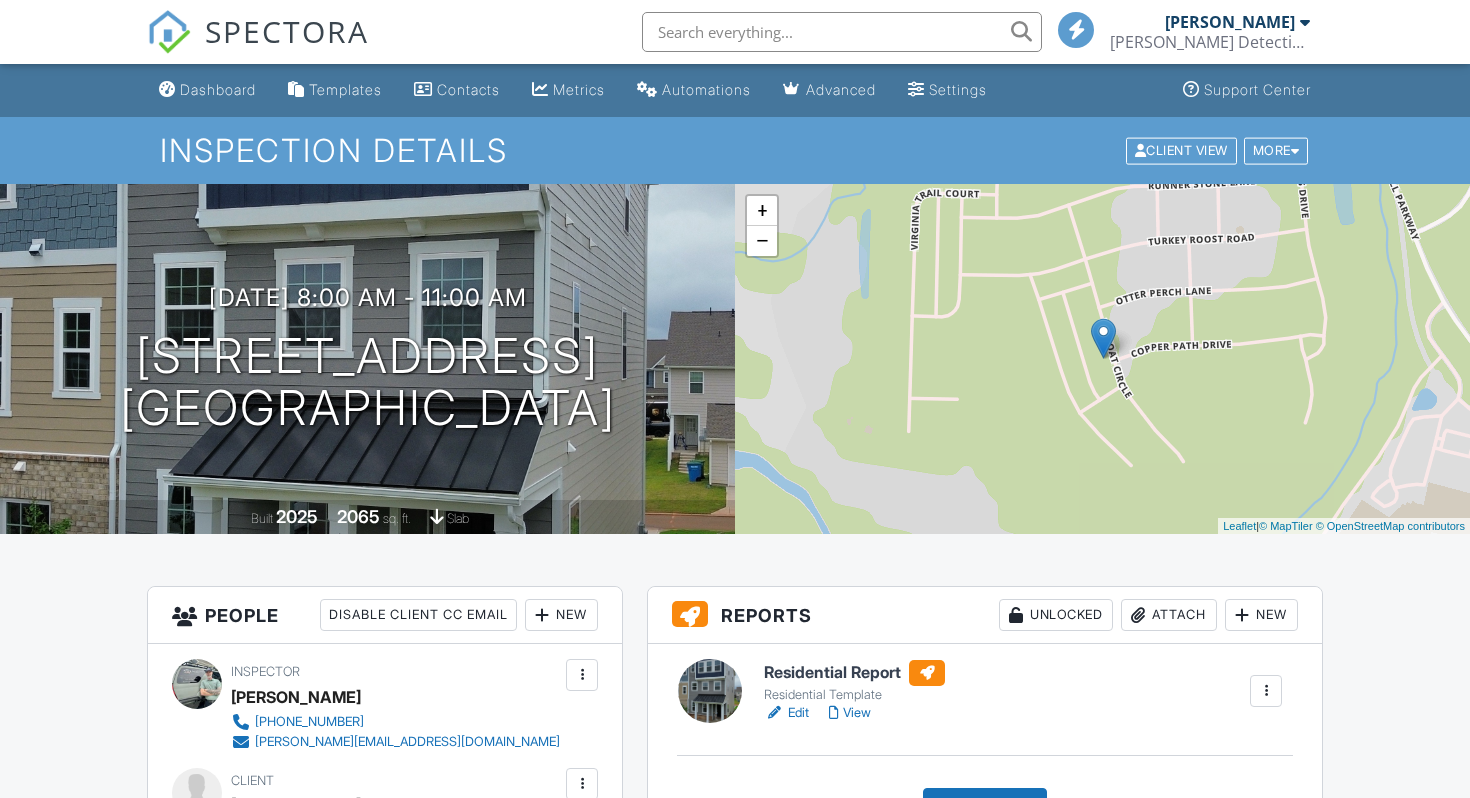 scroll, scrollTop: 0, scrollLeft: 0, axis: both 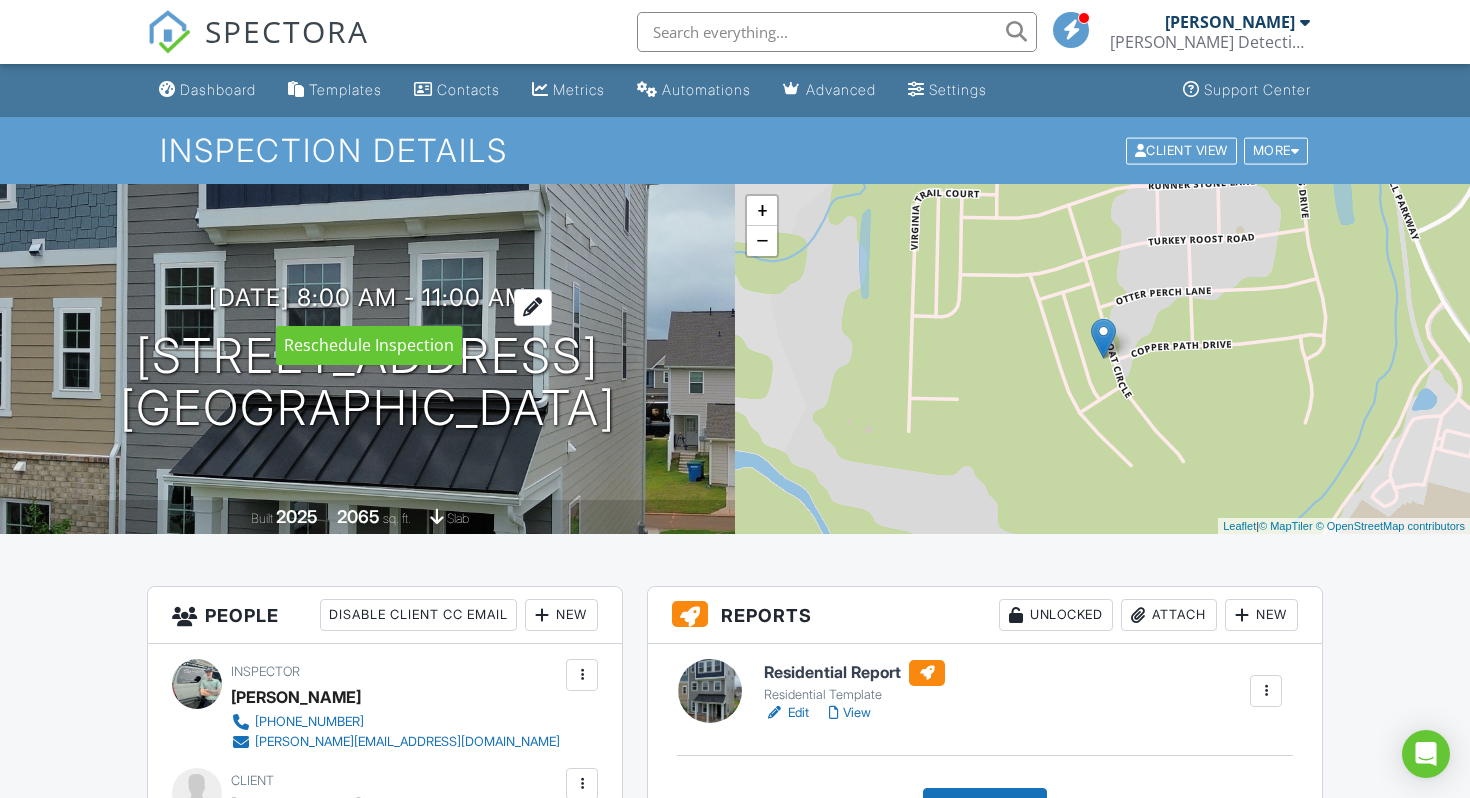 click at bounding box center (533, 307) 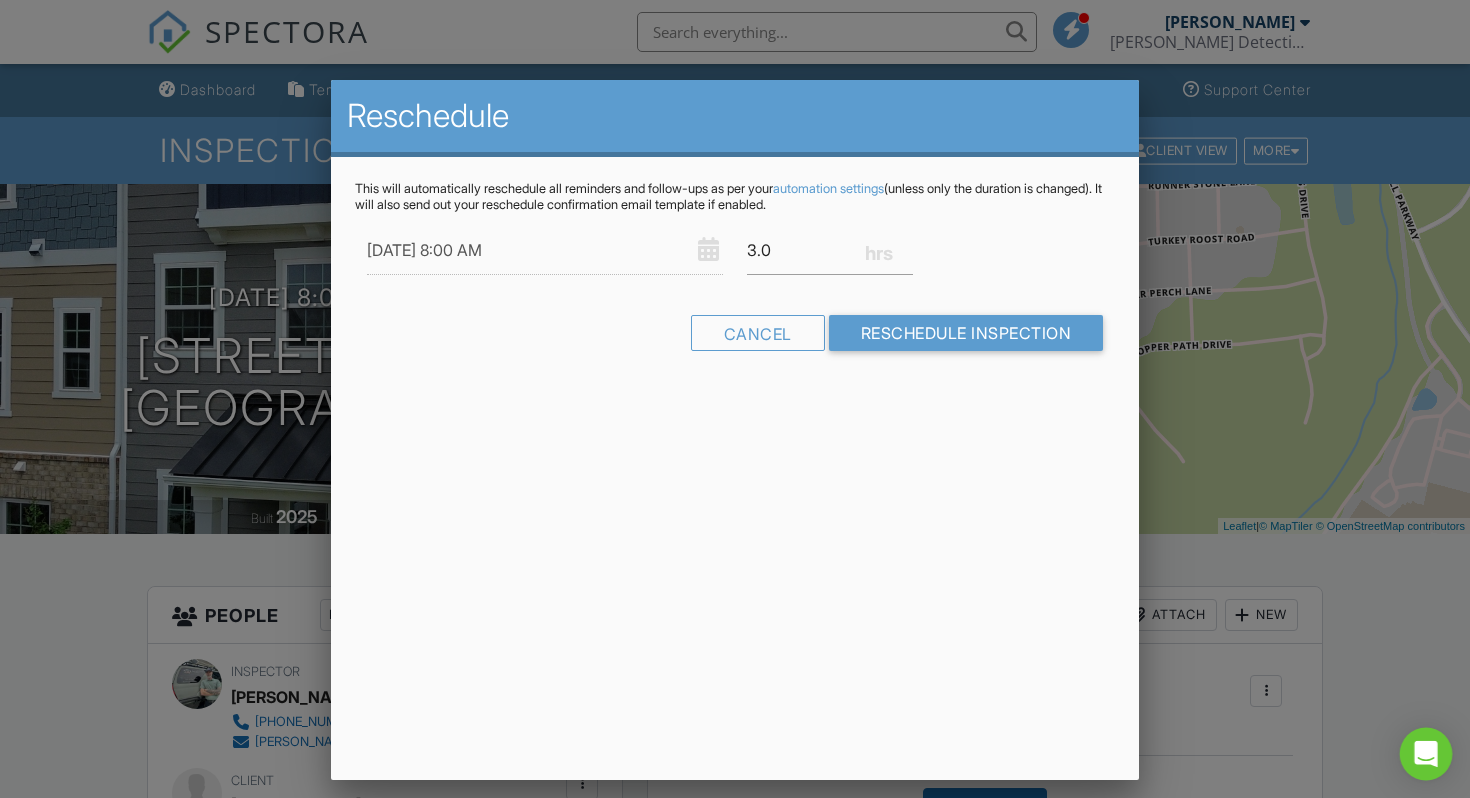 click 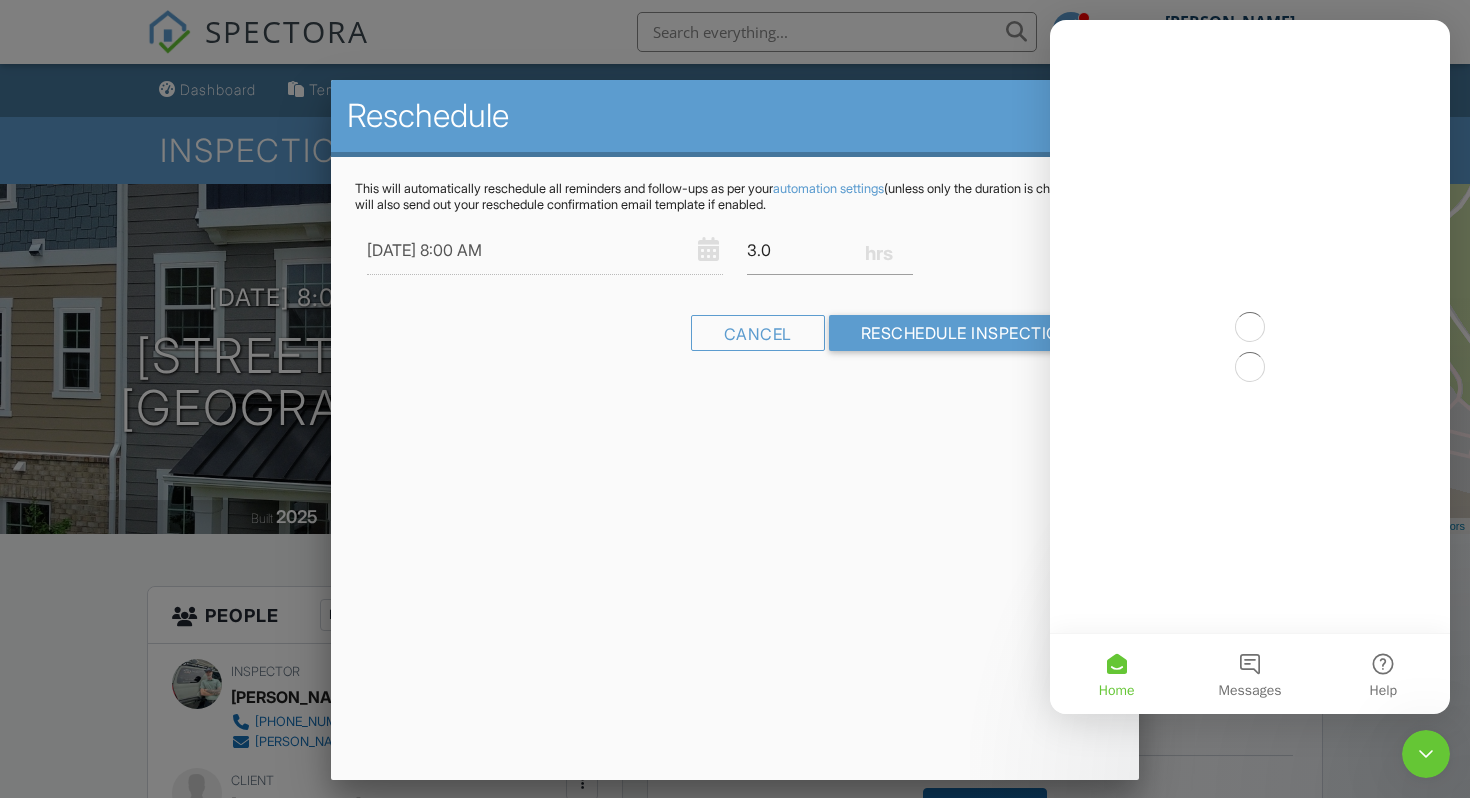 scroll, scrollTop: 0, scrollLeft: 0, axis: both 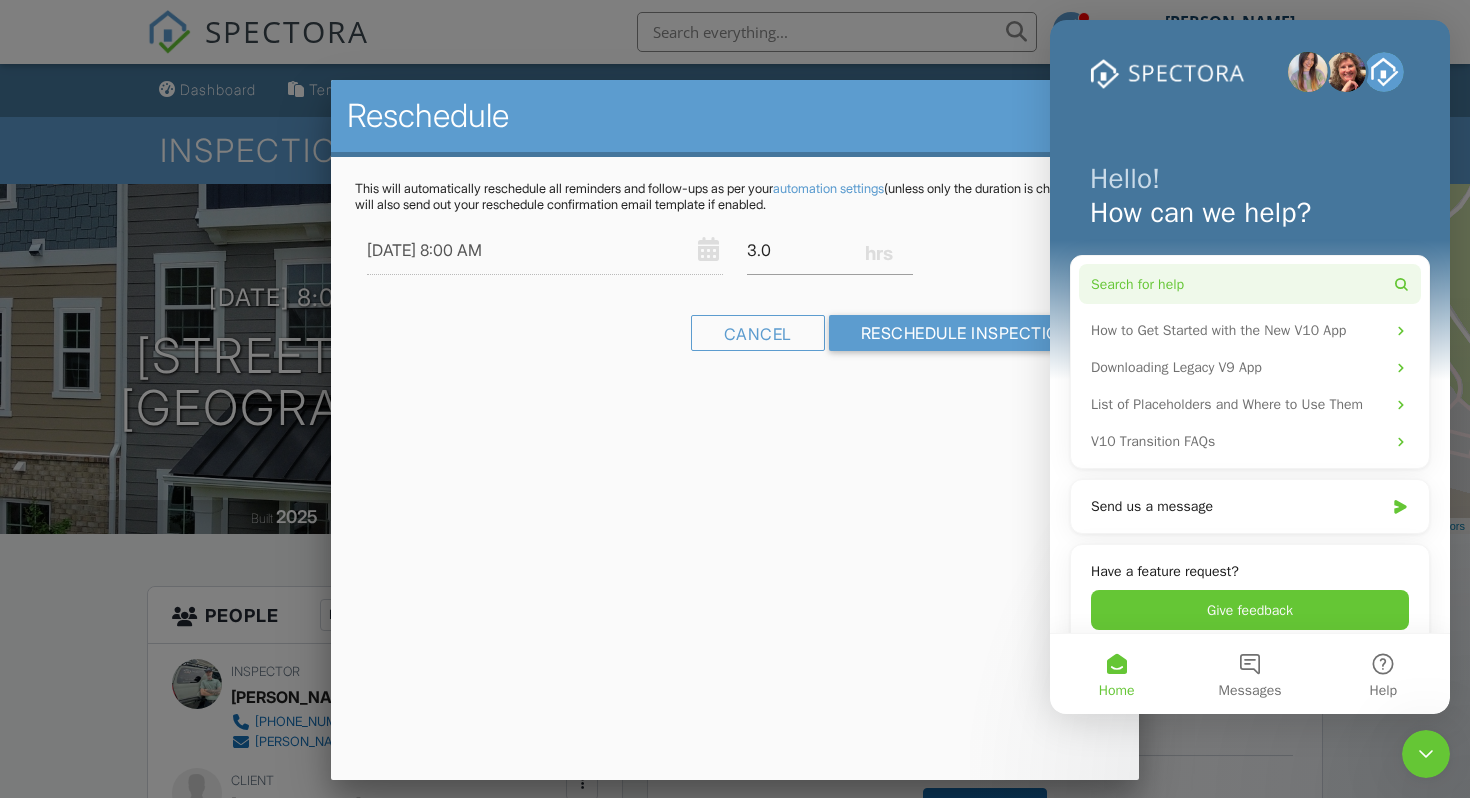 click on "Search for help" at bounding box center [1137, 284] 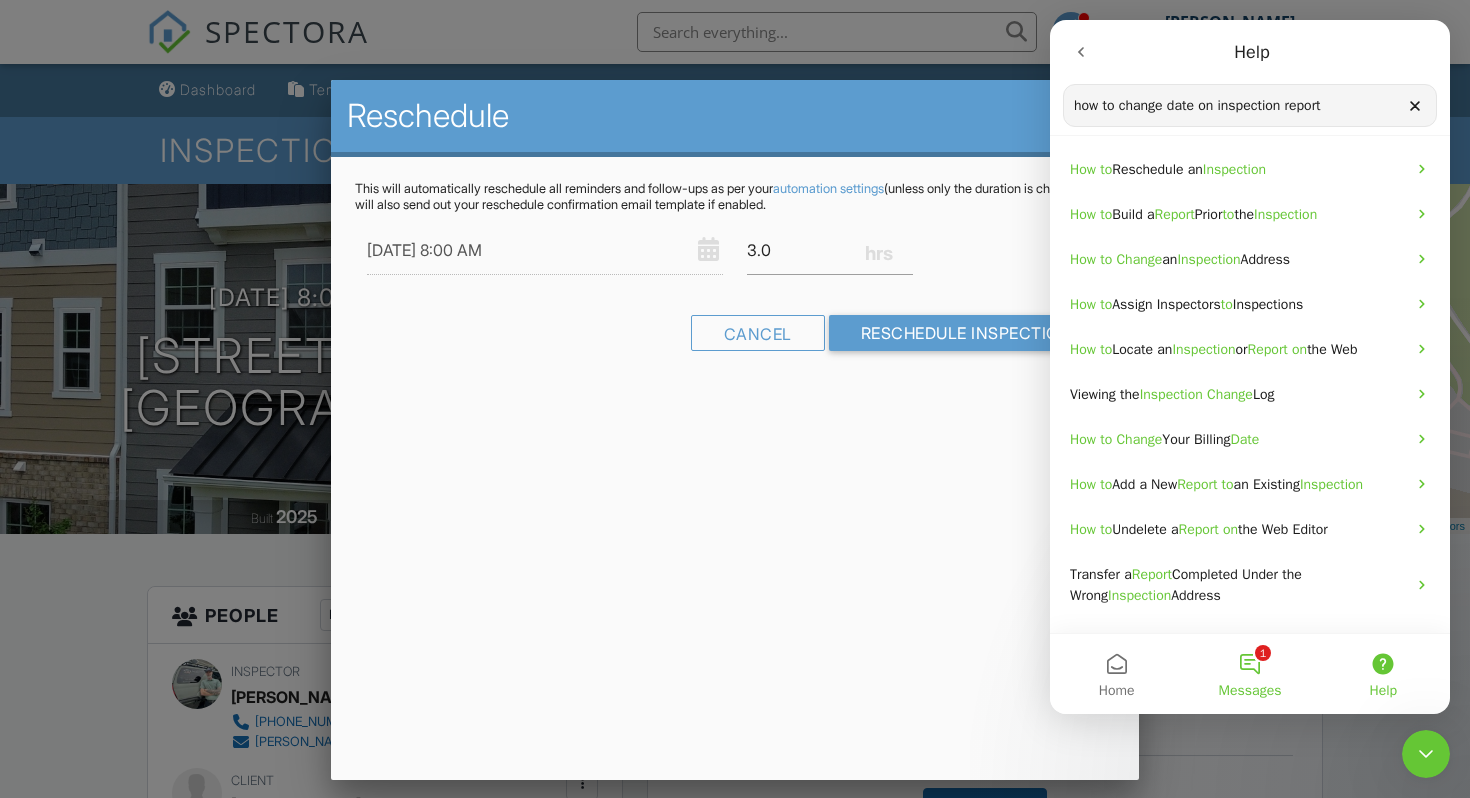 type on "how to change date on inspection report" 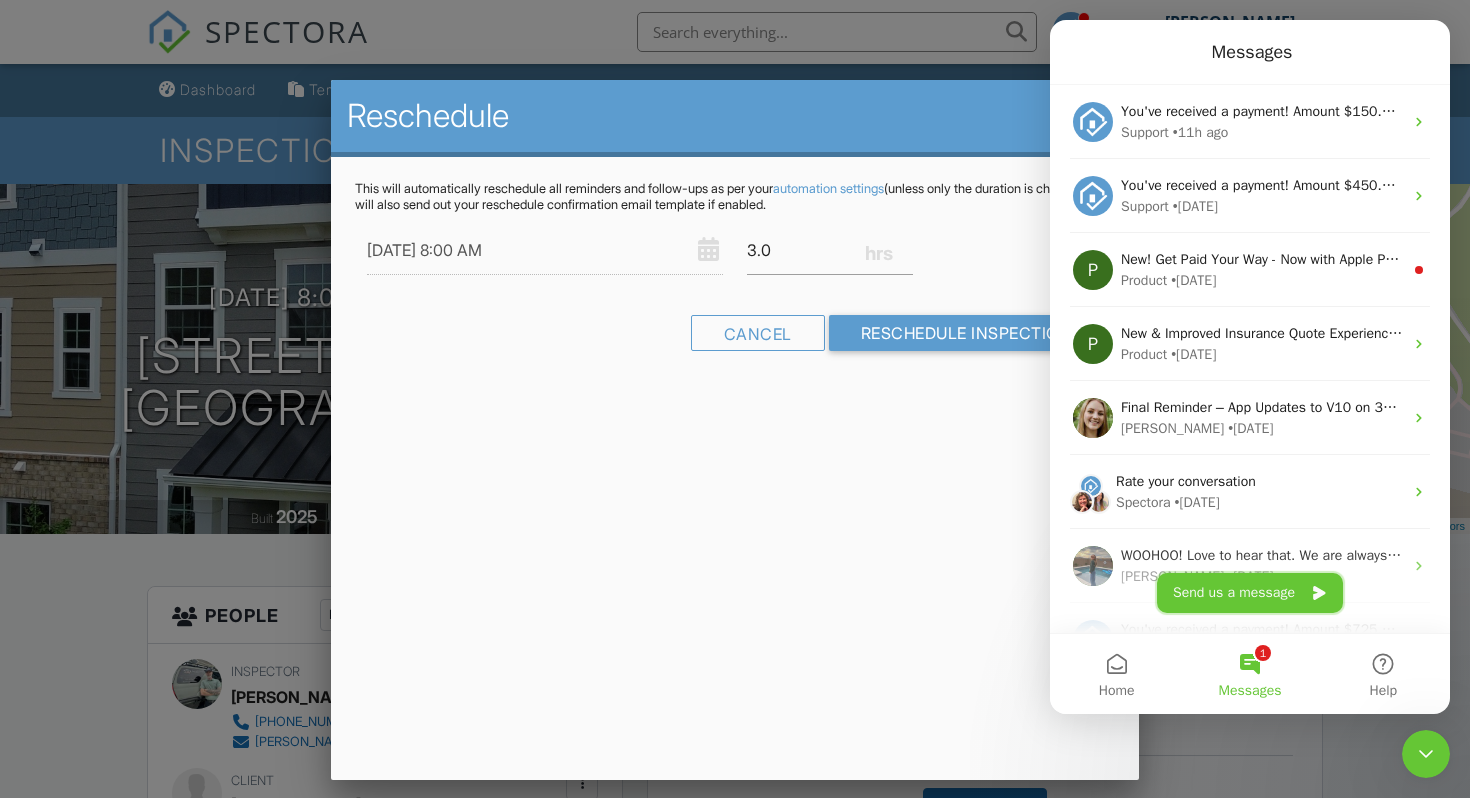 click on "Send us a message" at bounding box center [1250, 593] 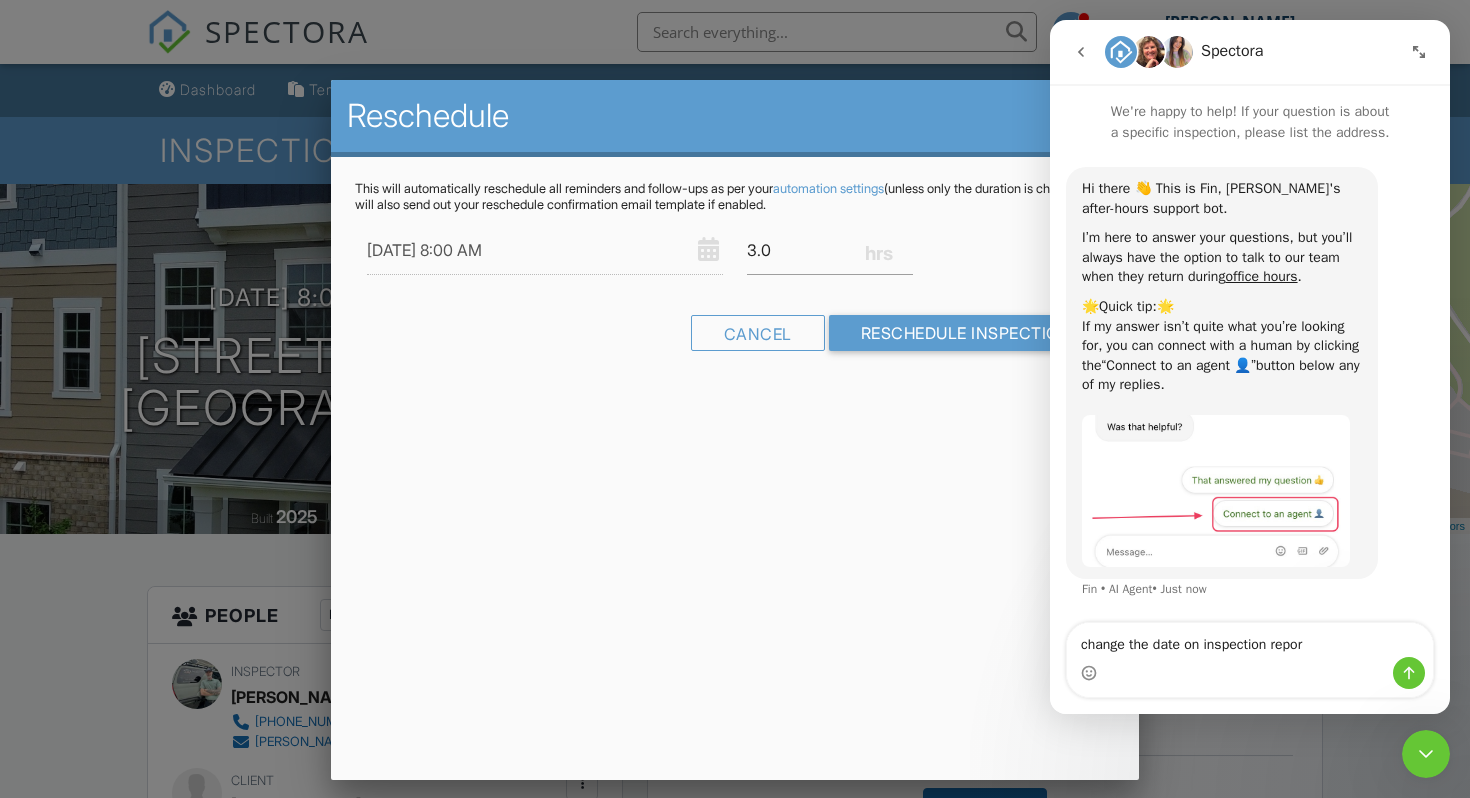 type on "change the date on inspection report" 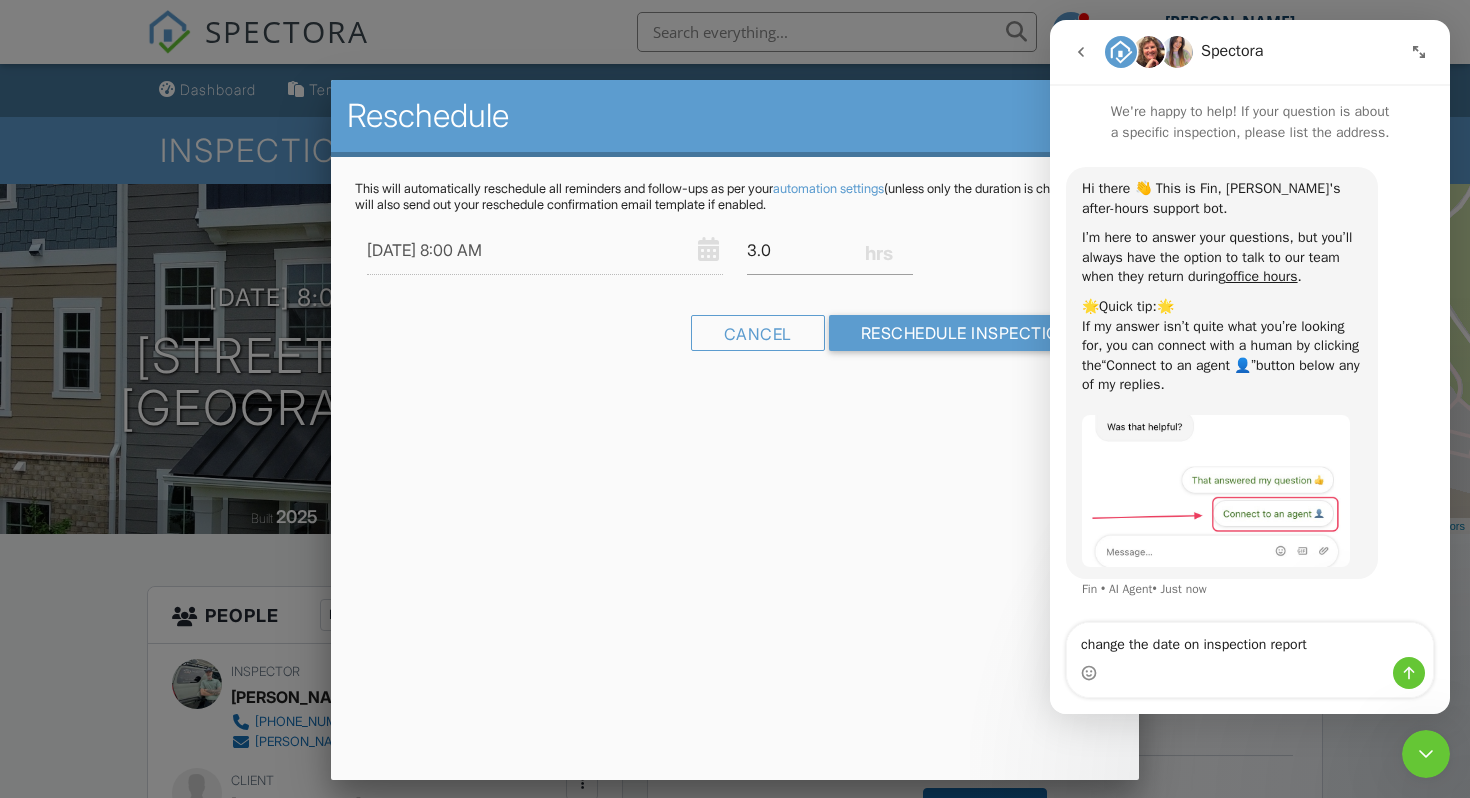 type 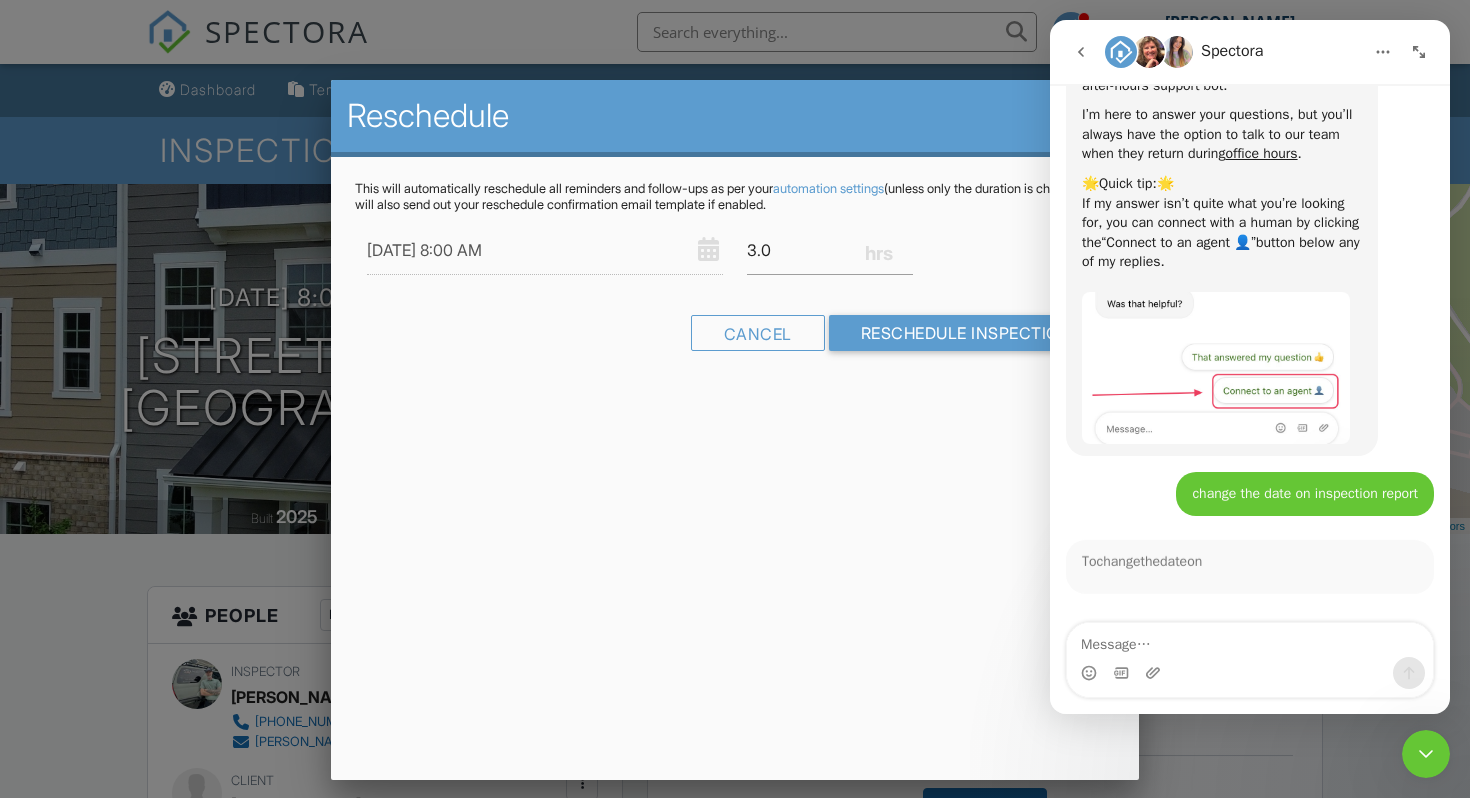 scroll, scrollTop: 128, scrollLeft: 0, axis: vertical 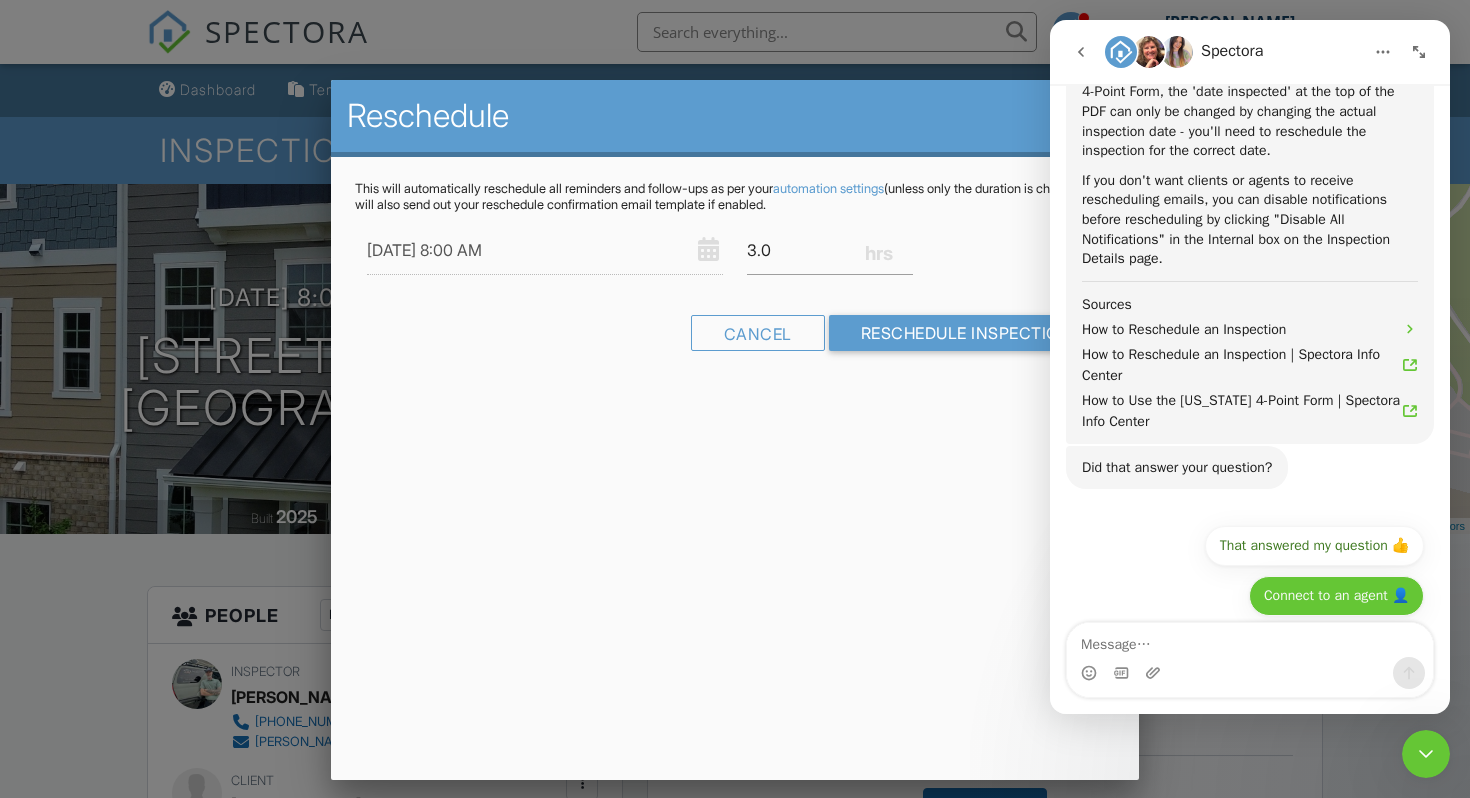 click on "Connect to an agent 👤" at bounding box center [1336, 596] 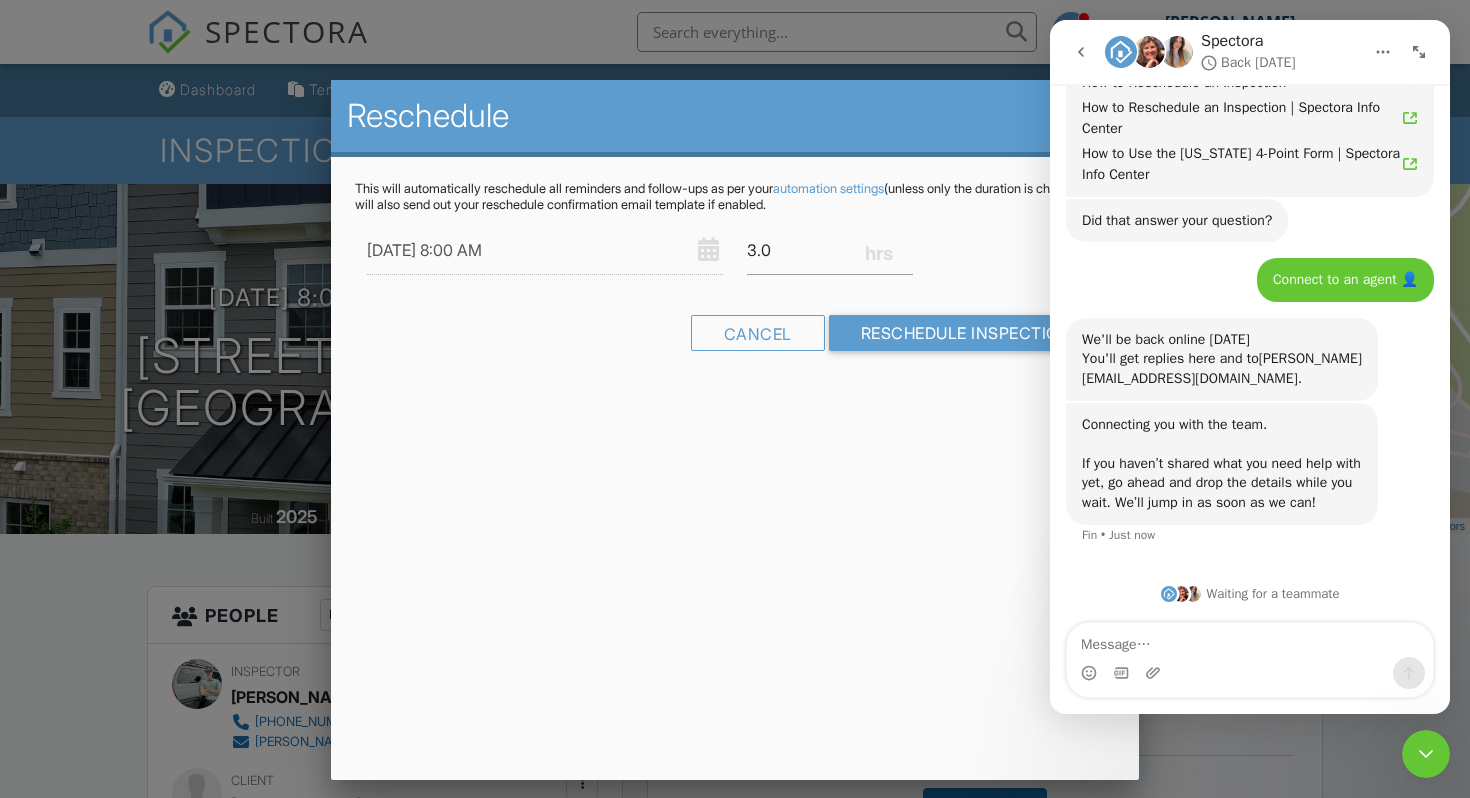 scroll, scrollTop: 1180, scrollLeft: 0, axis: vertical 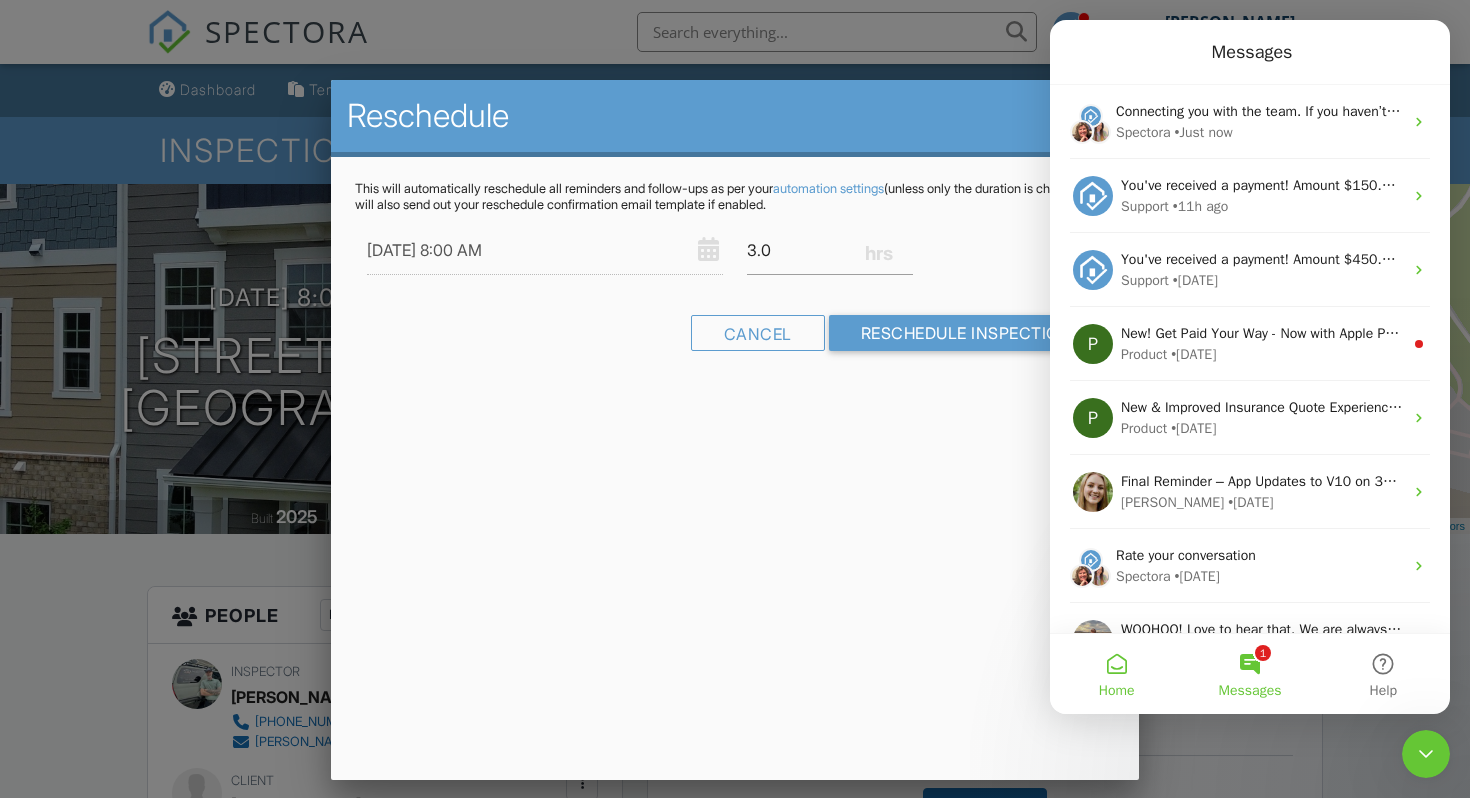 click on "Home" at bounding box center [1116, 674] 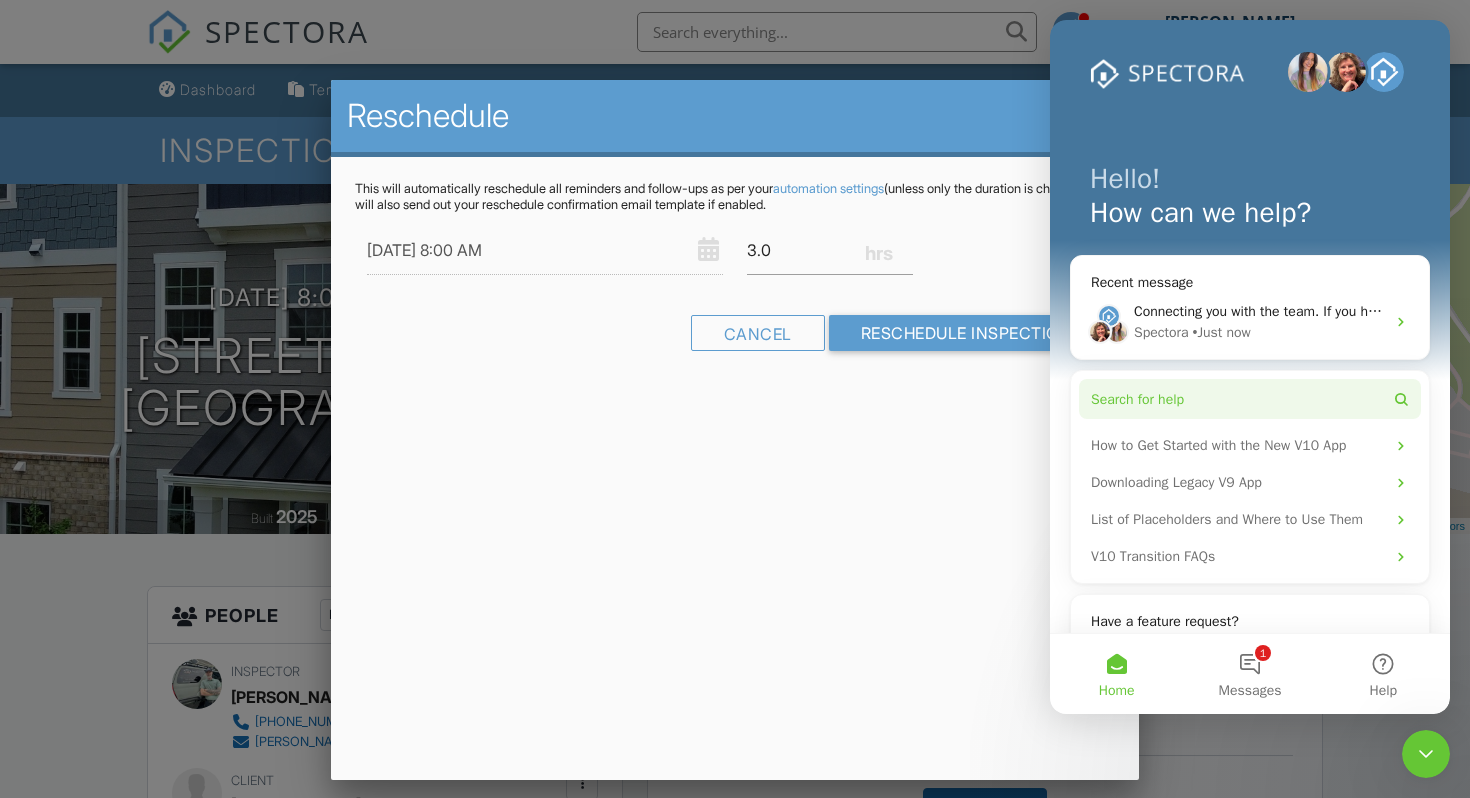 click on "Search for help" at bounding box center (1250, 399) 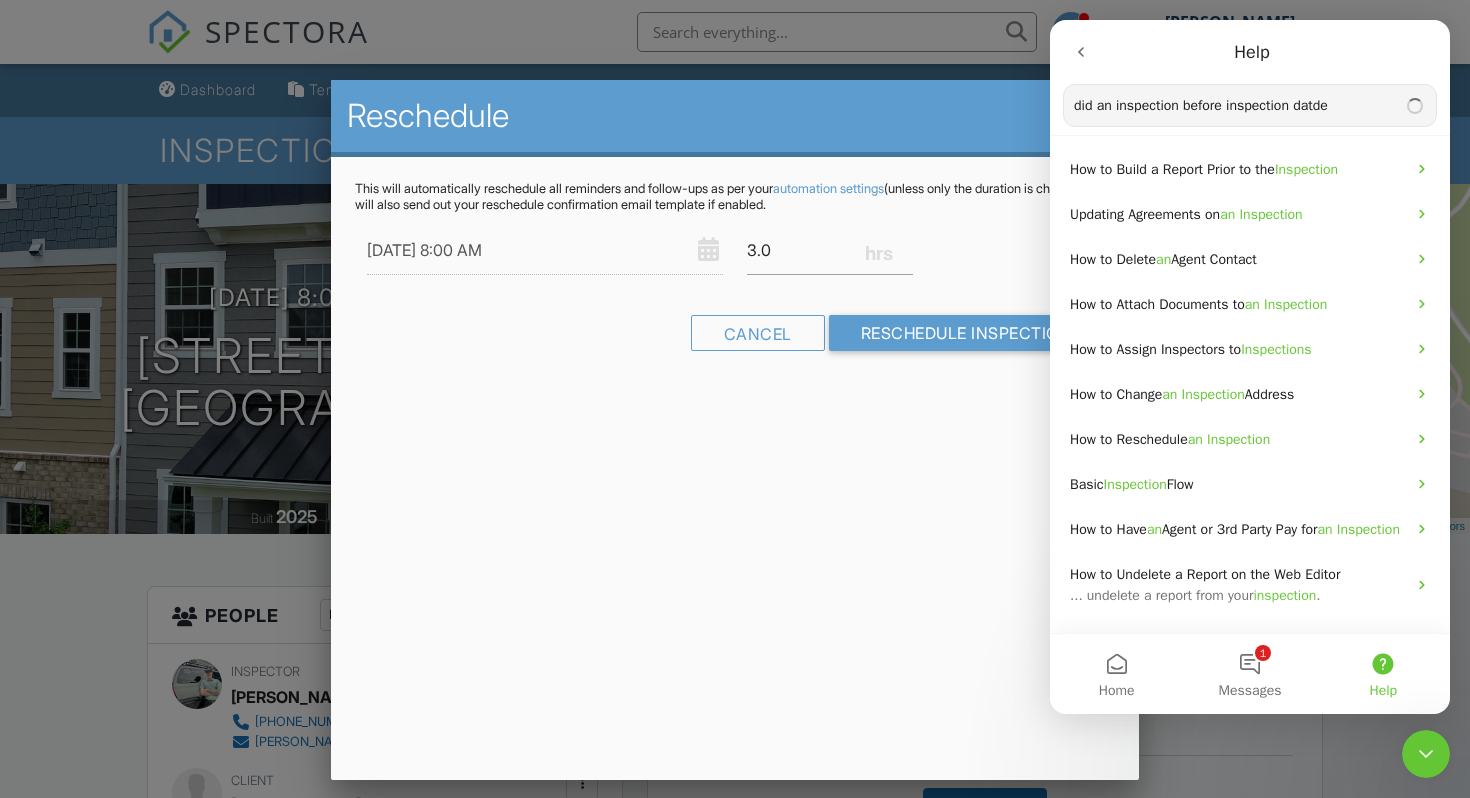 type on "did an inspection before inspection datde" 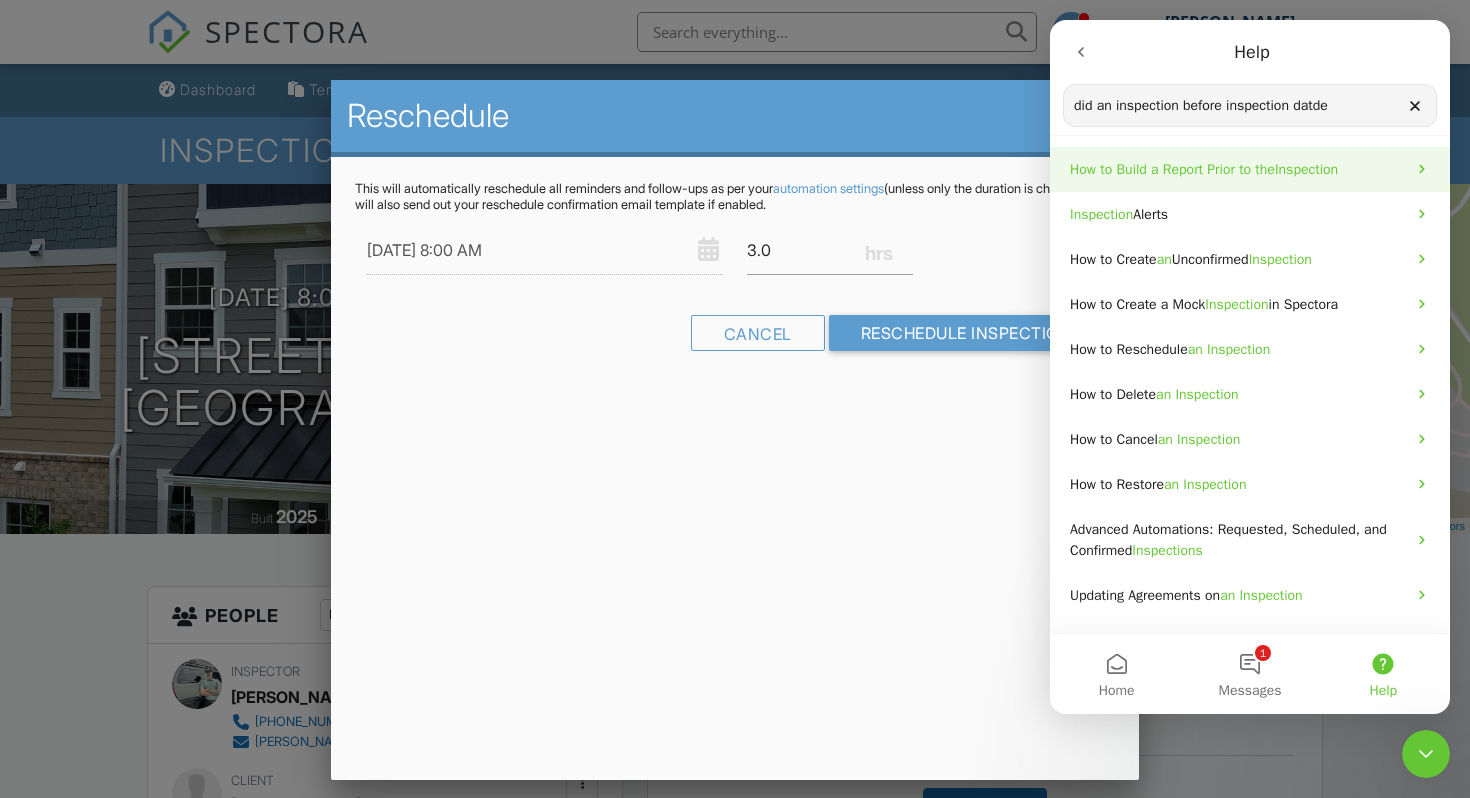 click on "How to Build a Report Prior to the" at bounding box center (1172, 169) 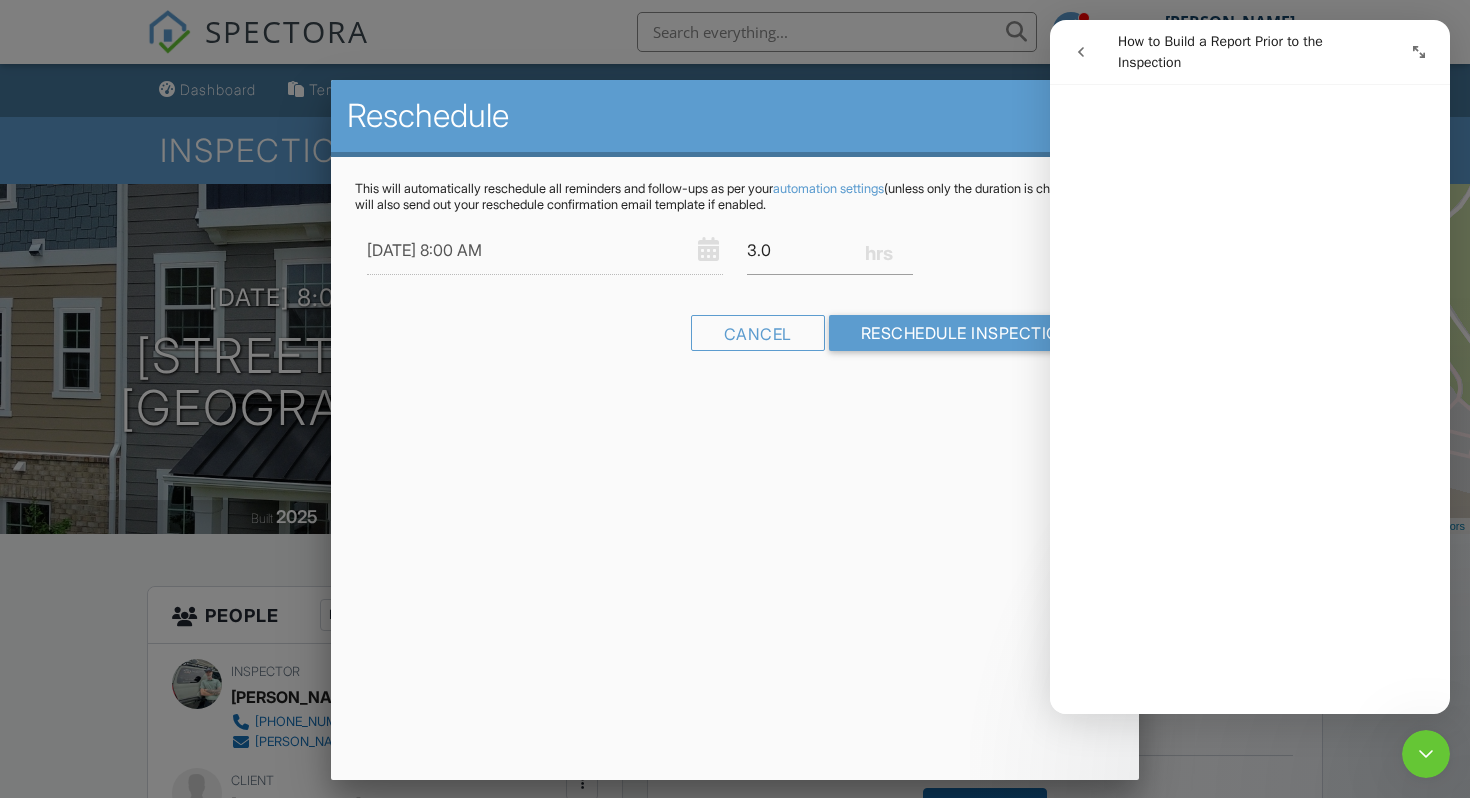 scroll, scrollTop: 1310, scrollLeft: 0, axis: vertical 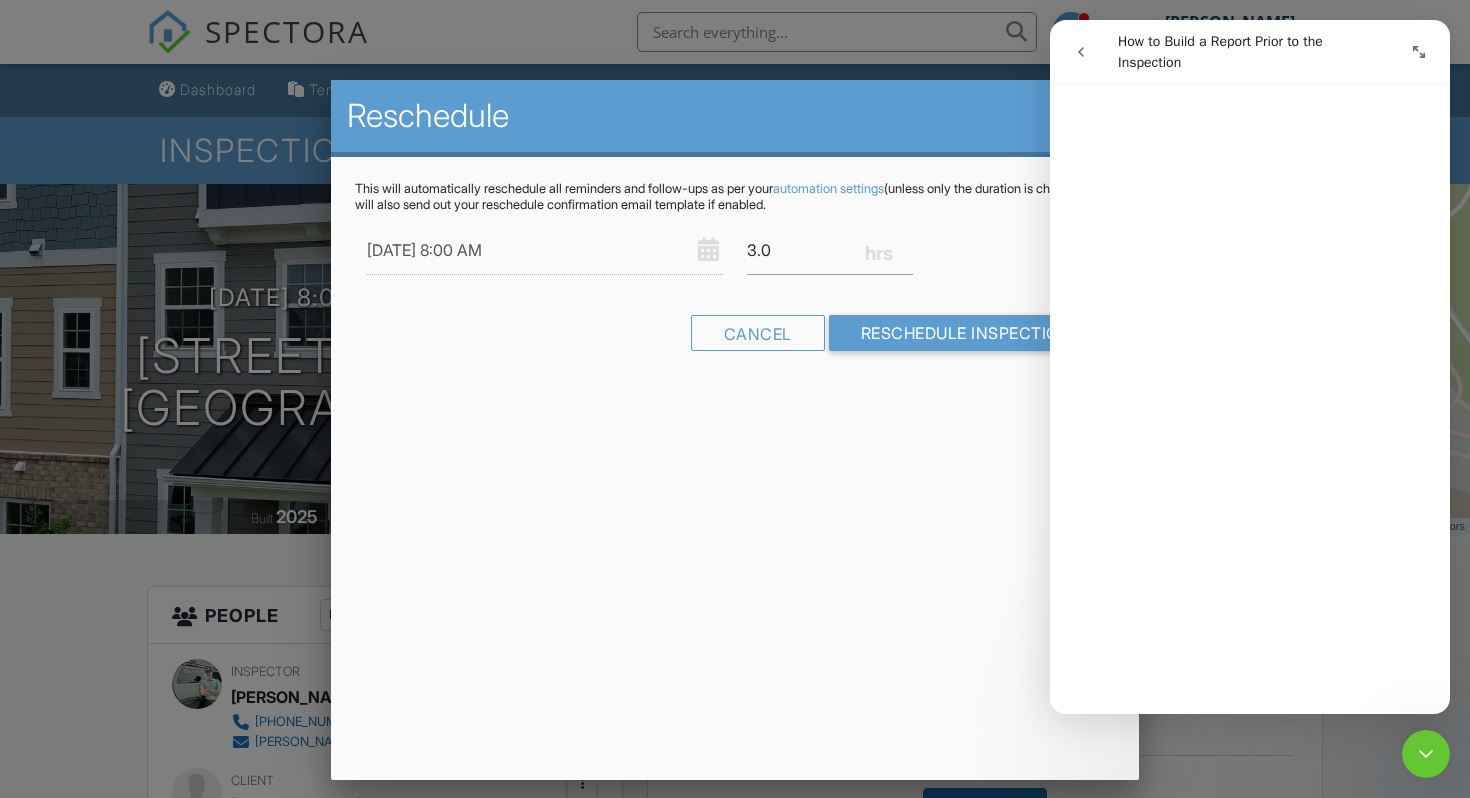 click at bounding box center (1081, 52) 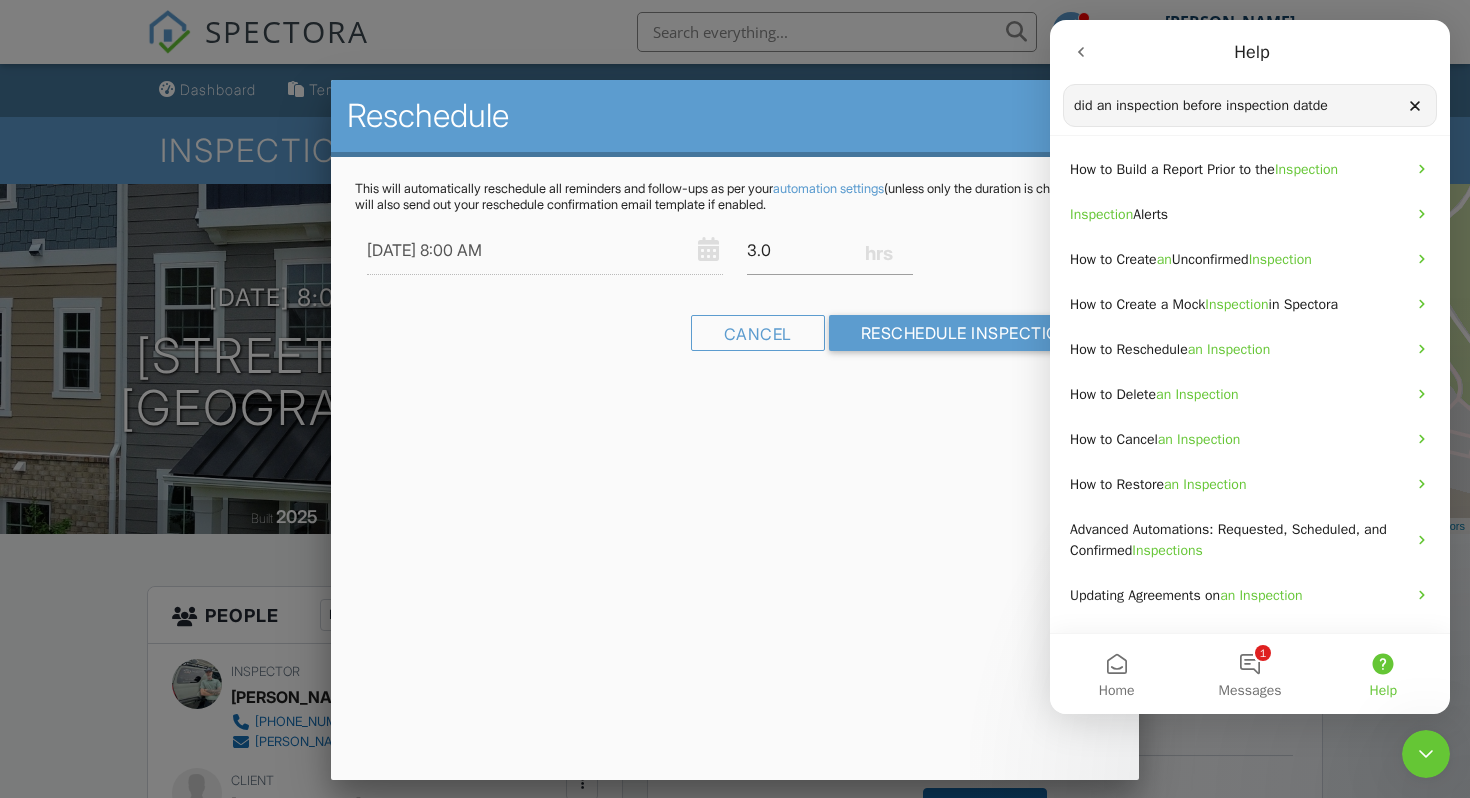 click 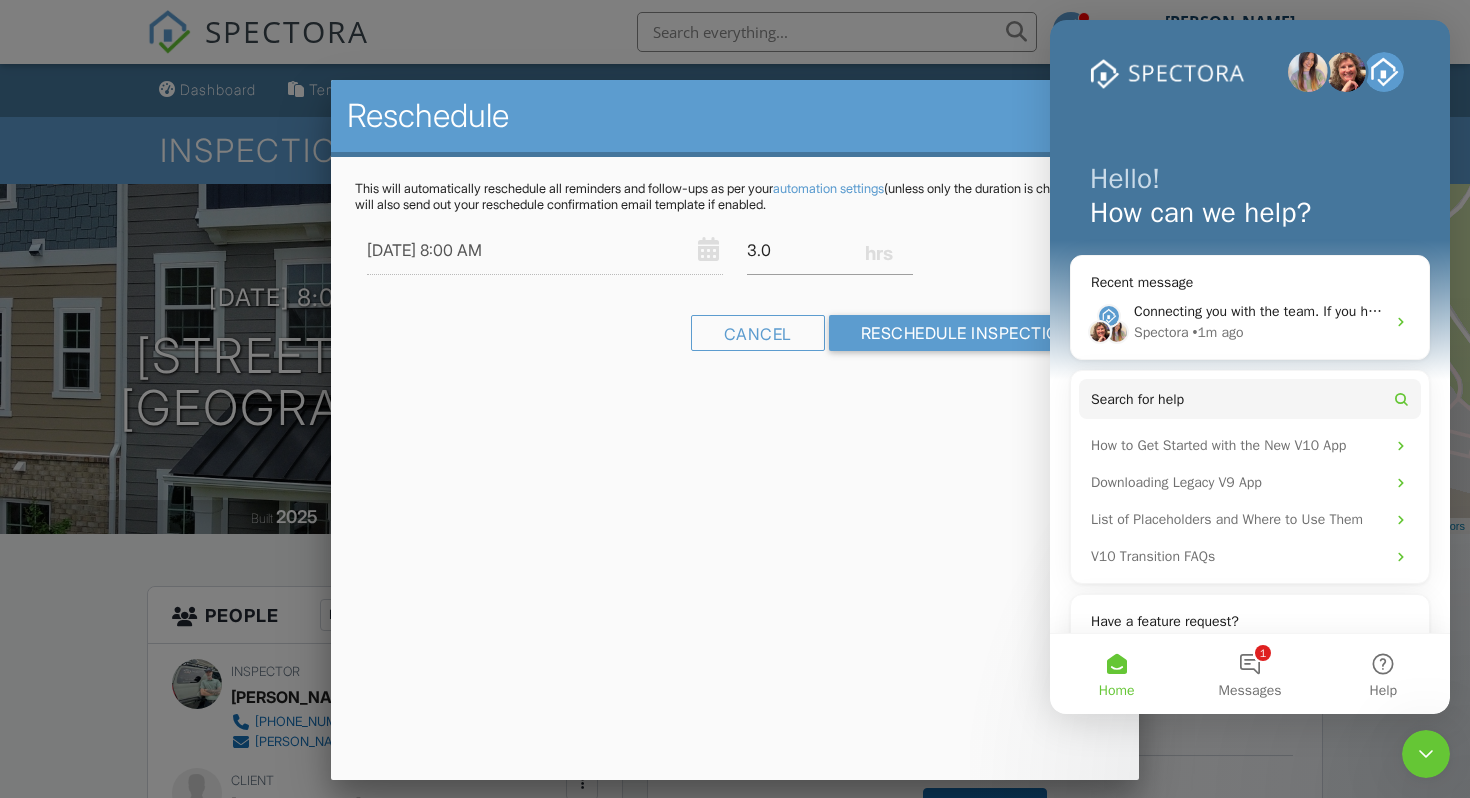 click on "Reschedule
This will automatically reschedule all reminders and follow-ups as per your  automation settings  (unless only the duration is changed). It will also send out your reschedule confirmation email template if enabled.
07/11/2025 8:00 AM
3.0
Warning: this date/time is in the past.
Cancel
Reschedule Inspection" at bounding box center [735, 430] 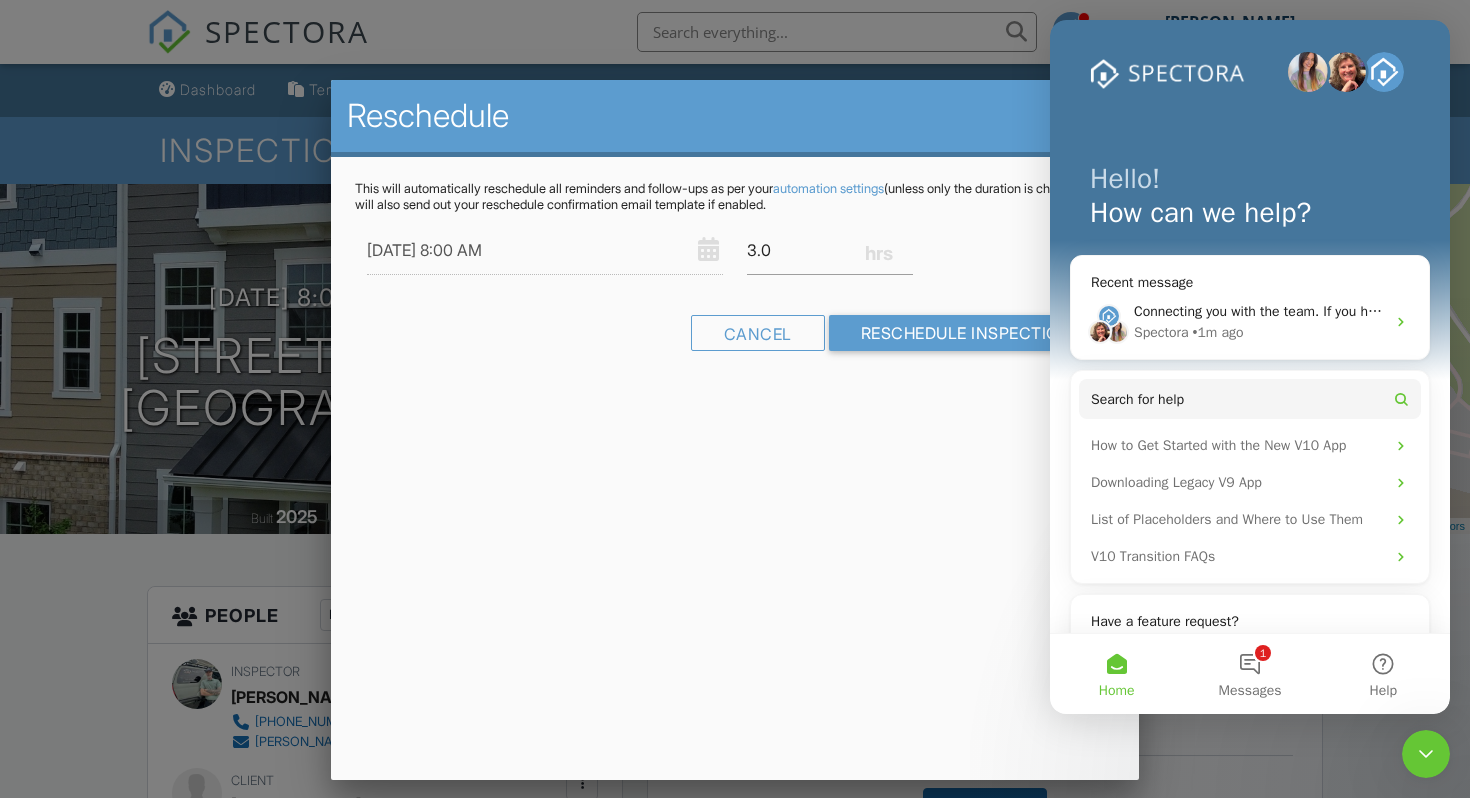 click 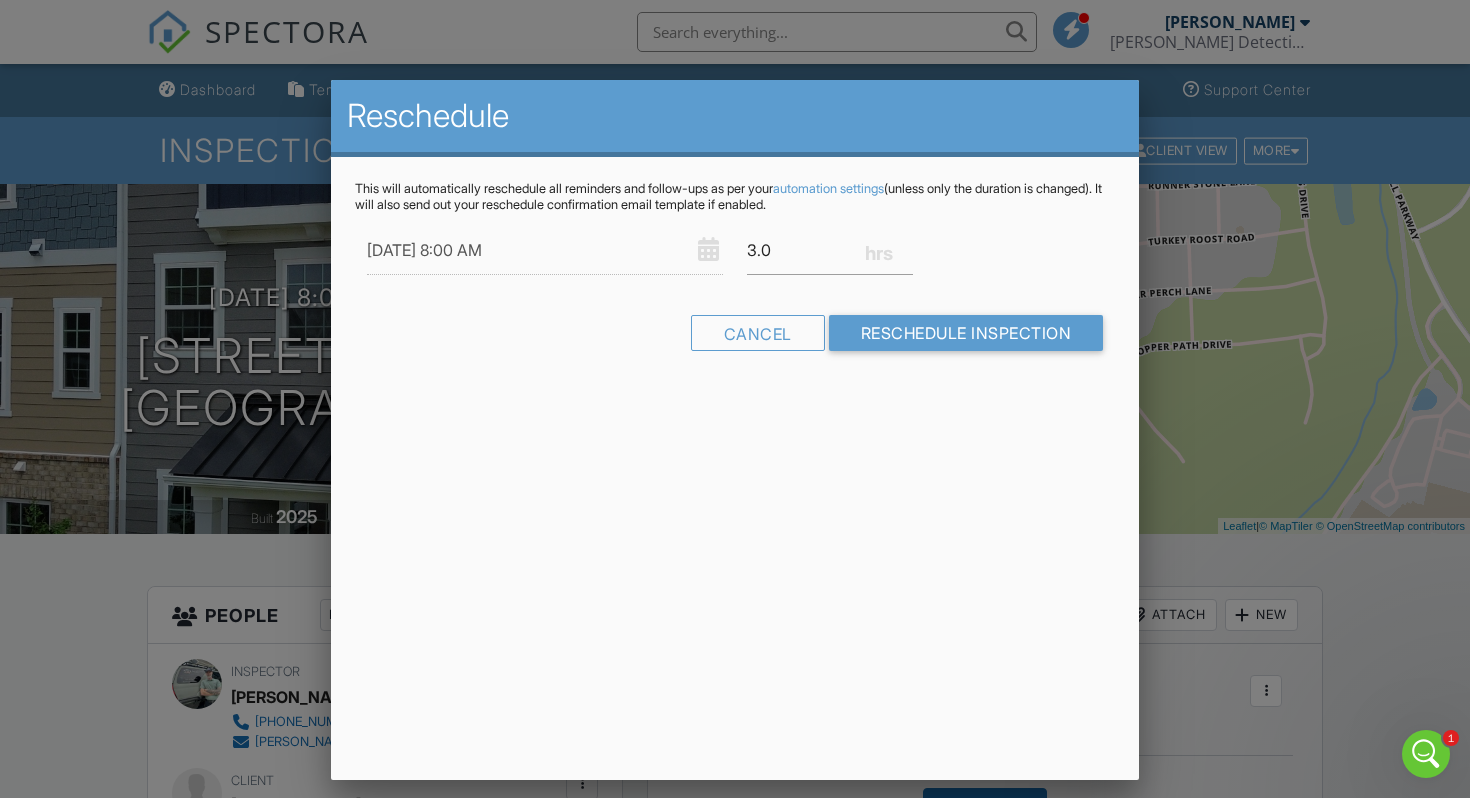 scroll, scrollTop: 0, scrollLeft: 0, axis: both 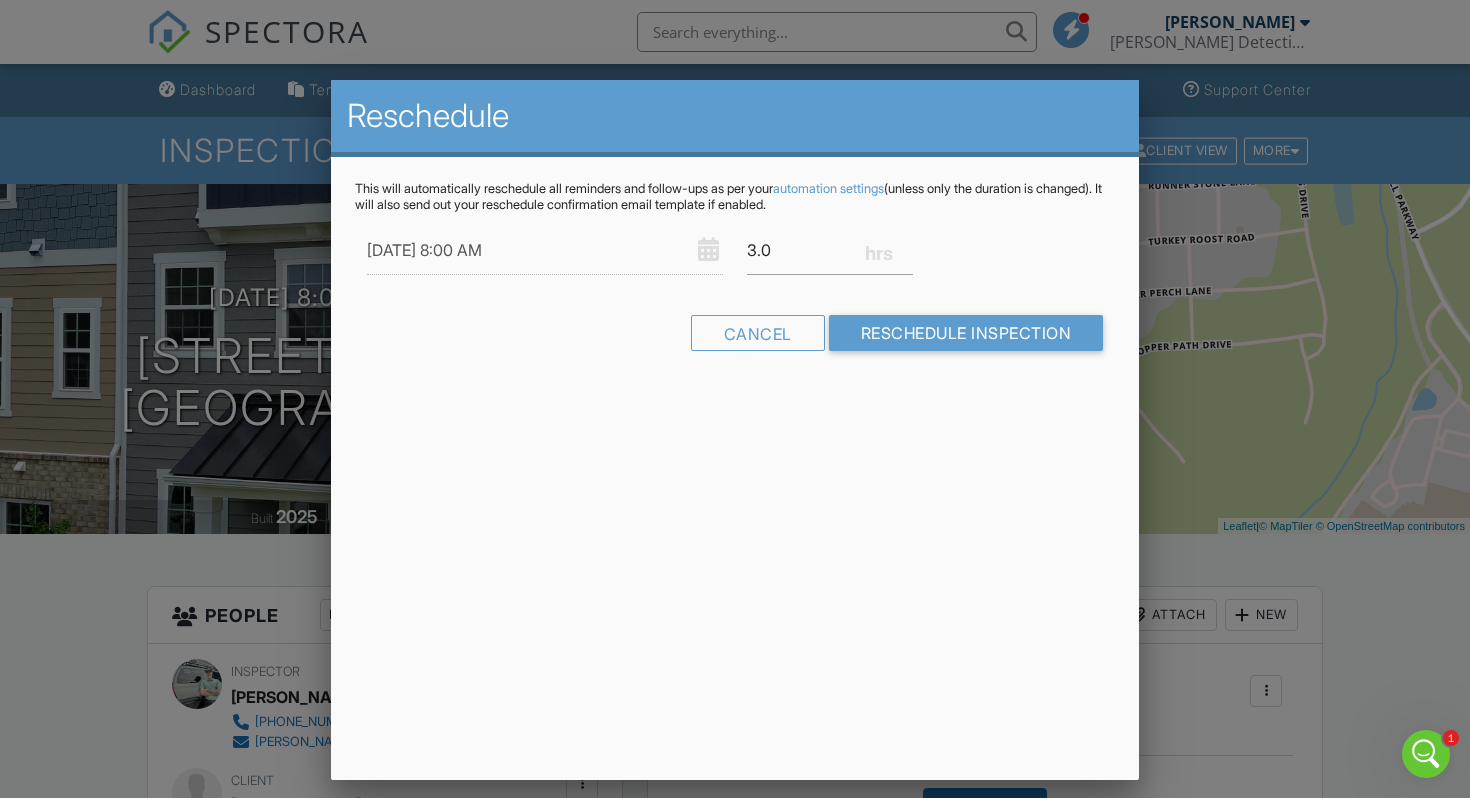 click at bounding box center (735, 399) 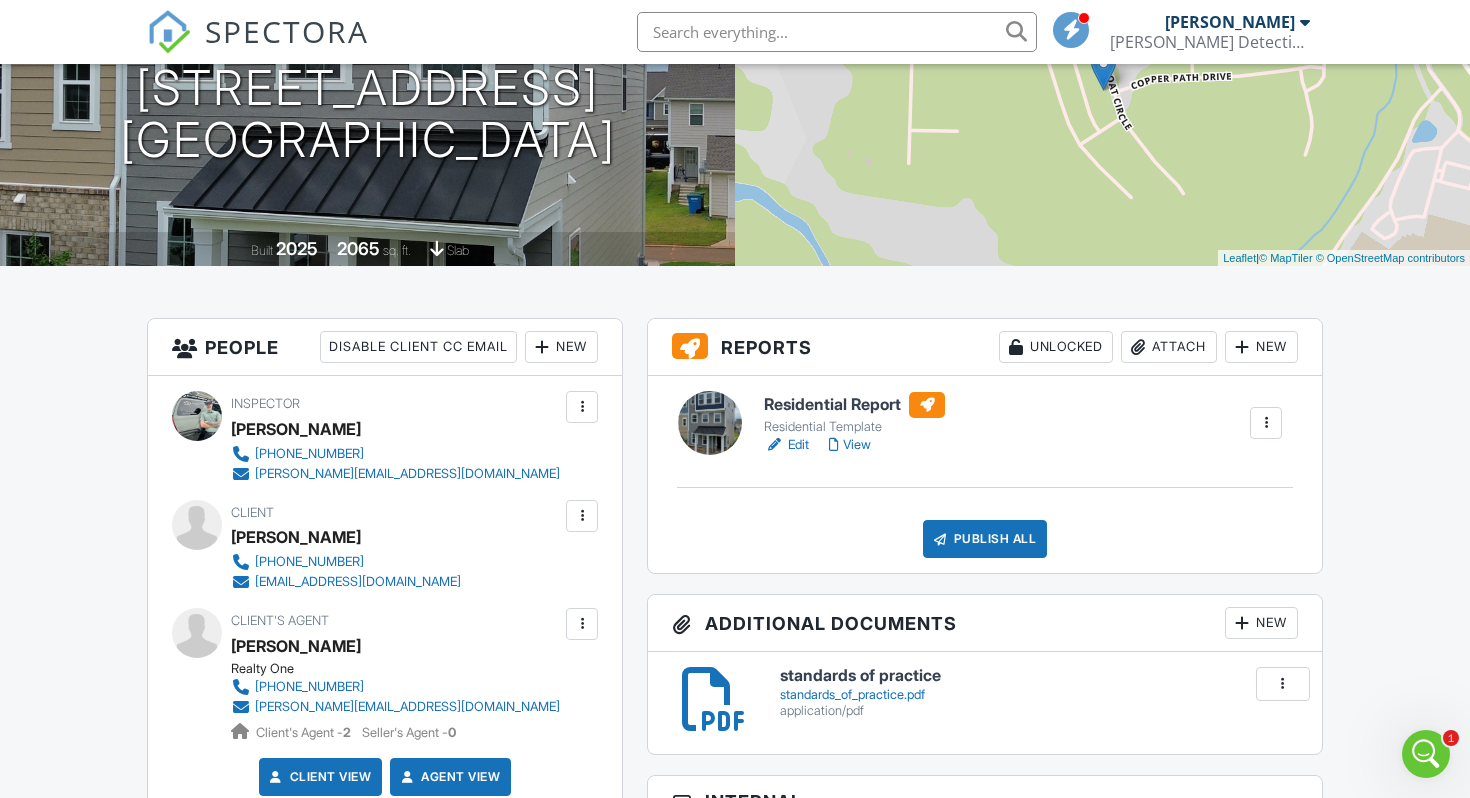 scroll, scrollTop: 287, scrollLeft: 0, axis: vertical 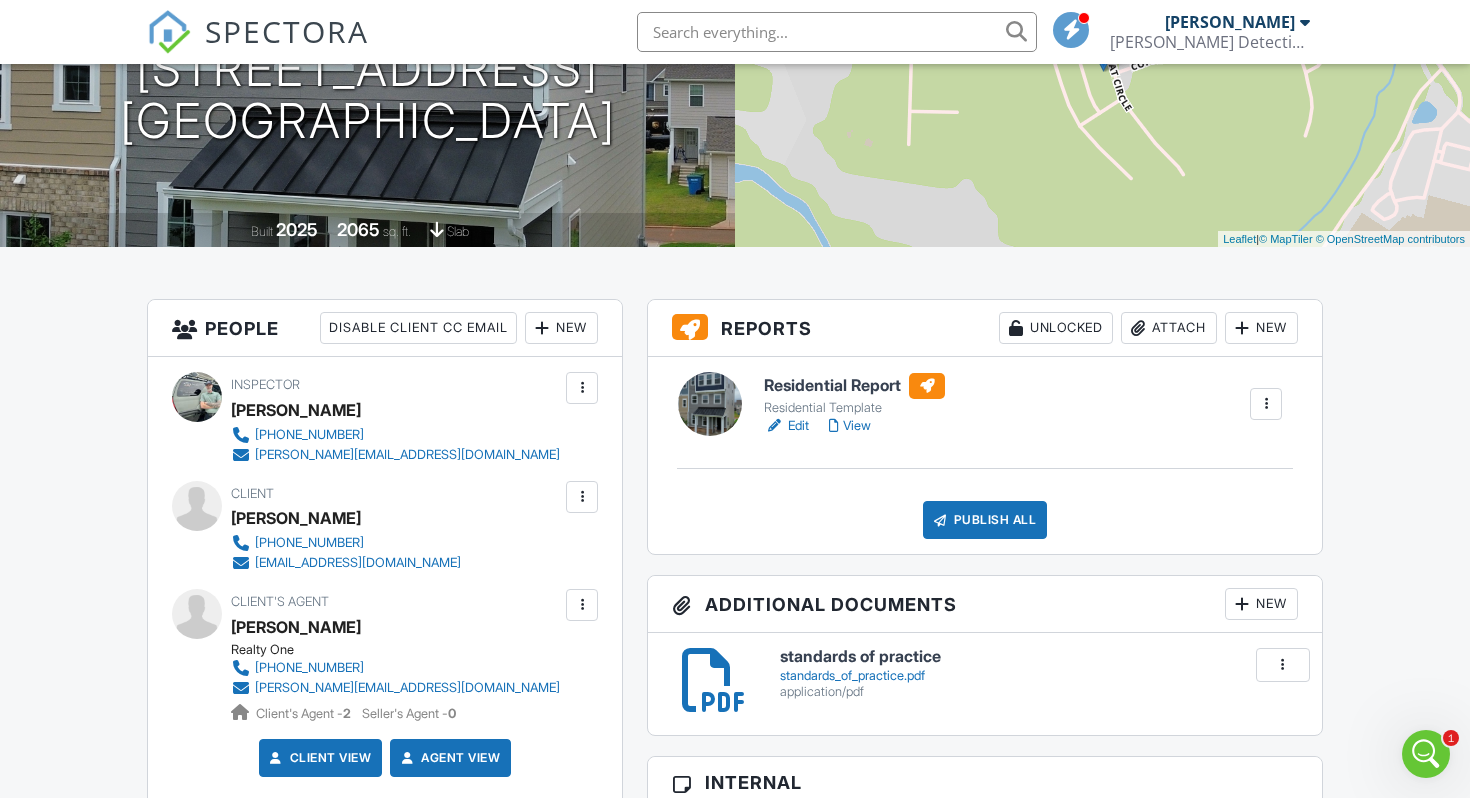 click at bounding box center [1266, 404] 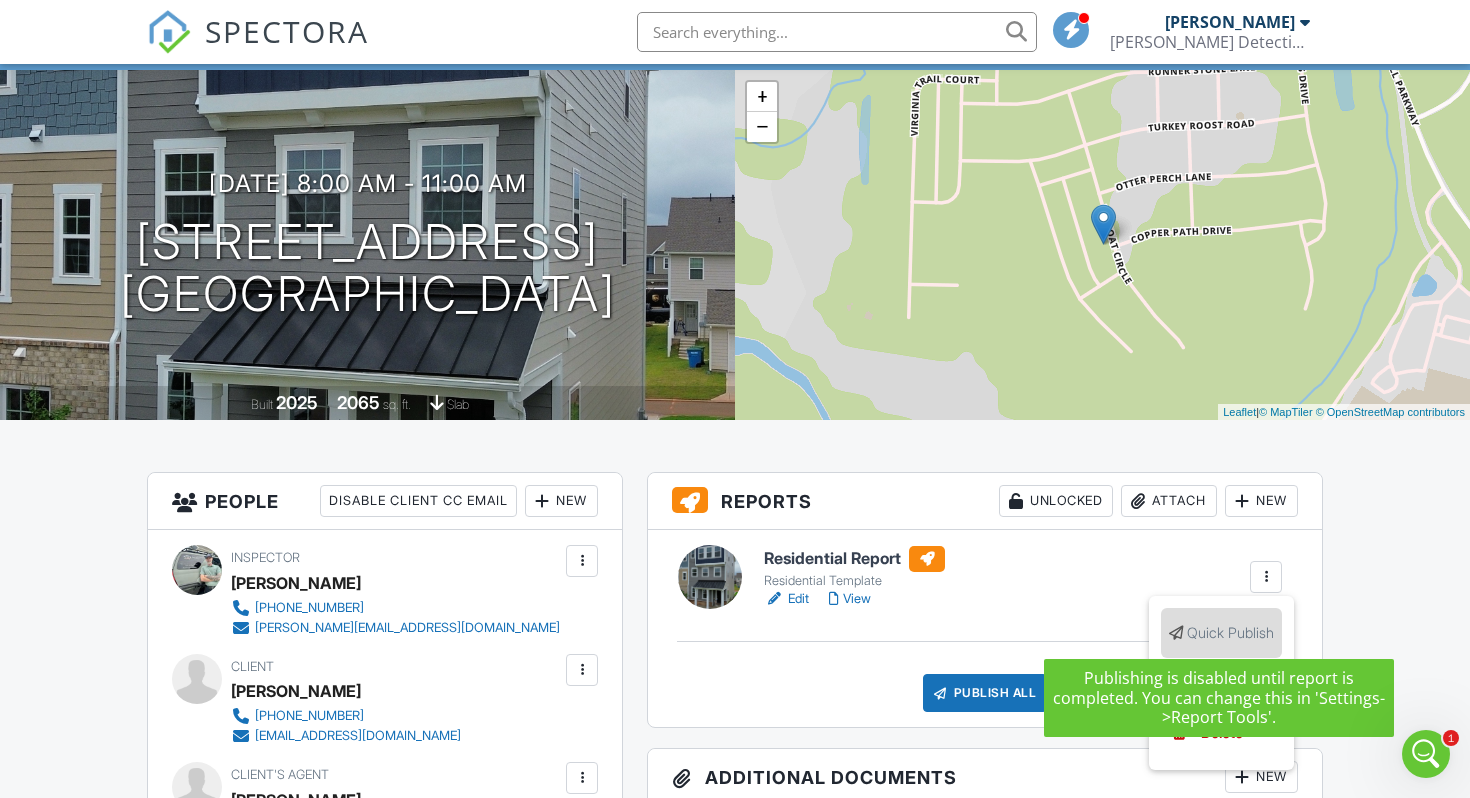 scroll, scrollTop: 0, scrollLeft: 0, axis: both 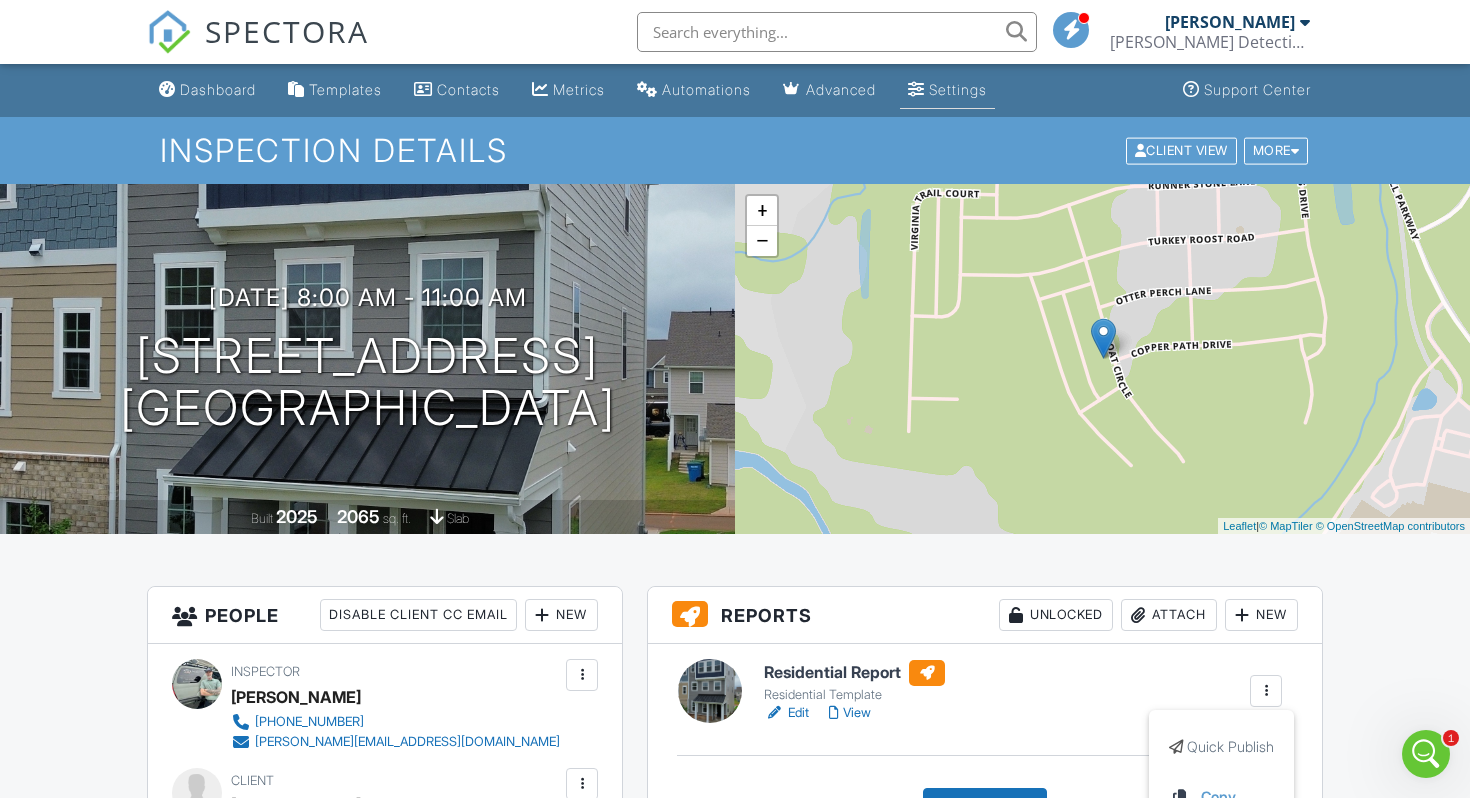 click on "Settings" at bounding box center (958, 89) 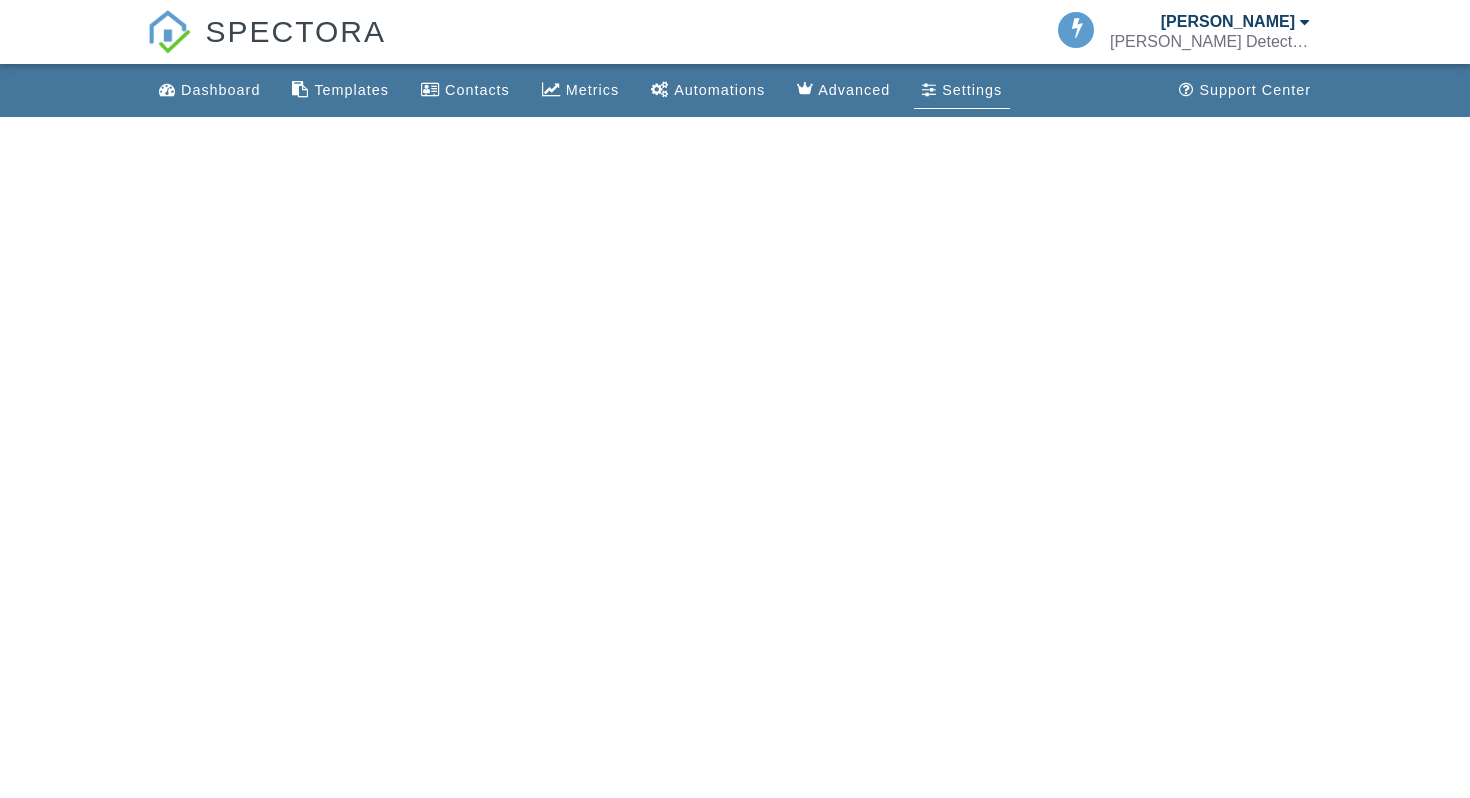 scroll, scrollTop: 0, scrollLeft: 0, axis: both 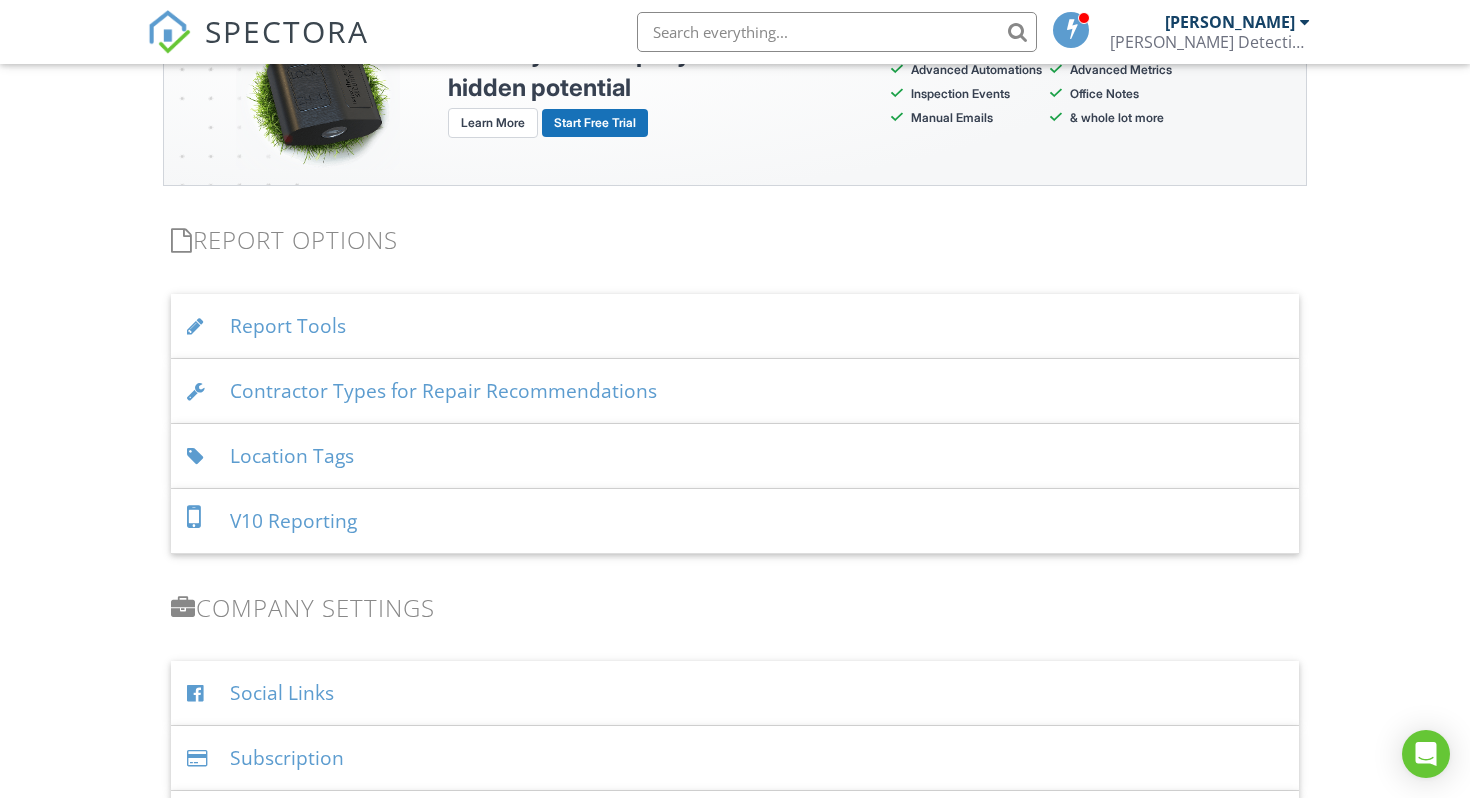click on "Report Tools" at bounding box center (735, 326) 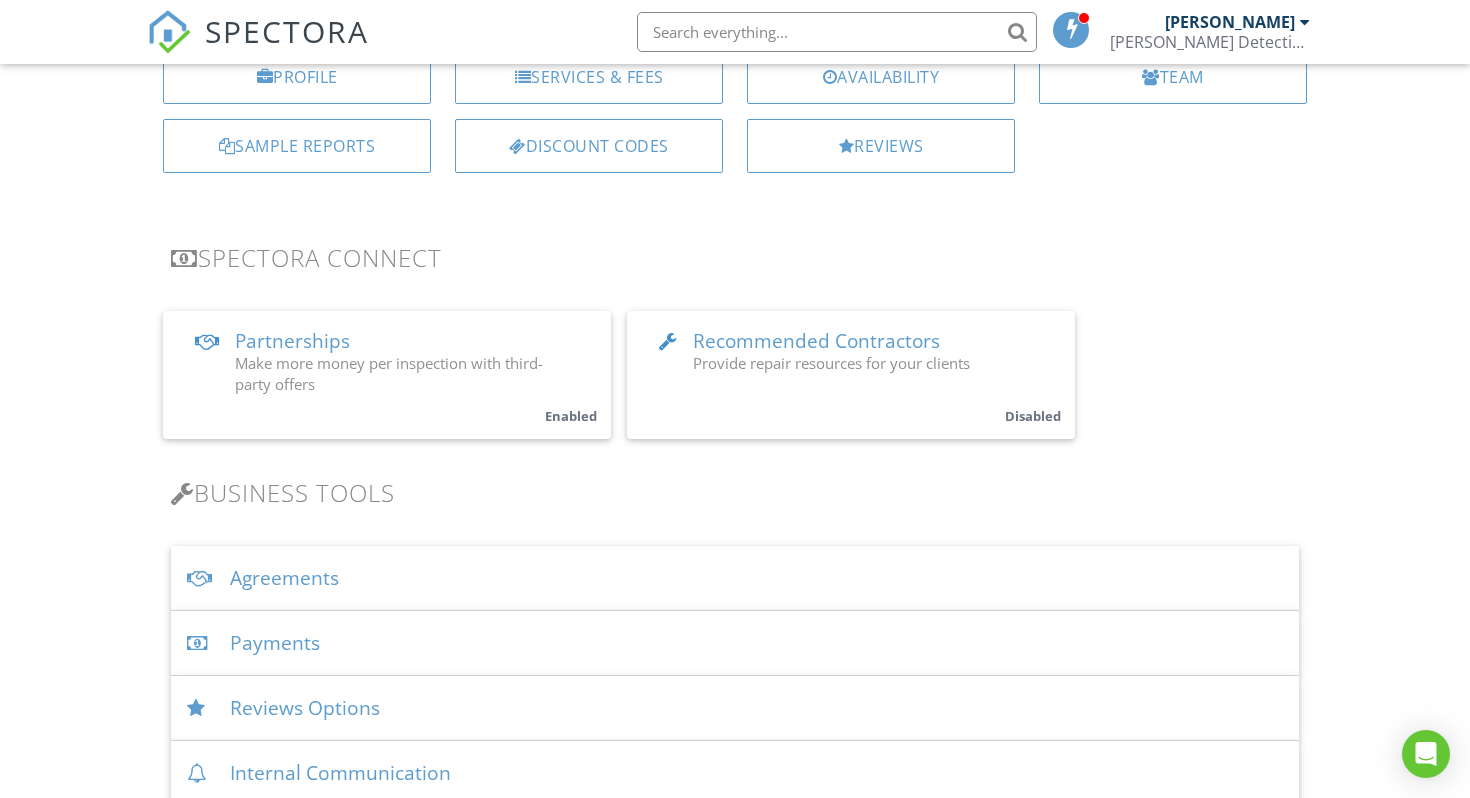 scroll, scrollTop: 0, scrollLeft: 0, axis: both 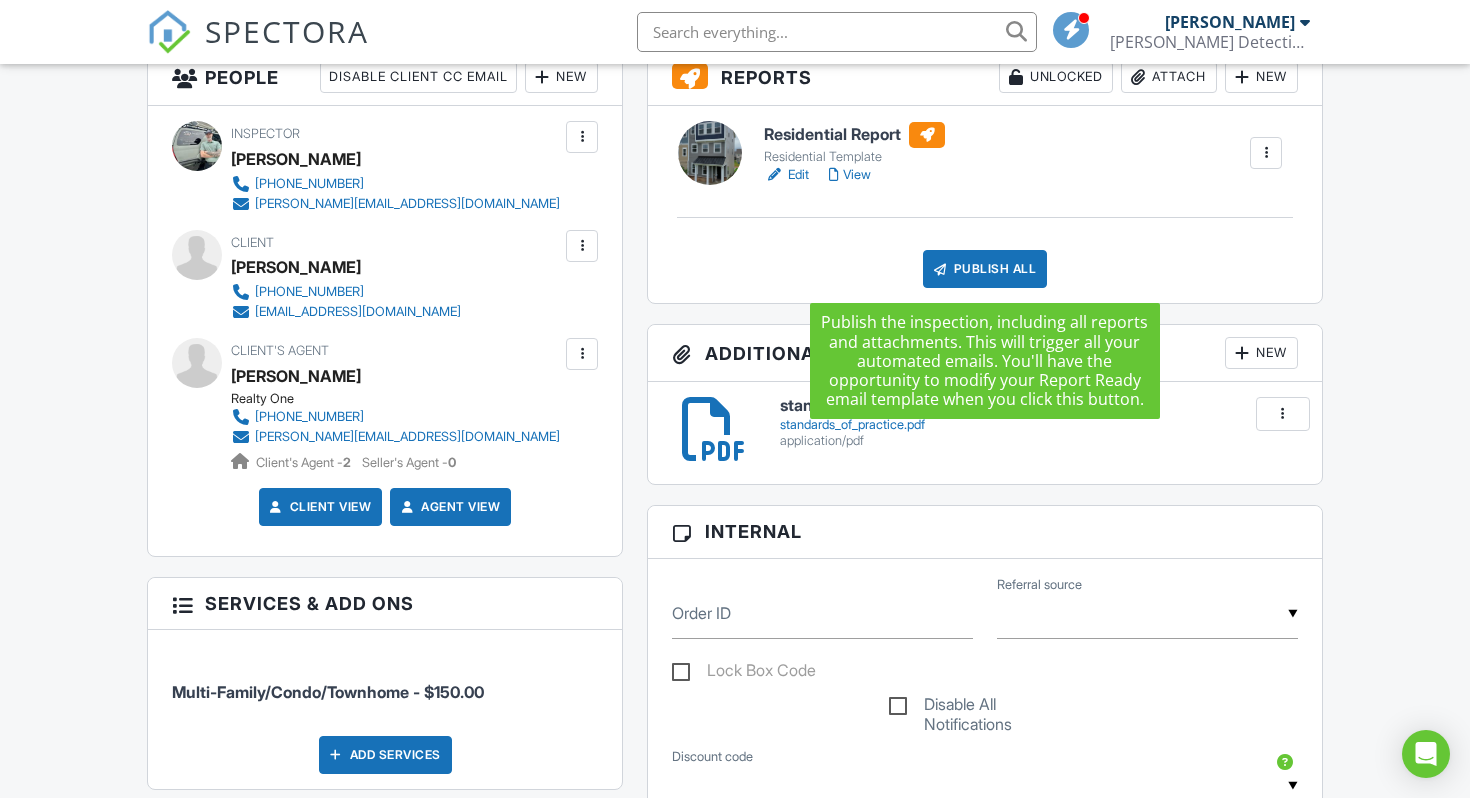 click on "Publish All" at bounding box center [985, 269] 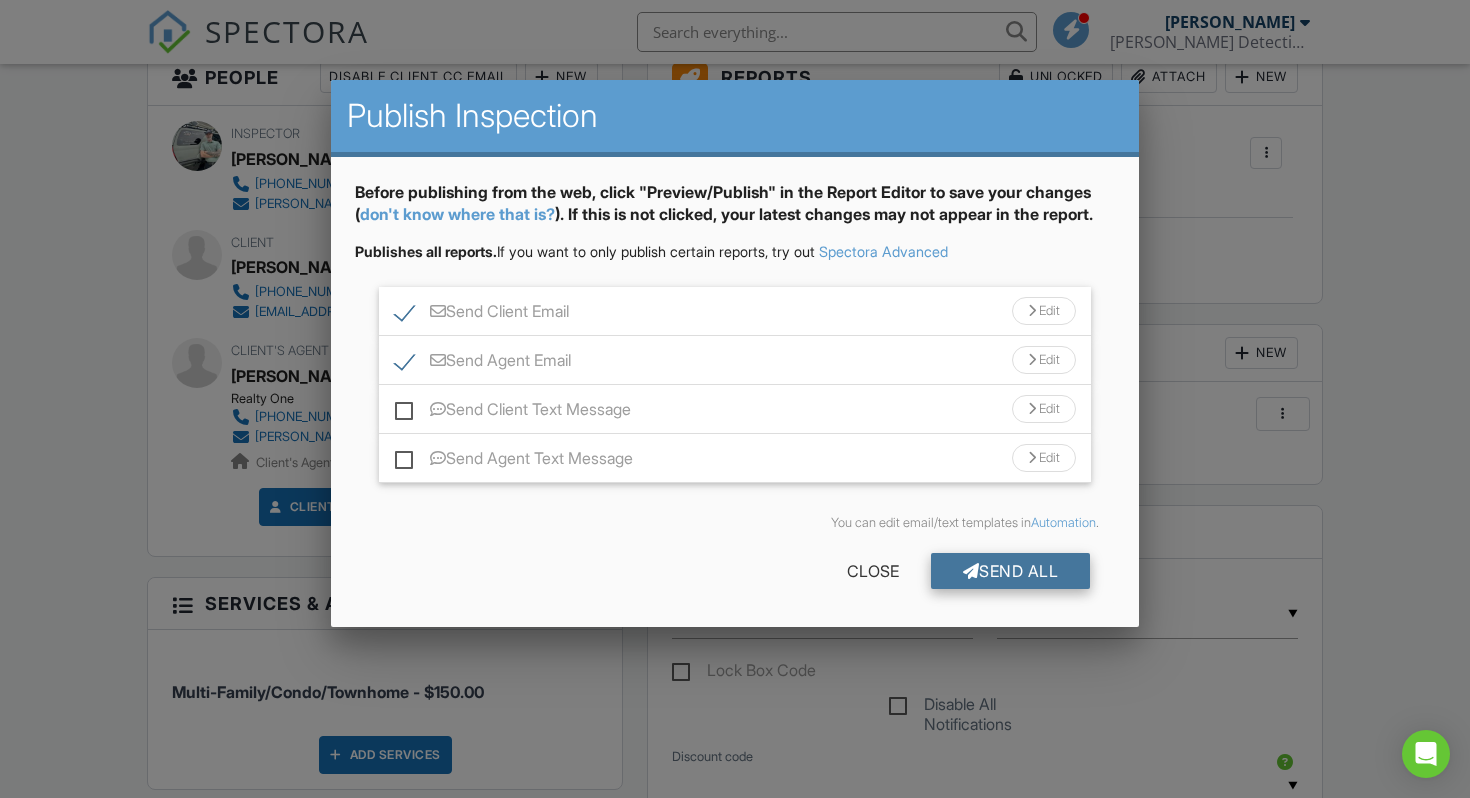click at bounding box center (971, 571) 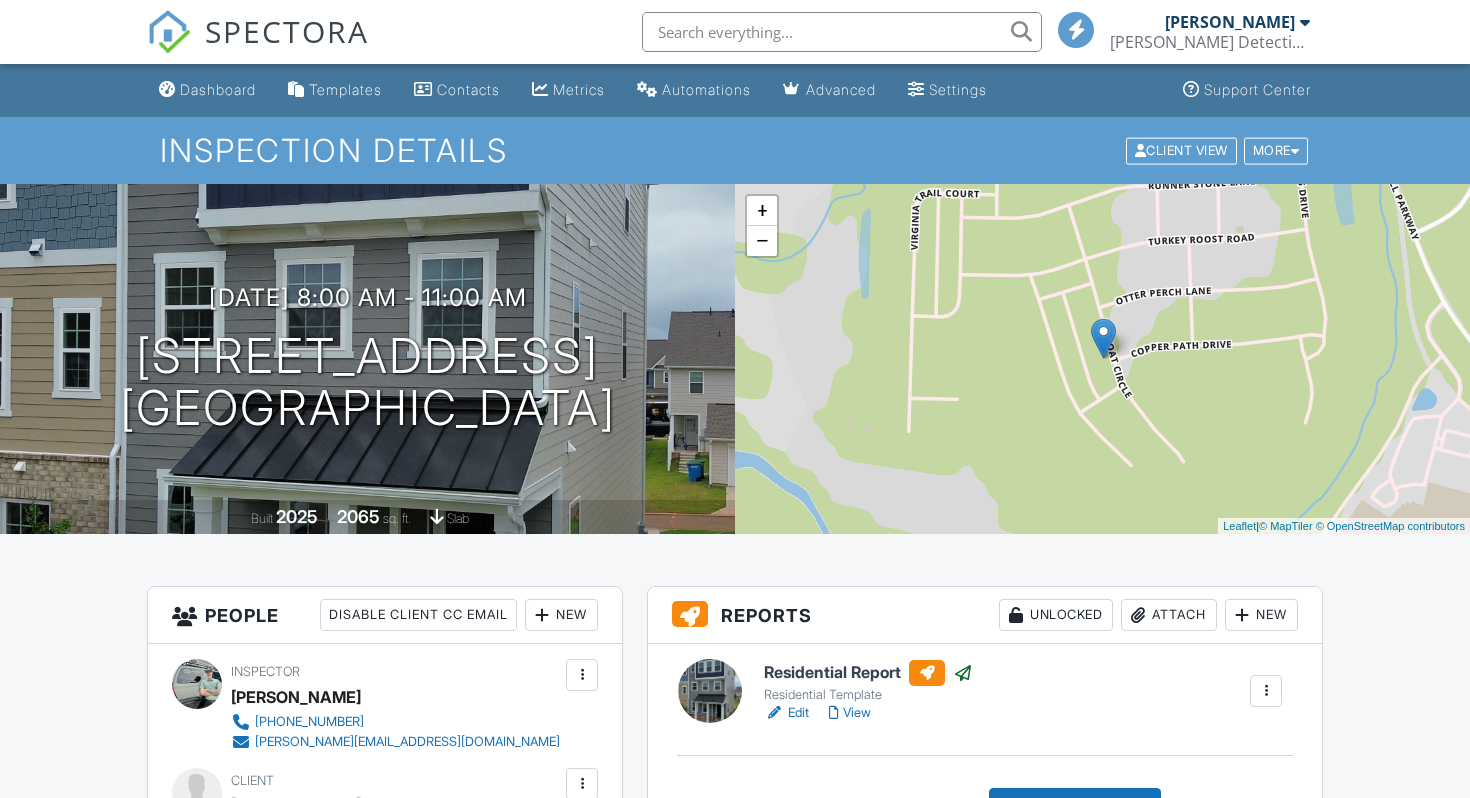 scroll, scrollTop: 538, scrollLeft: 0, axis: vertical 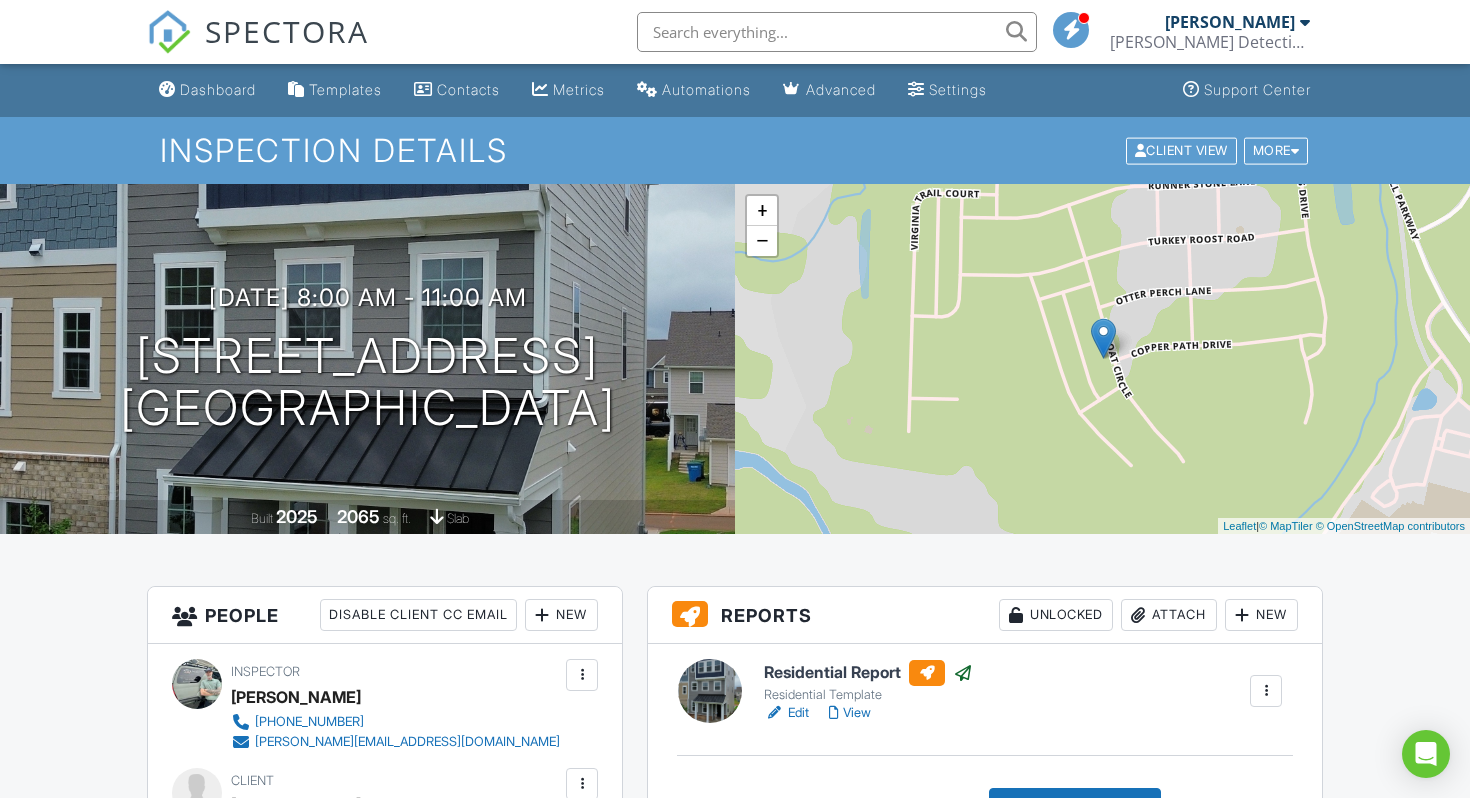 click on "SPECTORA" at bounding box center [287, 31] 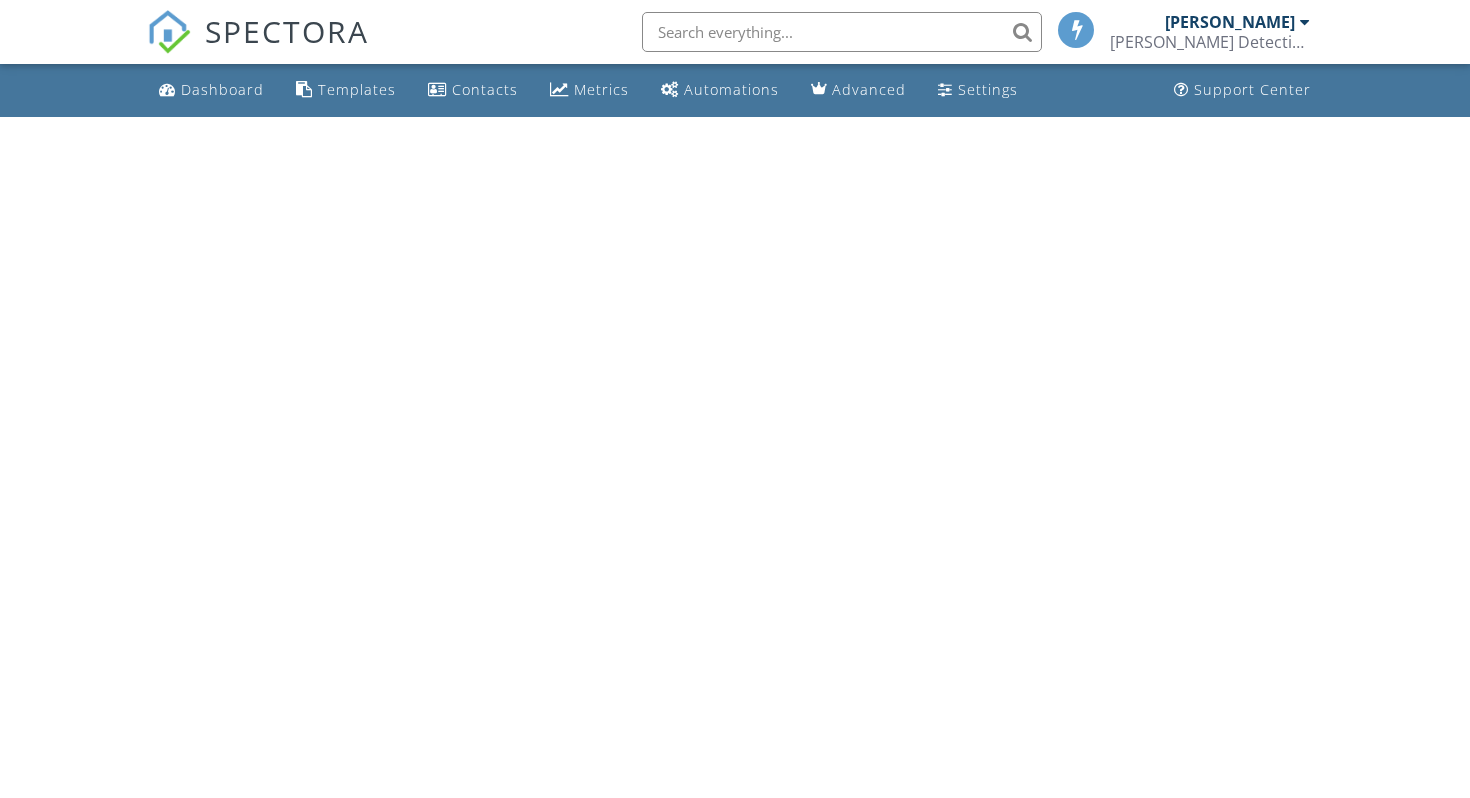 scroll, scrollTop: 0, scrollLeft: 0, axis: both 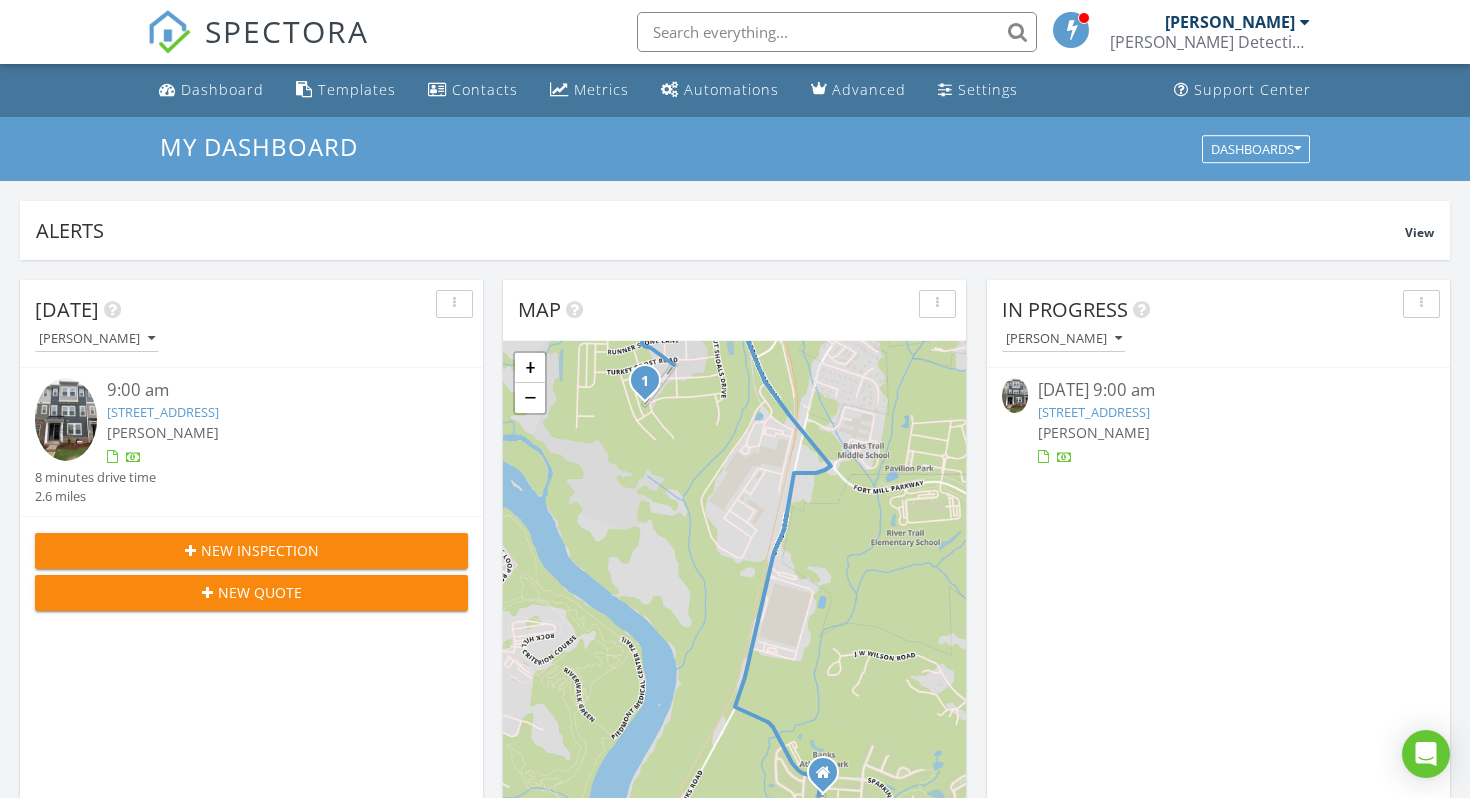 click on "[STREET_ADDRESS]" at bounding box center (163, 412) 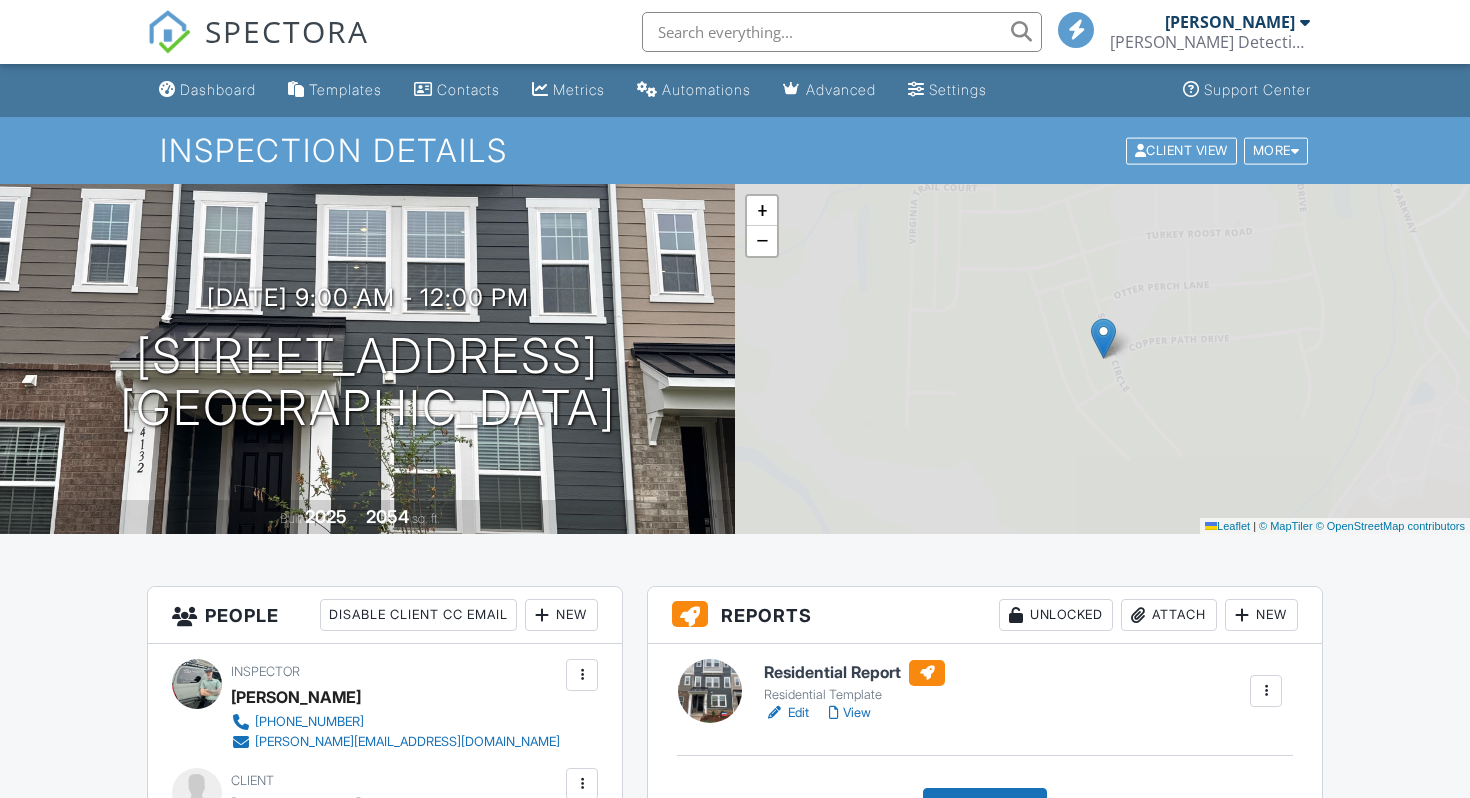 scroll, scrollTop: 0, scrollLeft: 0, axis: both 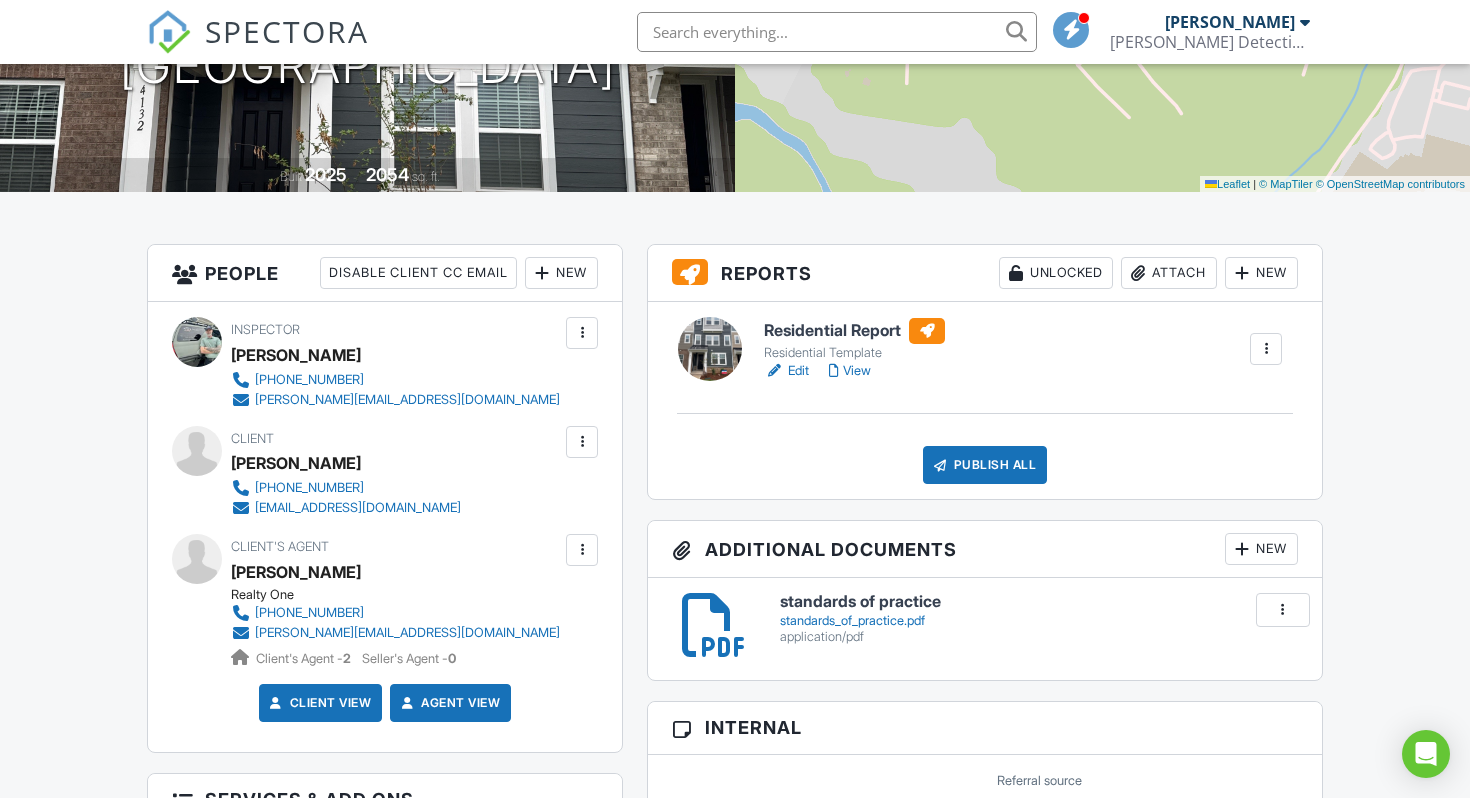 click on "View" at bounding box center (850, 371) 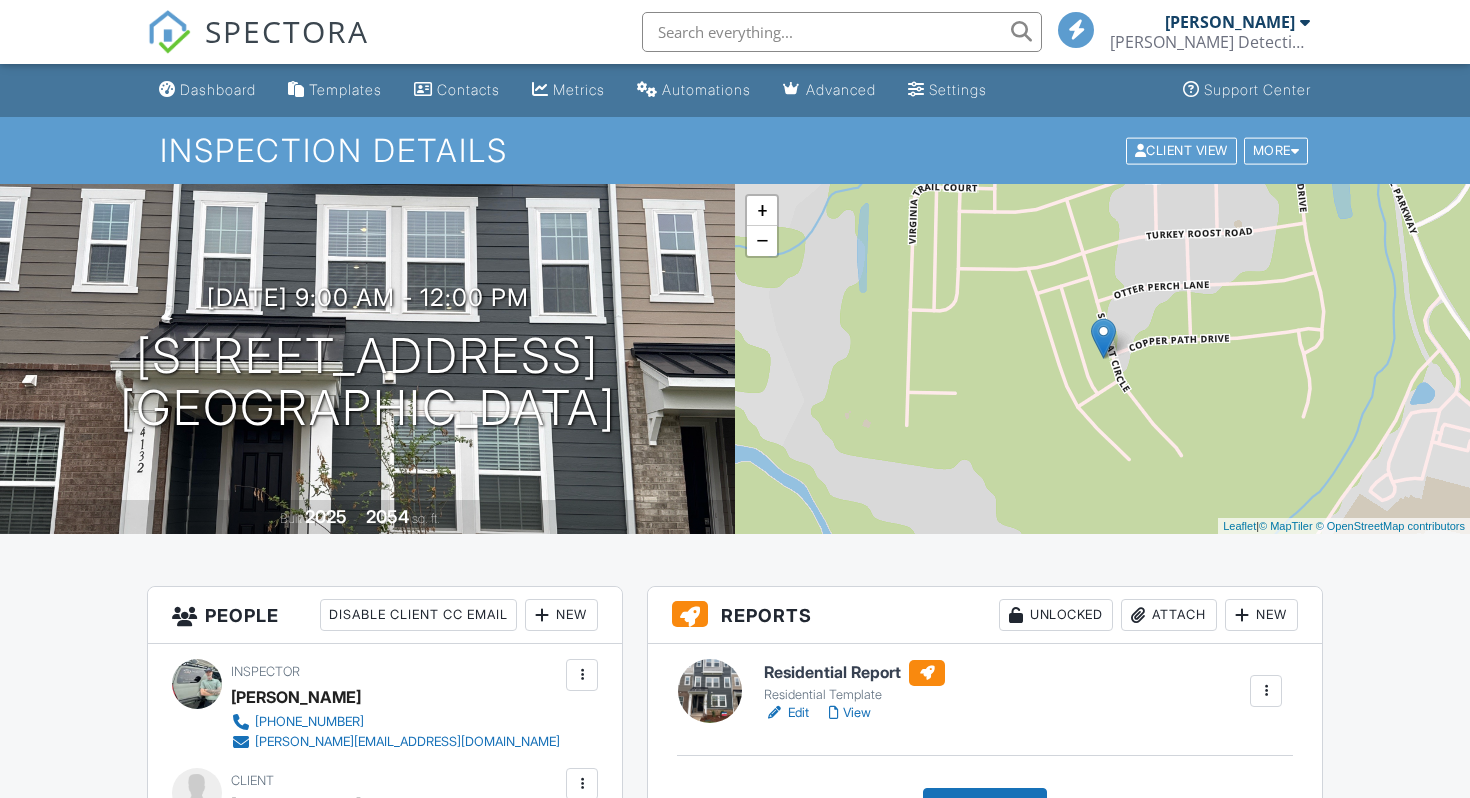 scroll, scrollTop: 350, scrollLeft: 0, axis: vertical 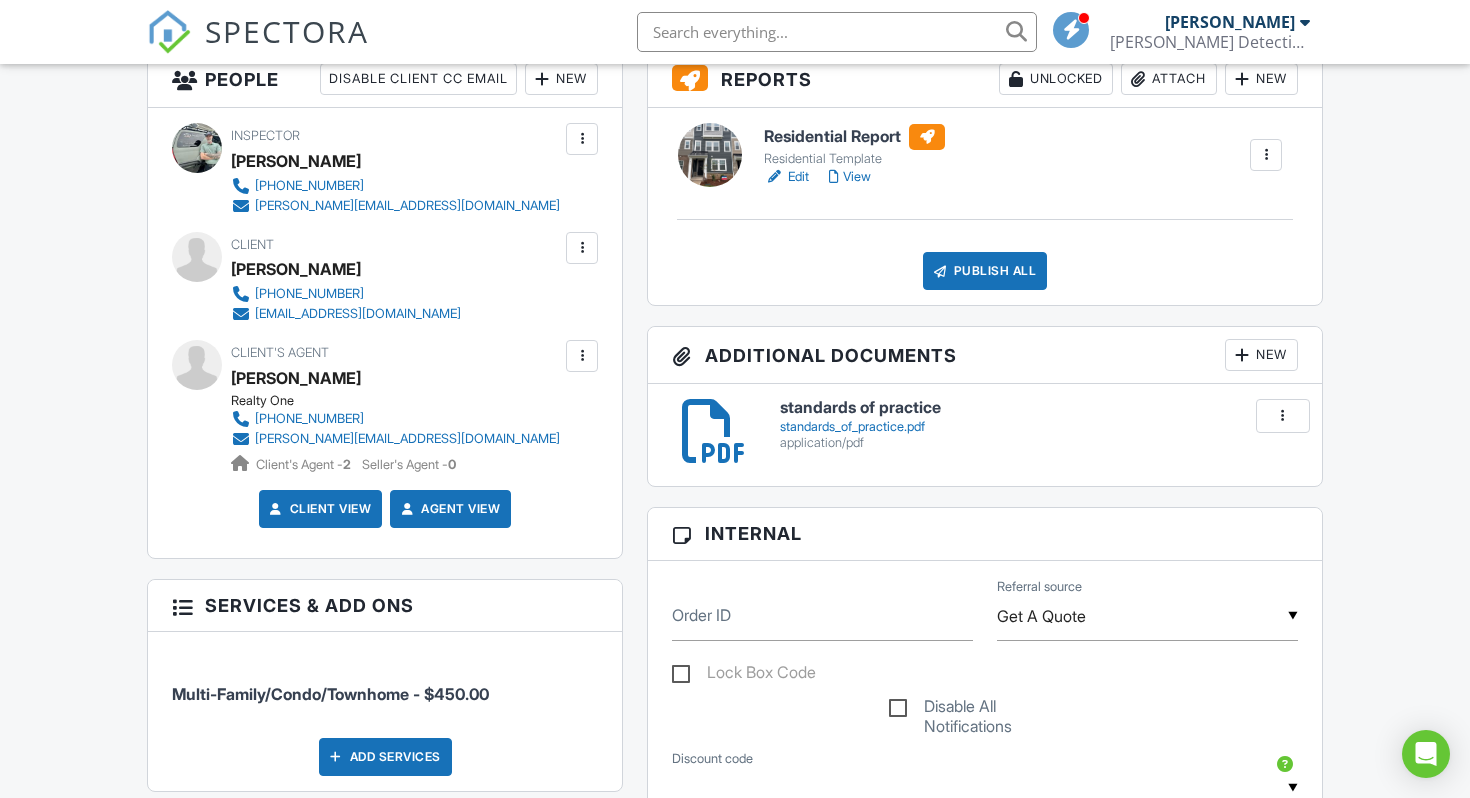 click on "View" at bounding box center [850, 177] 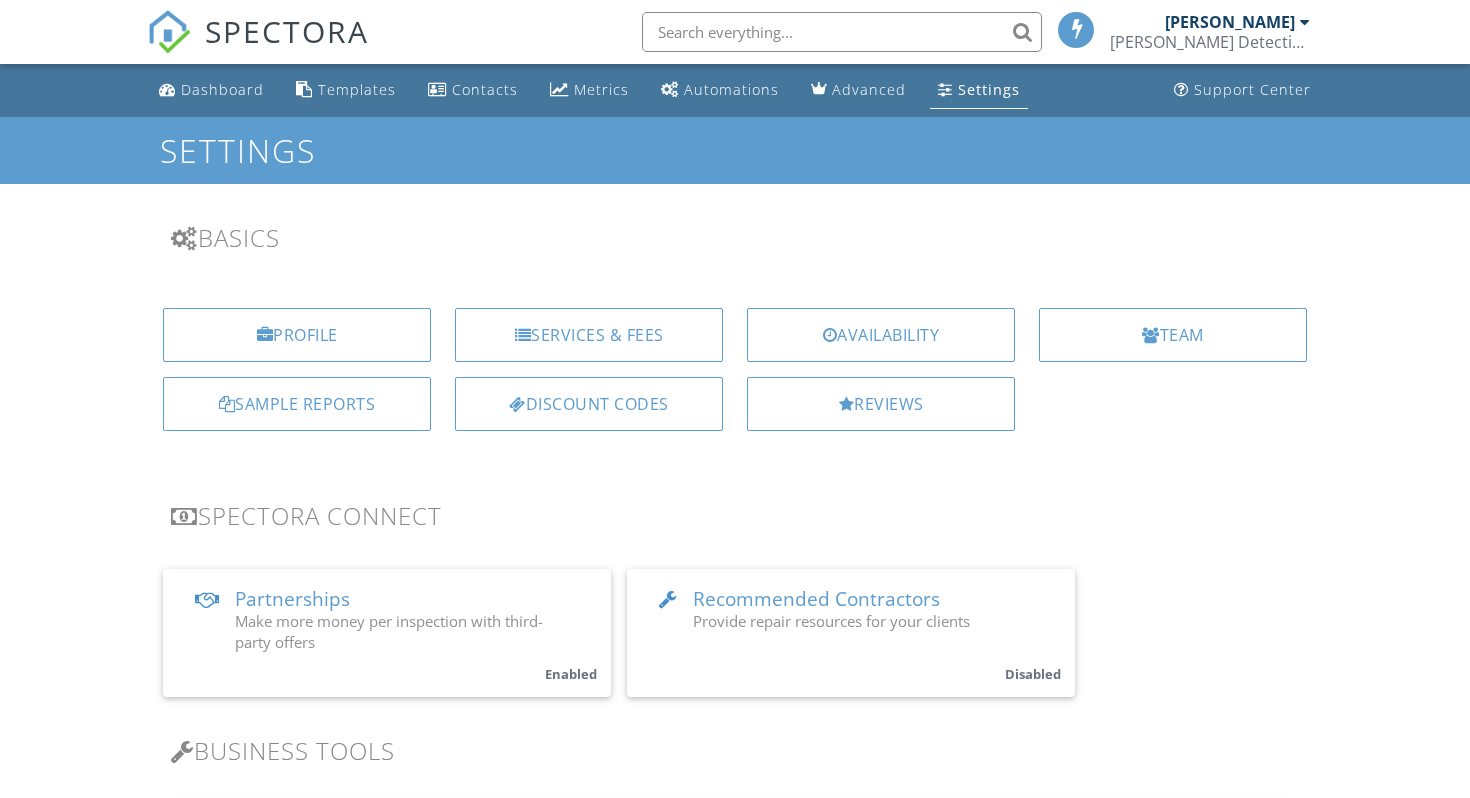 scroll, scrollTop: 0, scrollLeft: 0, axis: both 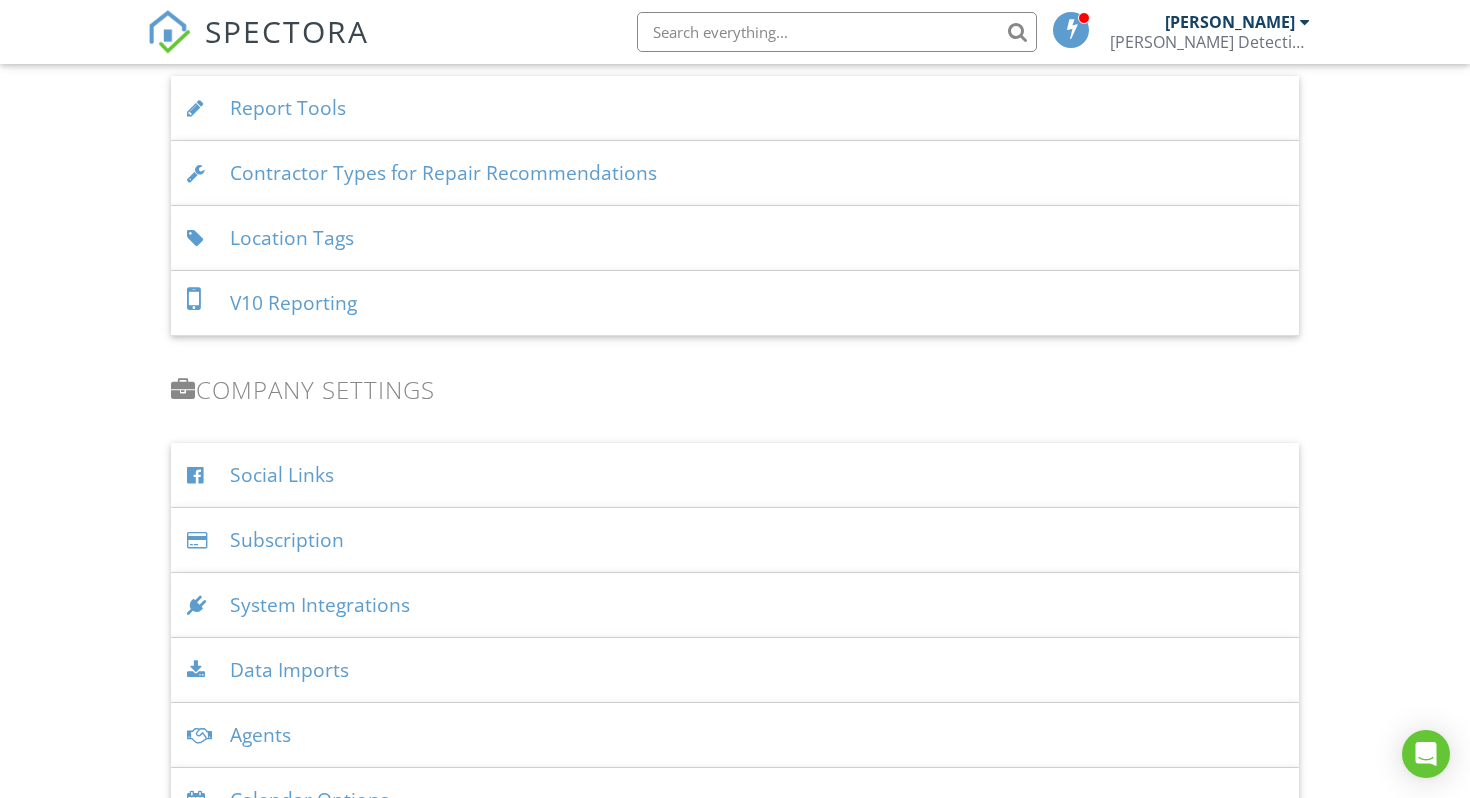 click on "Report Tools" at bounding box center (735, 108) 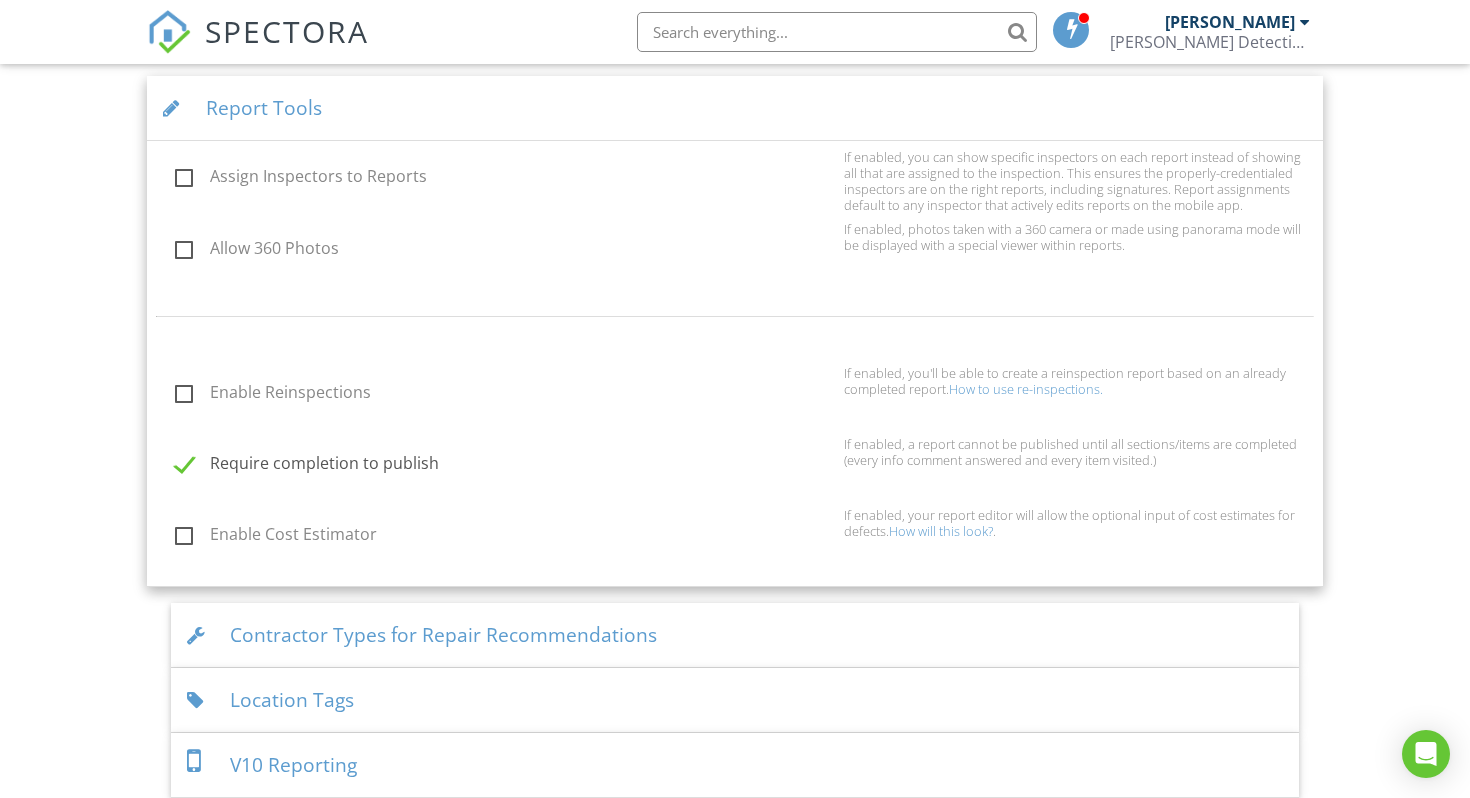 click on "Require completion to publish" at bounding box center (503, 466) 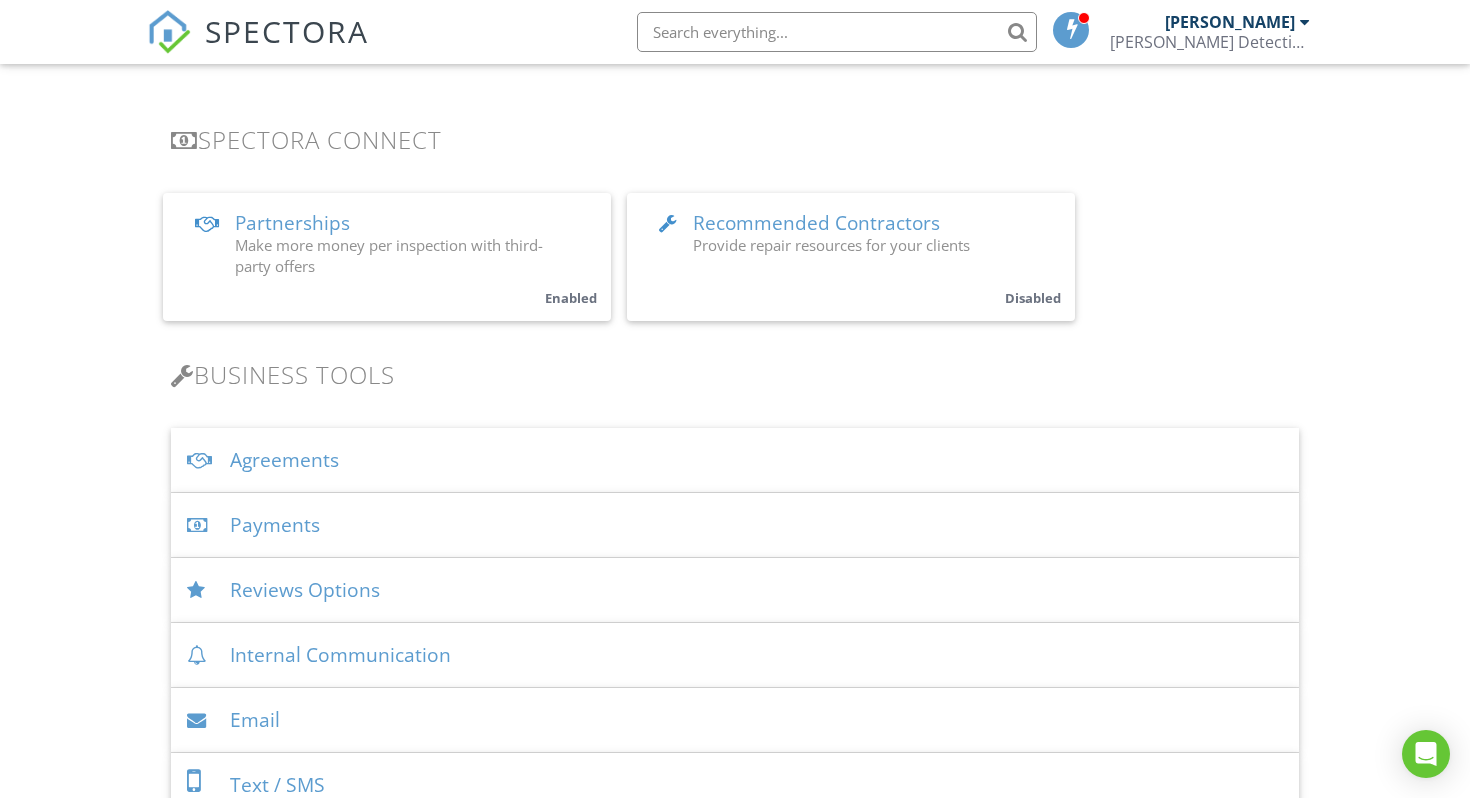 scroll, scrollTop: 0, scrollLeft: 0, axis: both 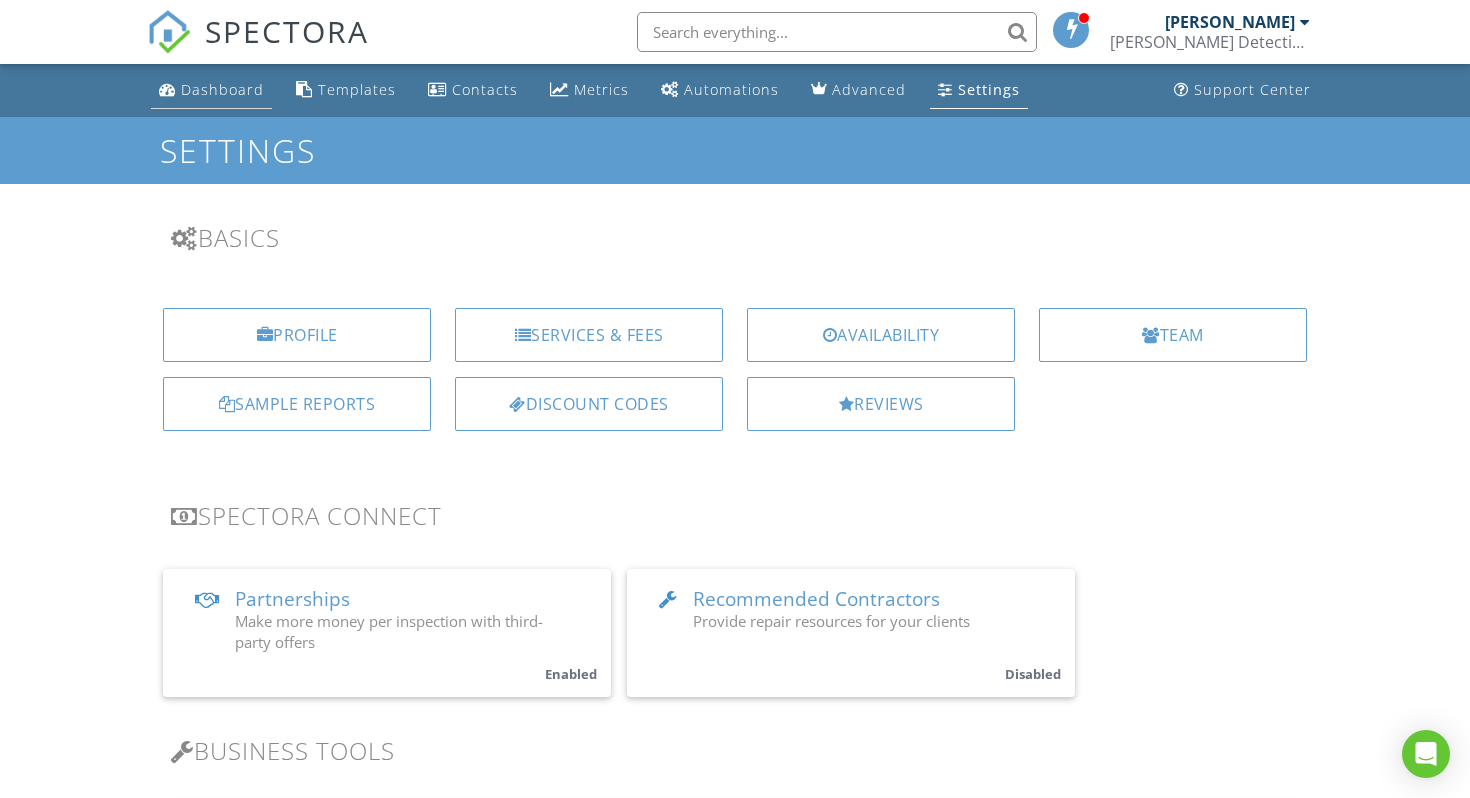 click on "Dashboard" at bounding box center [222, 89] 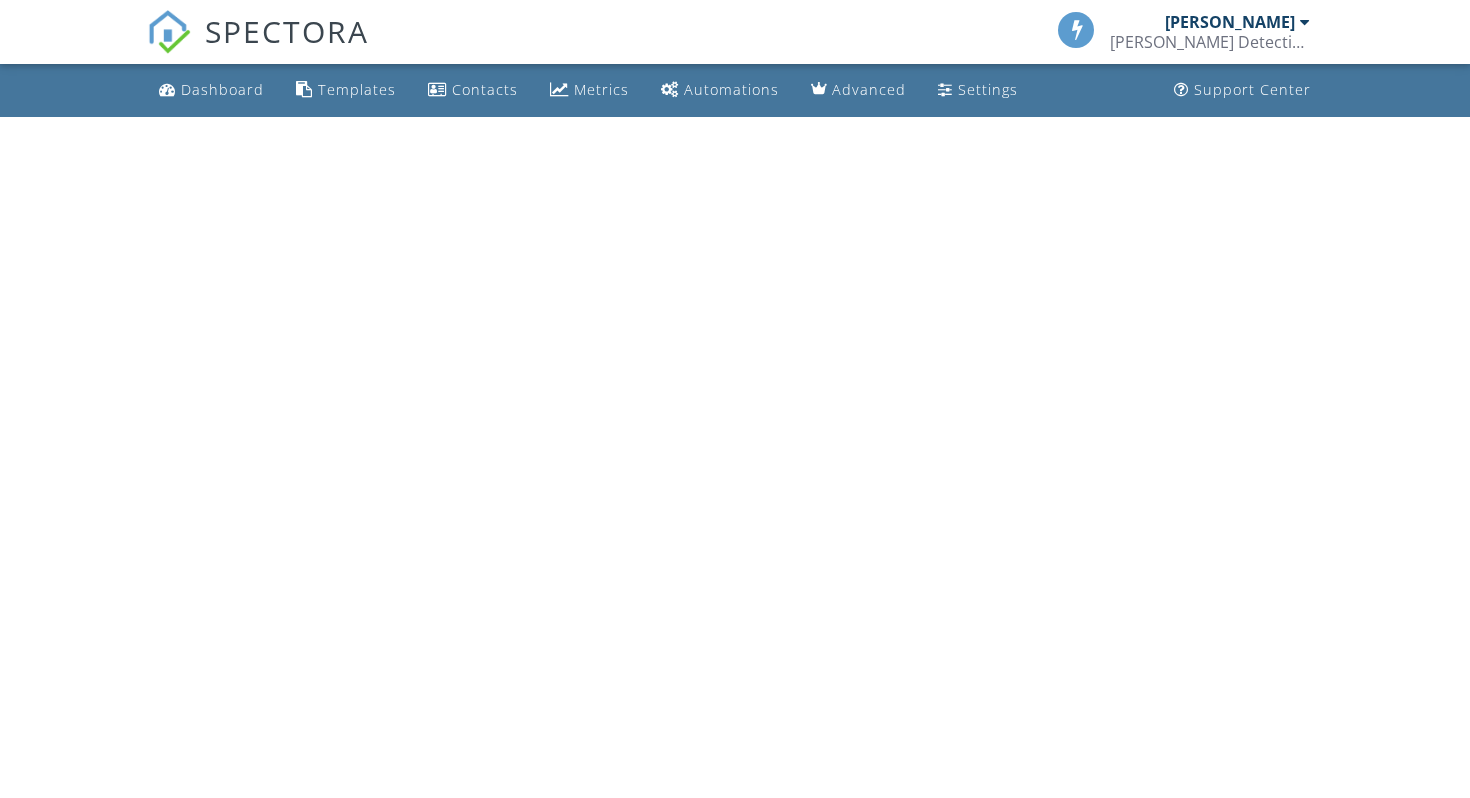 scroll, scrollTop: 0, scrollLeft: 0, axis: both 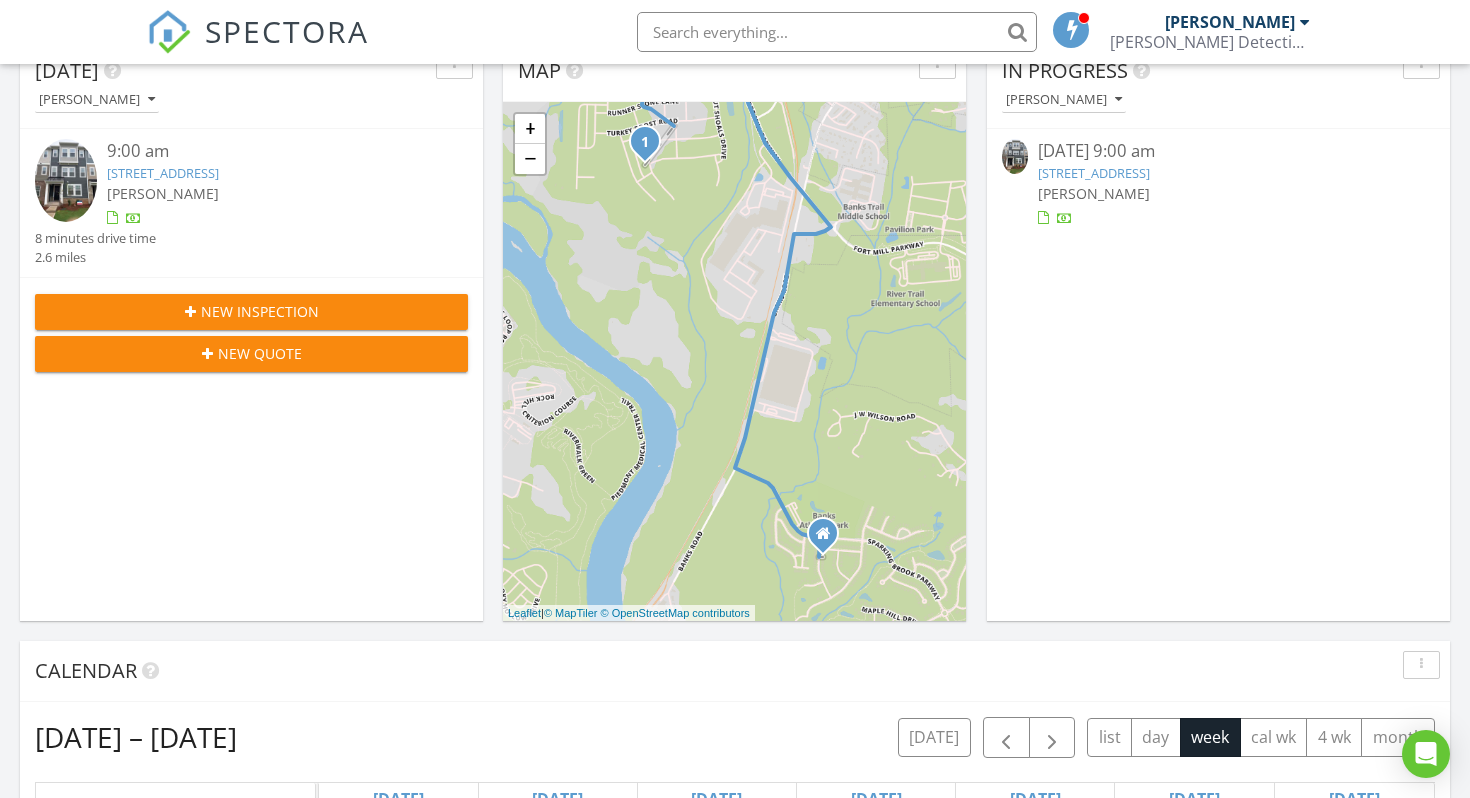 click on "New Inspection" at bounding box center [260, 311] 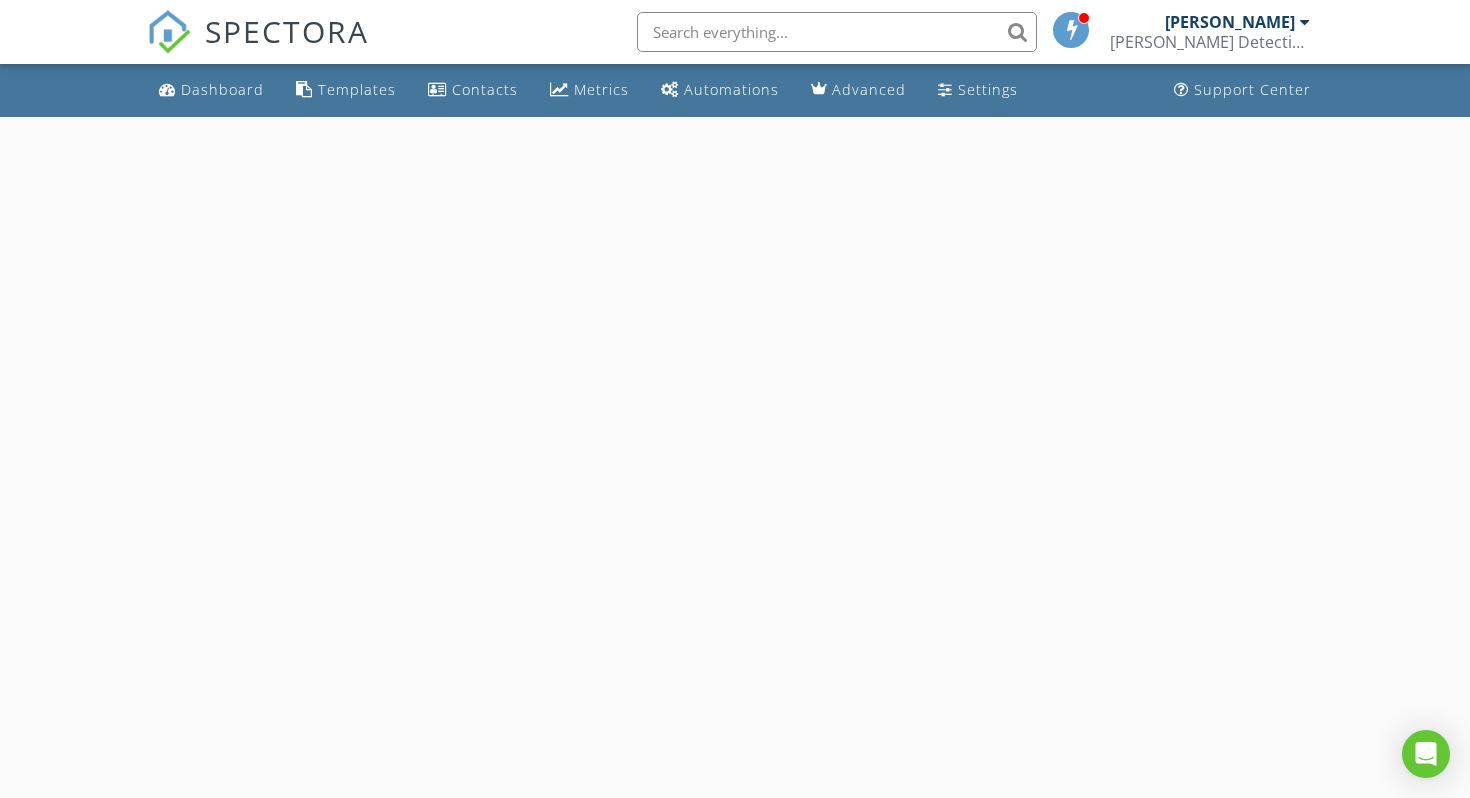 scroll, scrollTop: 0, scrollLeft: 0, axis: both 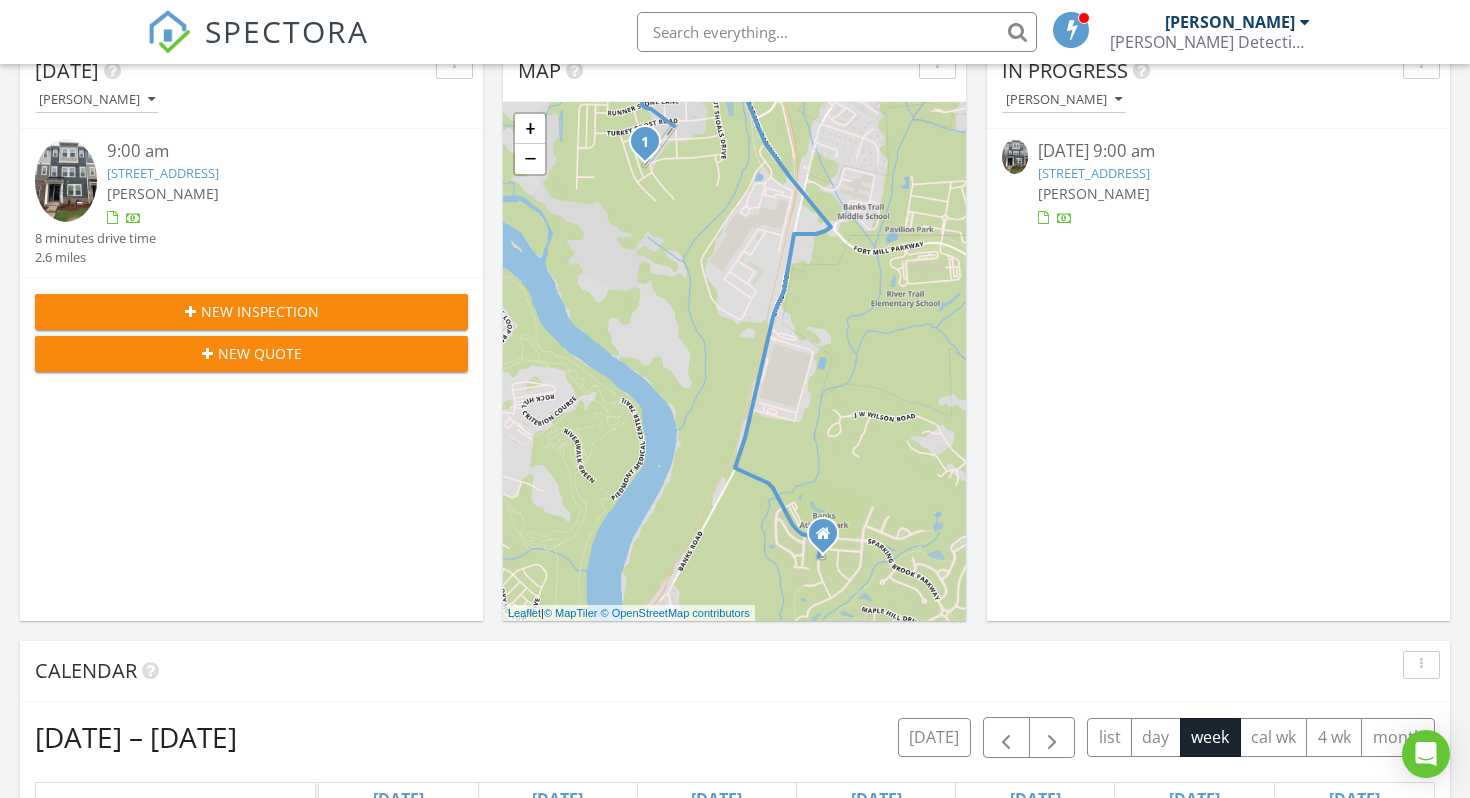 click on "[STREET_ADDRESS]" at bounding box center (163, 173) 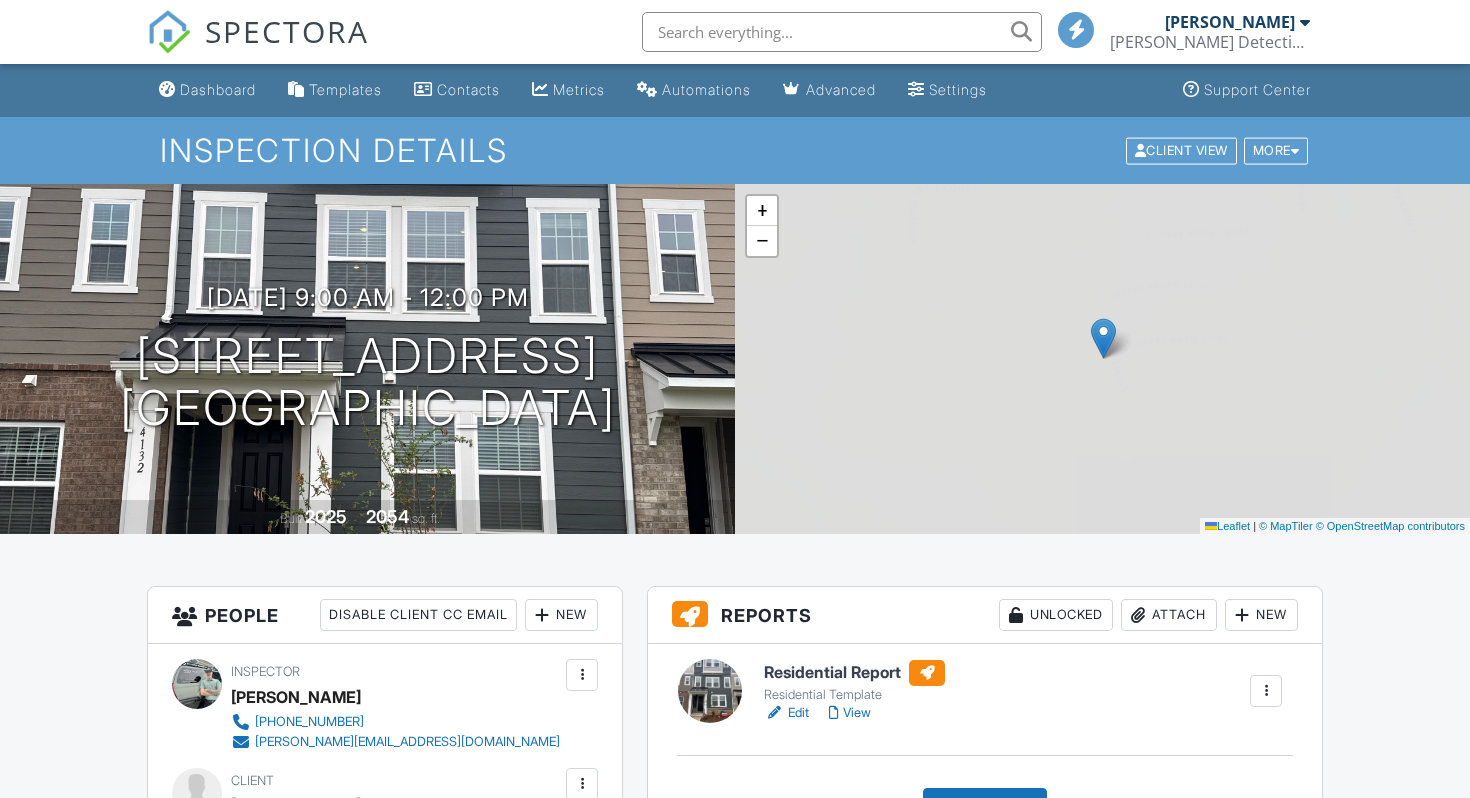 scroll, scrollTop: 0, scrollLeft: 0, axis: both 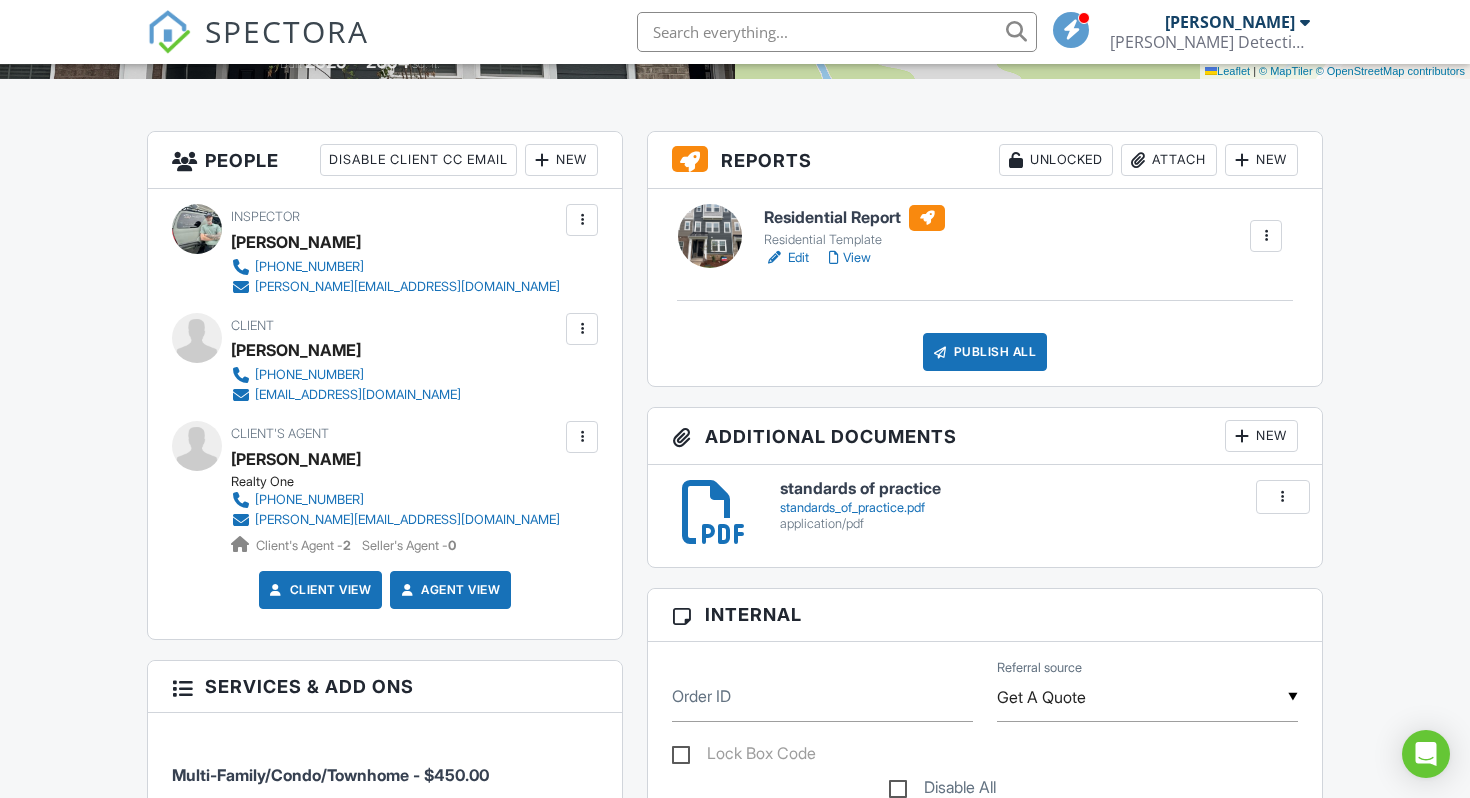 click on "View" at bounding box center (850, 258) 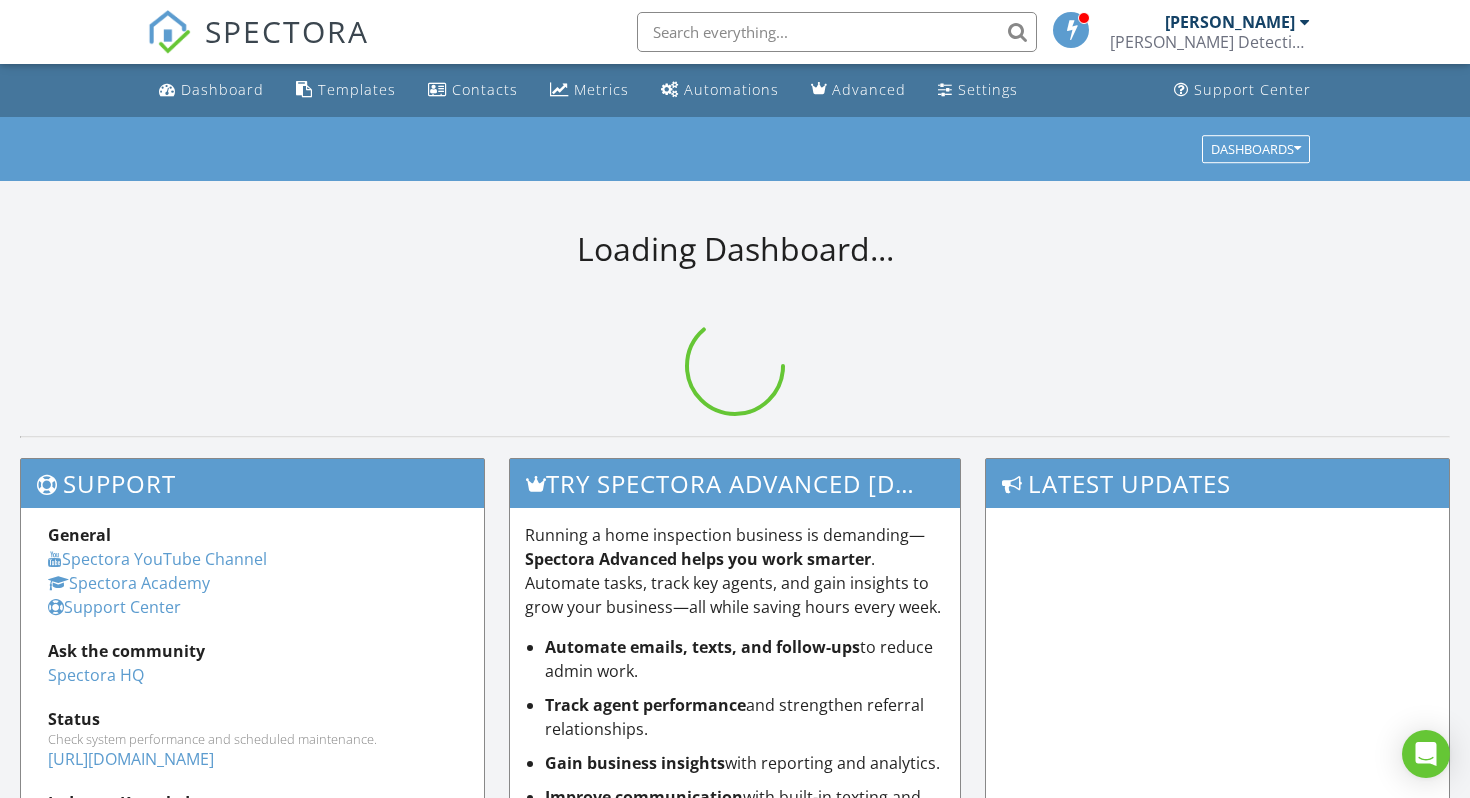 scroll, scrollTop: 0, scrollLeft: 0, axis: both 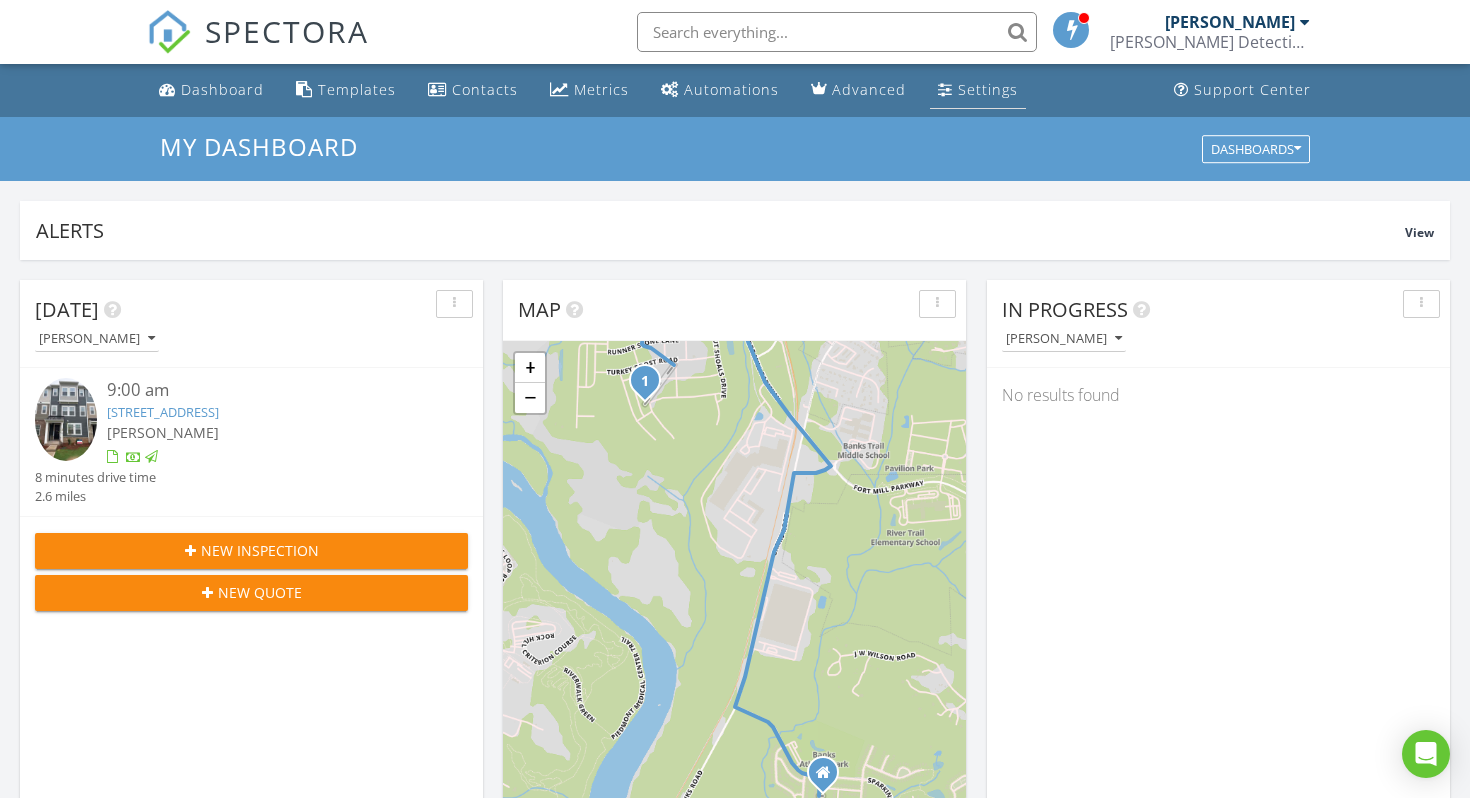 click on "Settings" at bounding box center [978, 90] 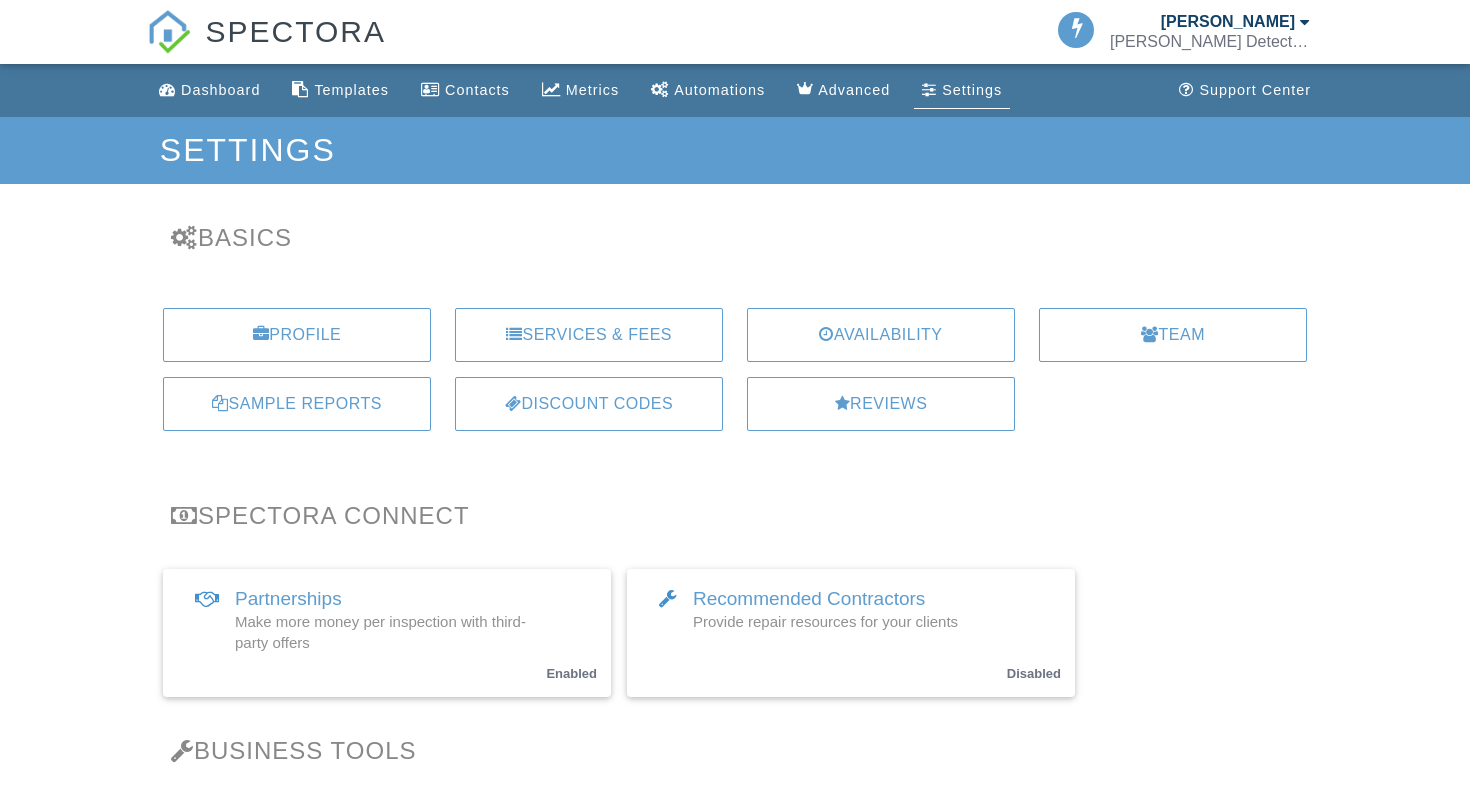 scroll, scrollTop: 0, scrollLeft: 0, axis: both 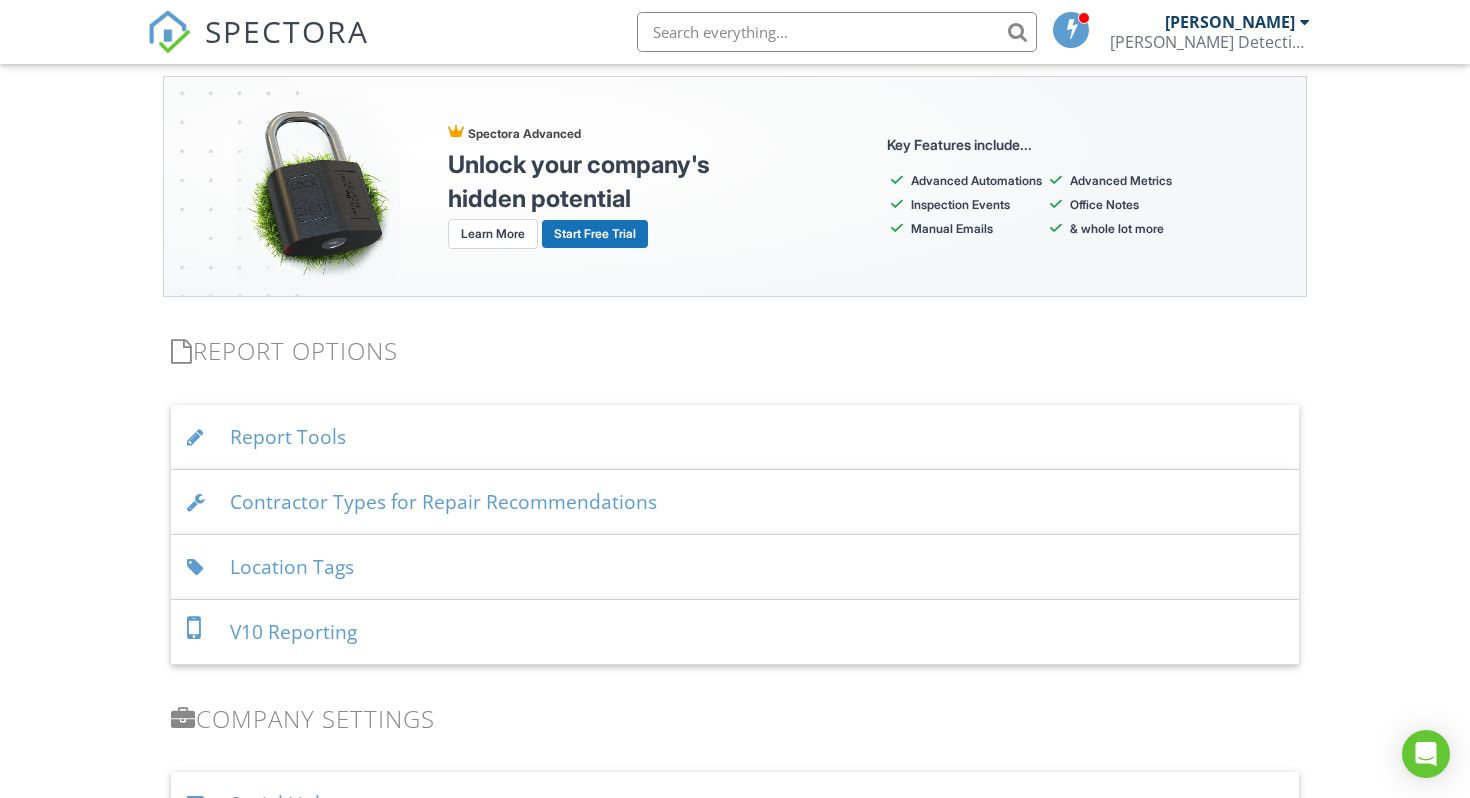 click on "Report Tools" at bounding box center (735, 437) 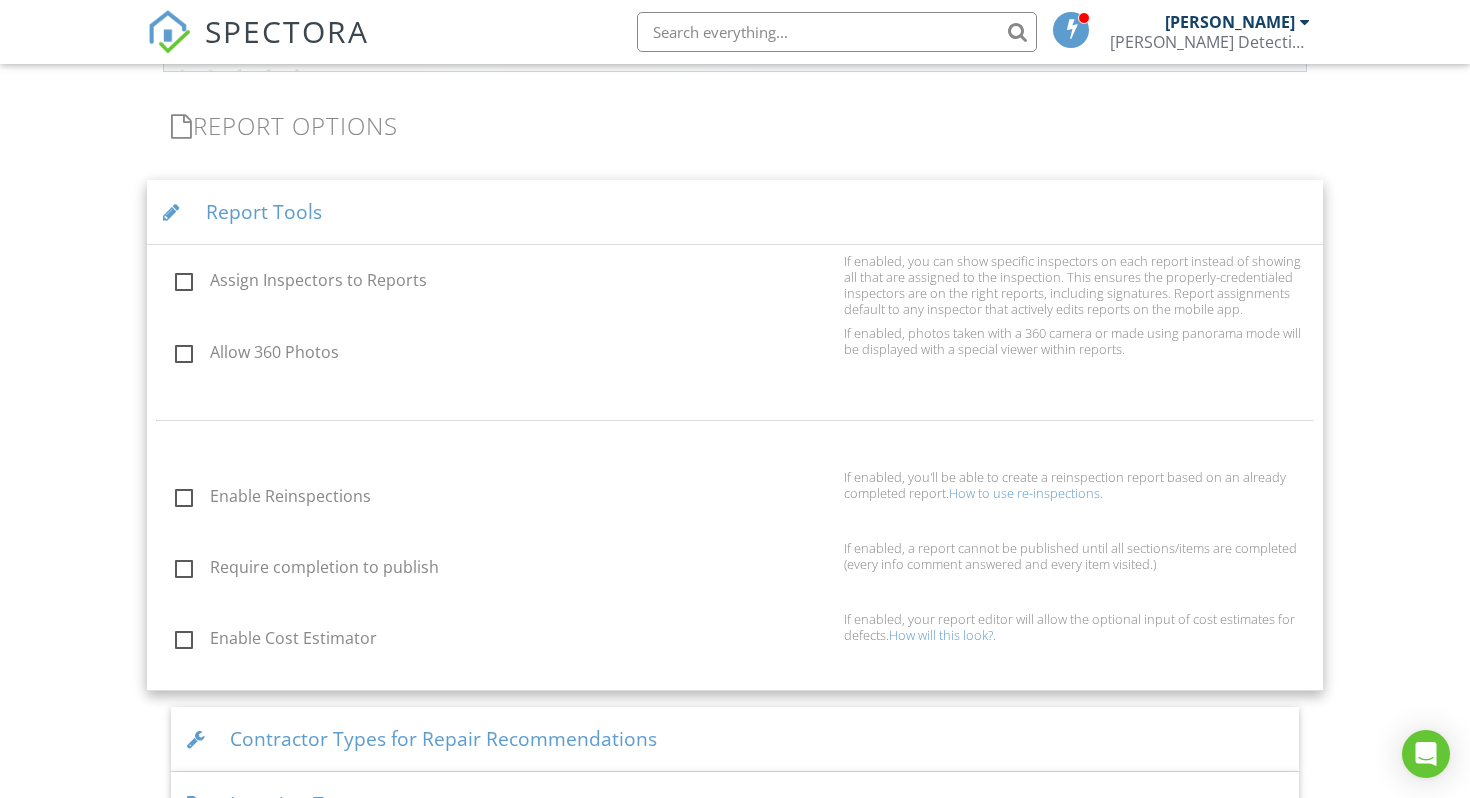 scroll, scrollTop: 2013, scrollLeft: 0, axis: vertical 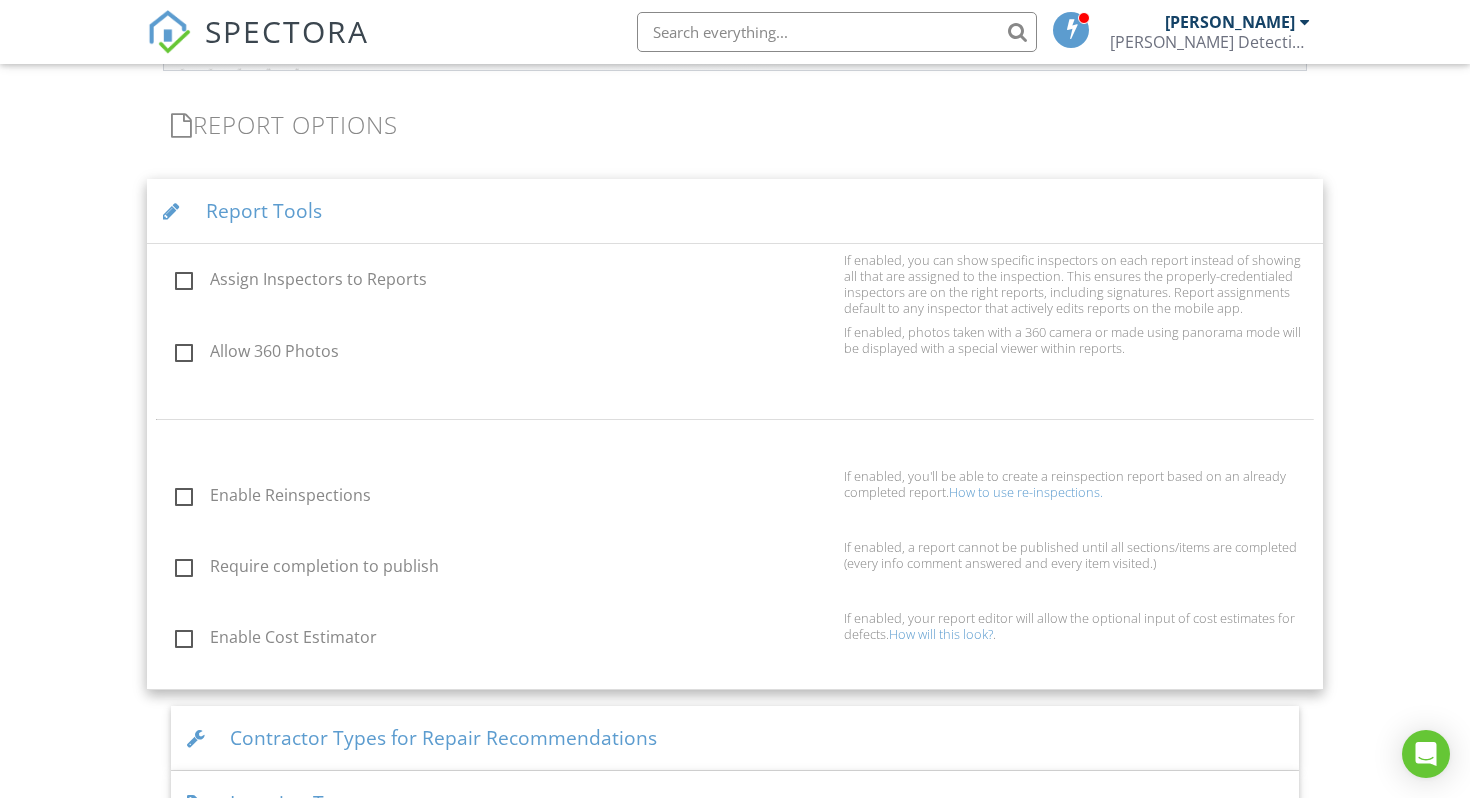 click on "Require completion to publish" at bounding box center (503, 569) 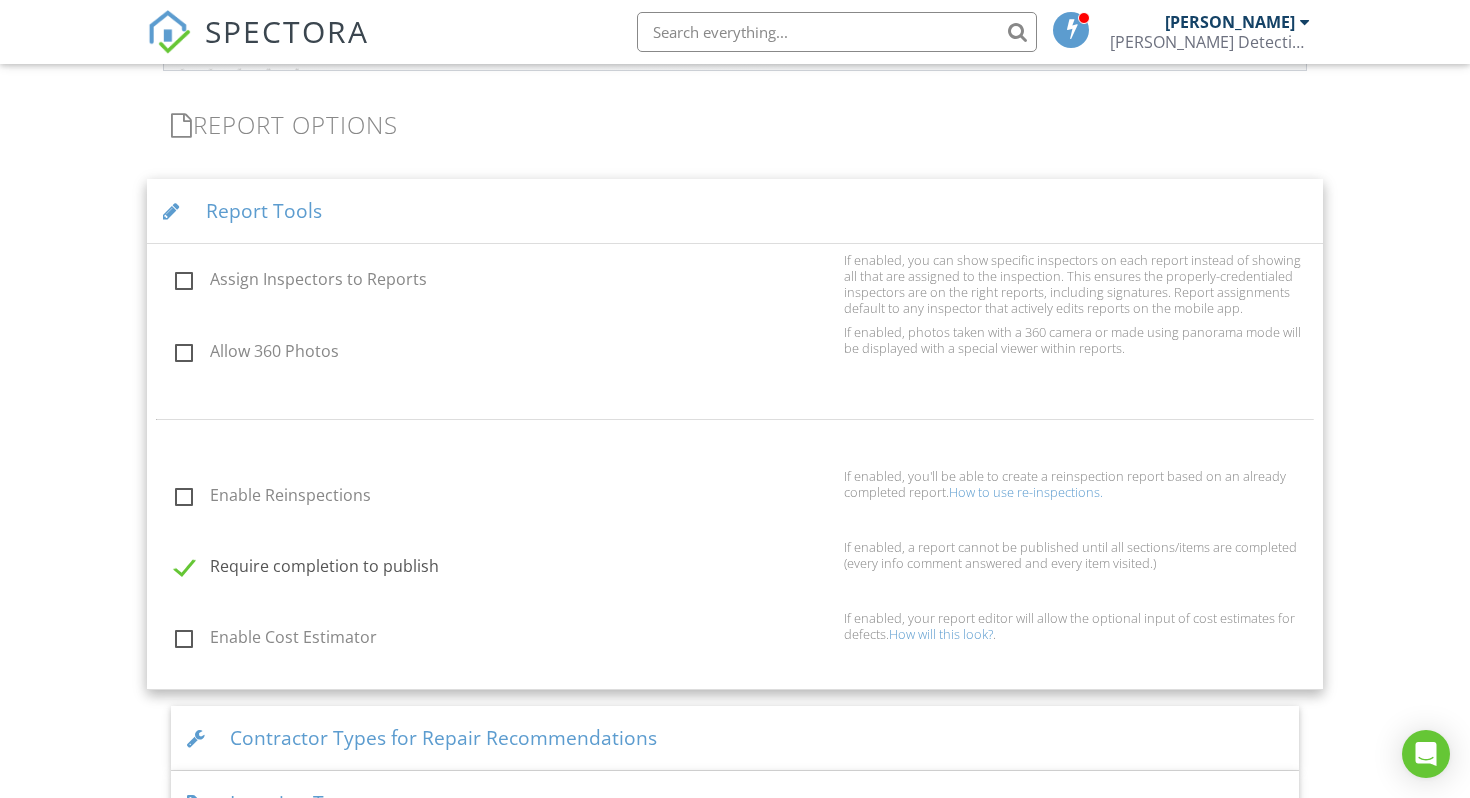 click on "How to use re-inspections." at bounding box center (1026, 492) 